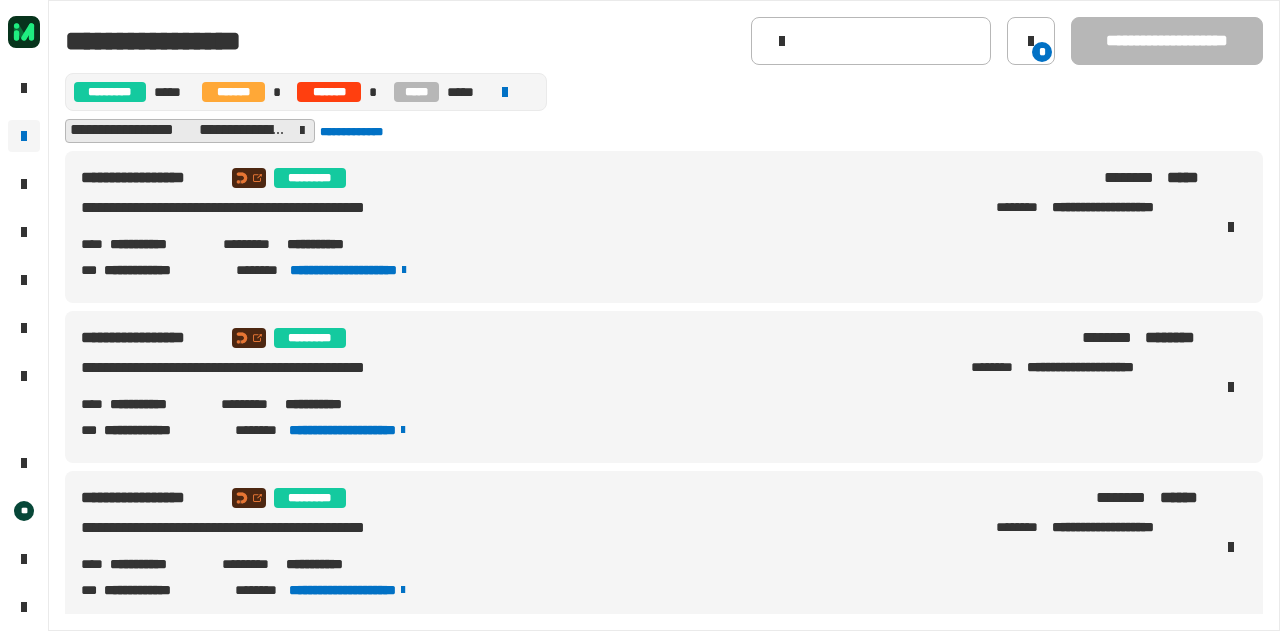scroll, scrollTop: 0, scrollLeft: 0, axis: both 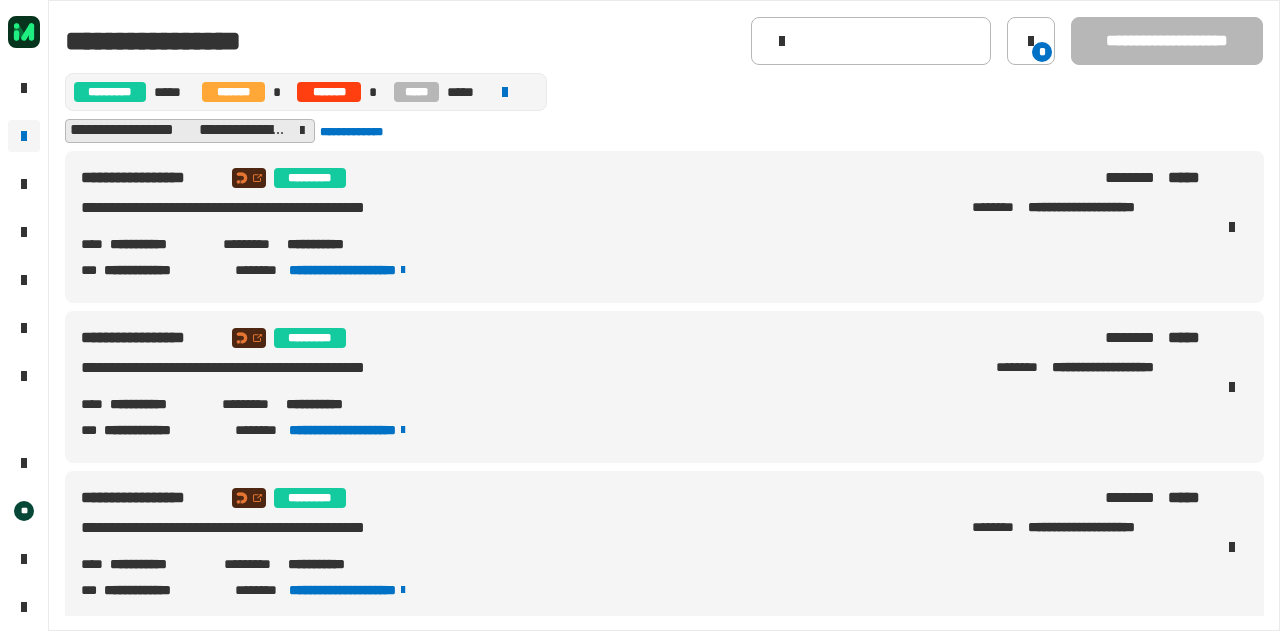 click on "**********" at bounding box center [158, 244] 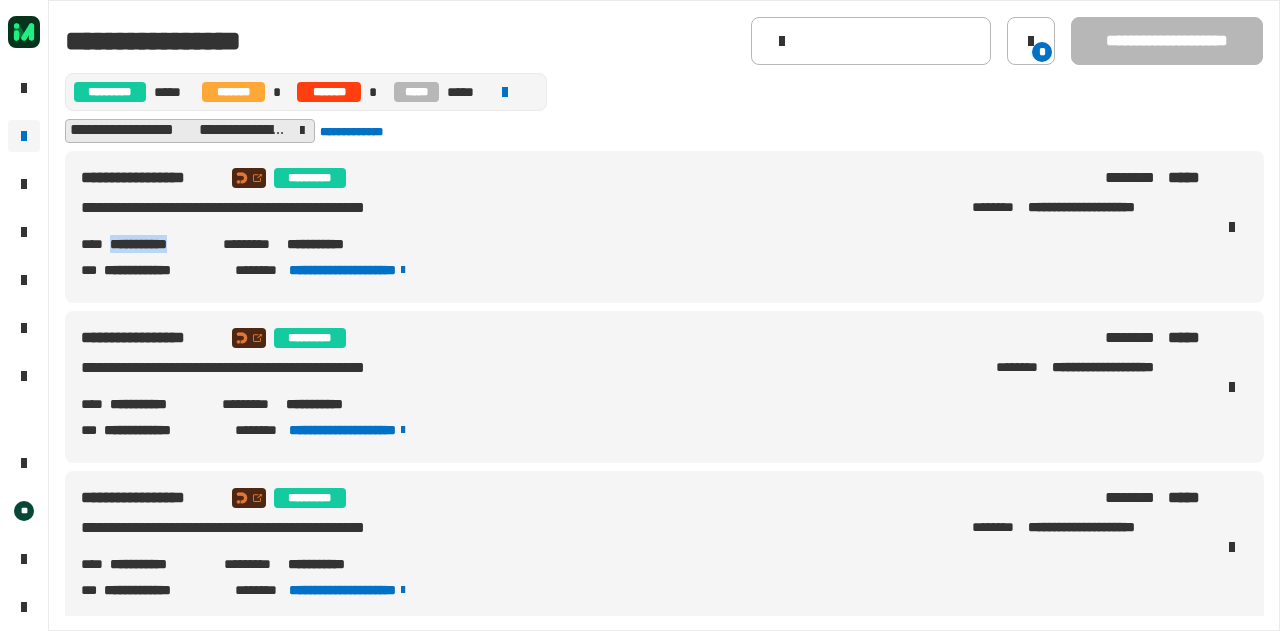 click on "**********" at bounding box center [158, 244] 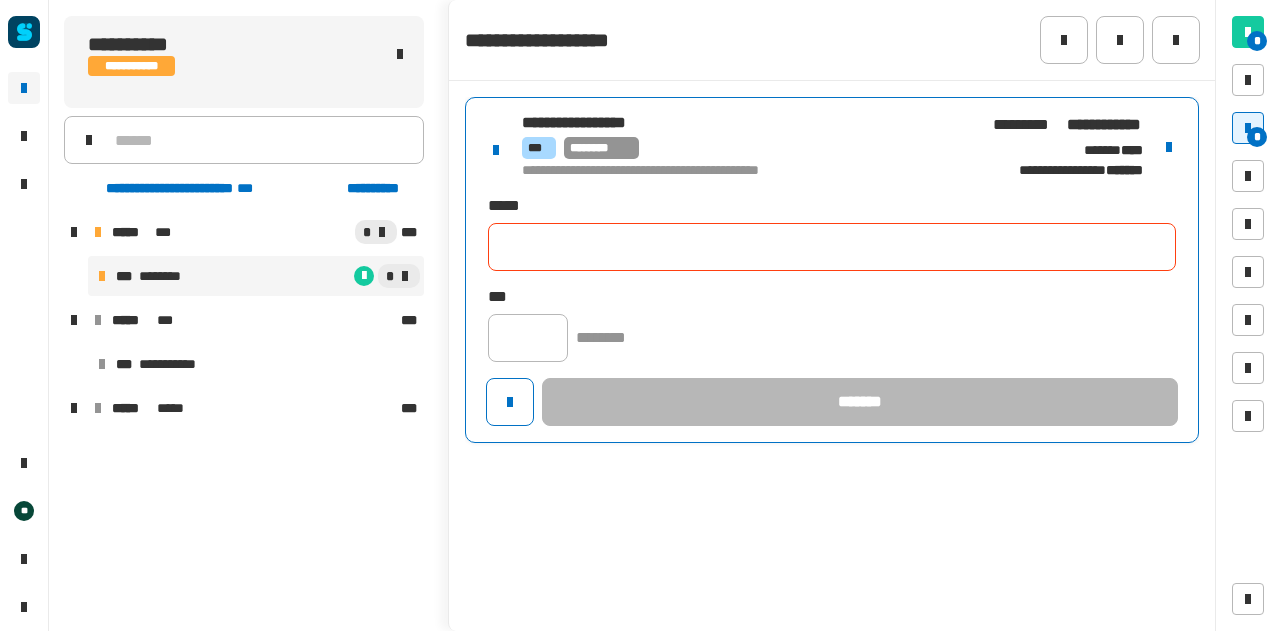 scroll, scrollTop: 0, scrollLeft: 0, axis: both 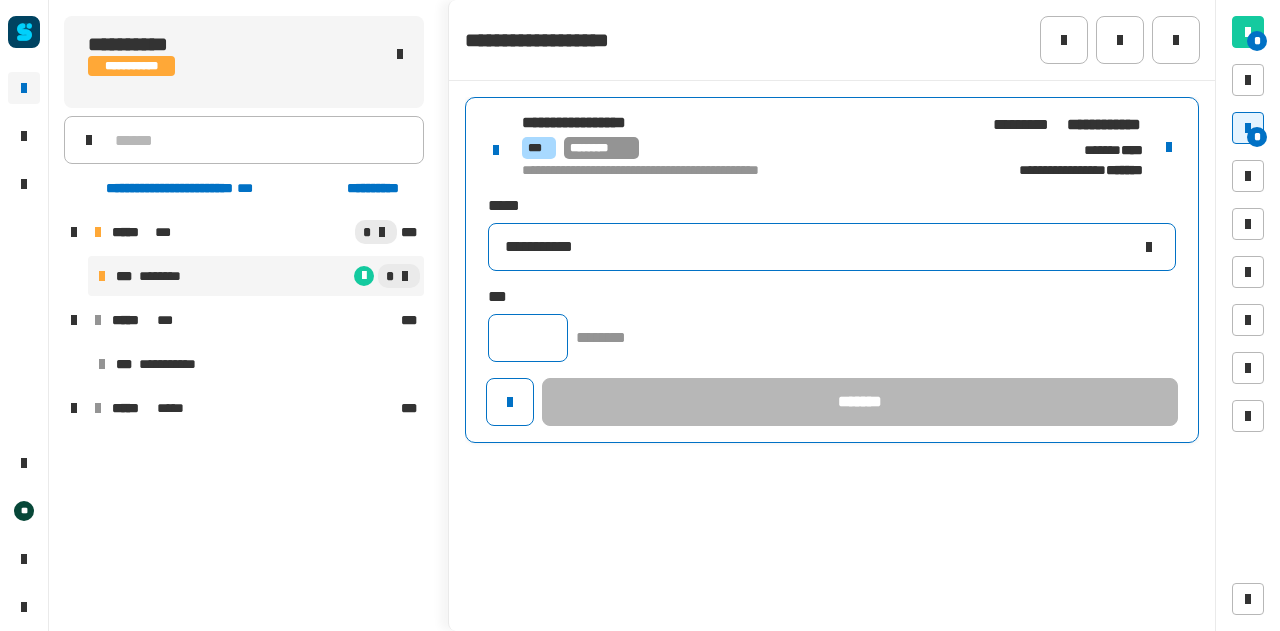type on "**********" 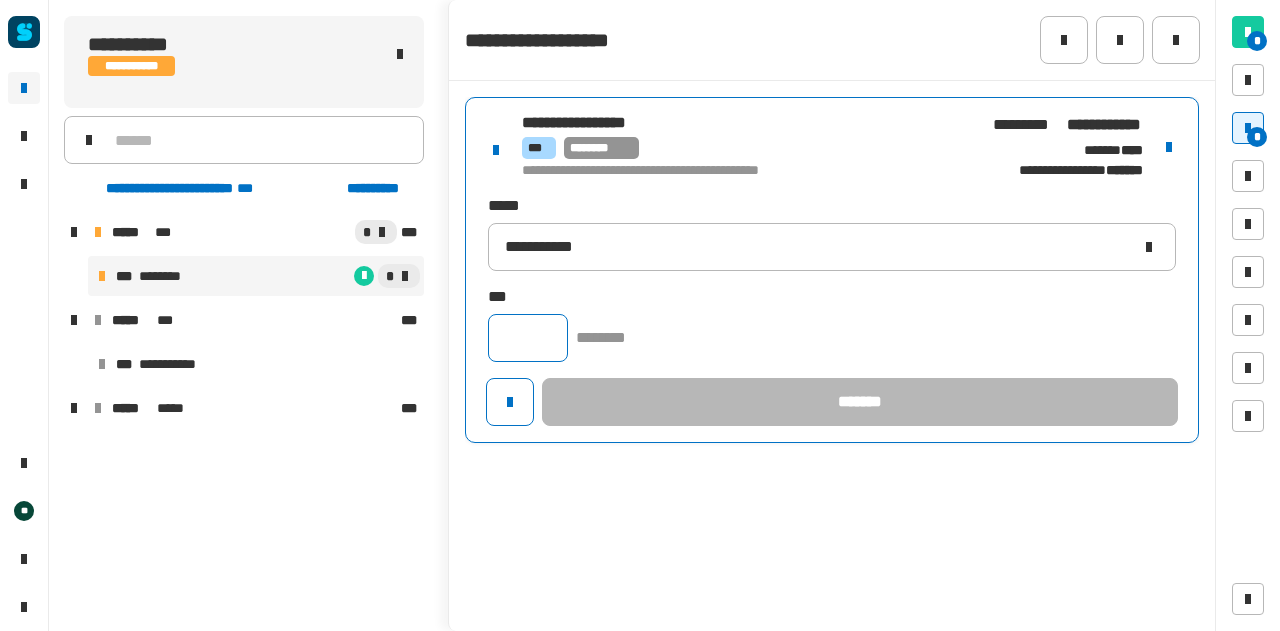 click 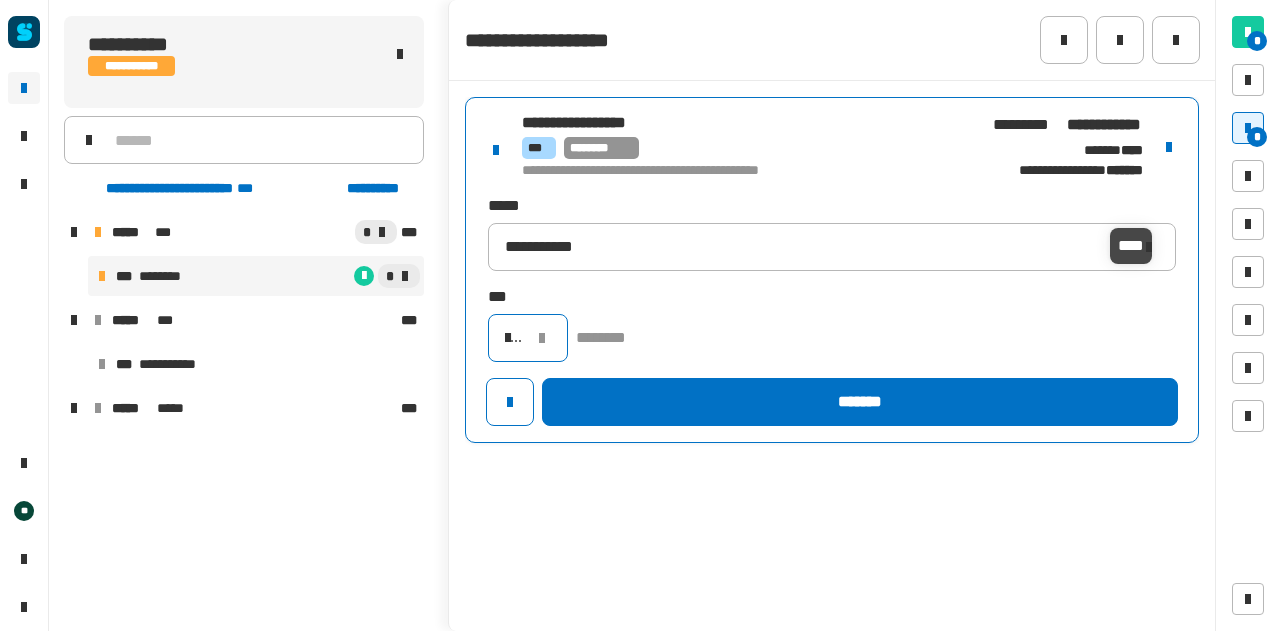 scroll, scrollTop: 0, scrollLeft: 18, axis: horizontal 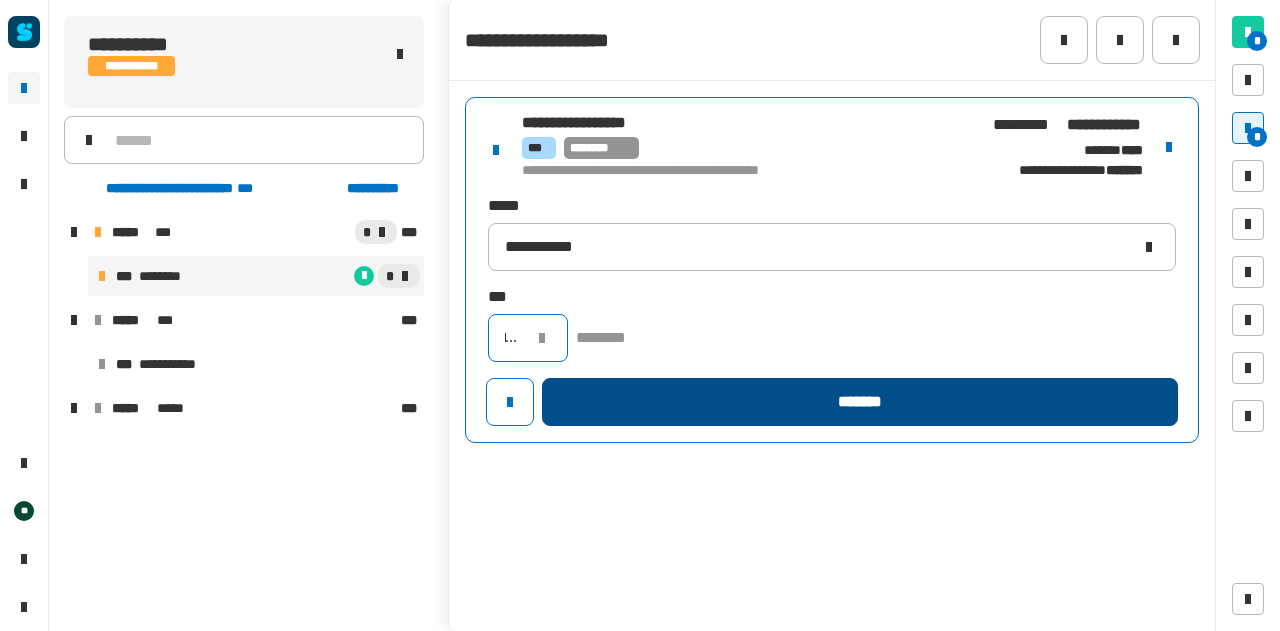 type on "*****" 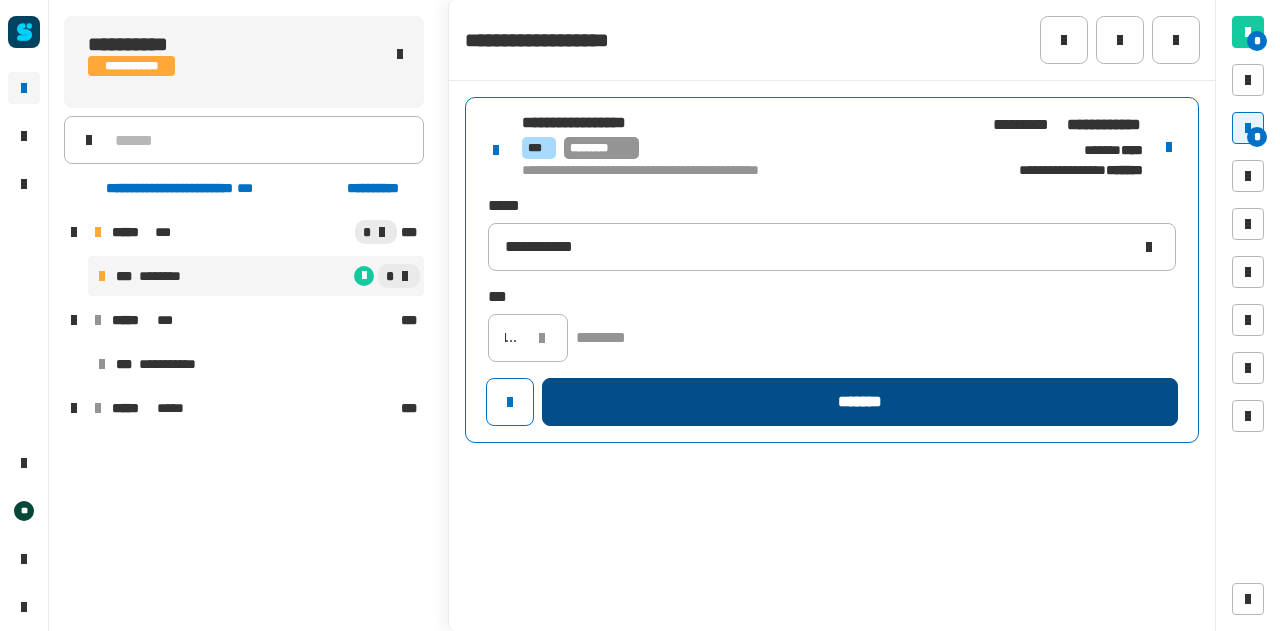 click on "*******" 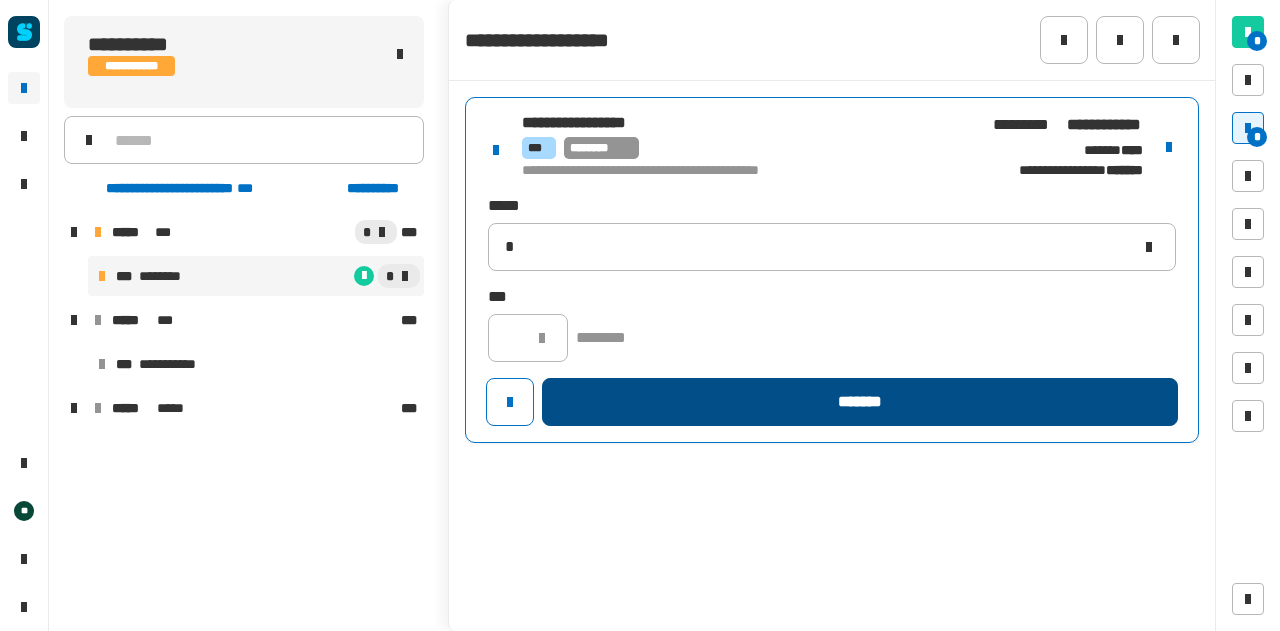type 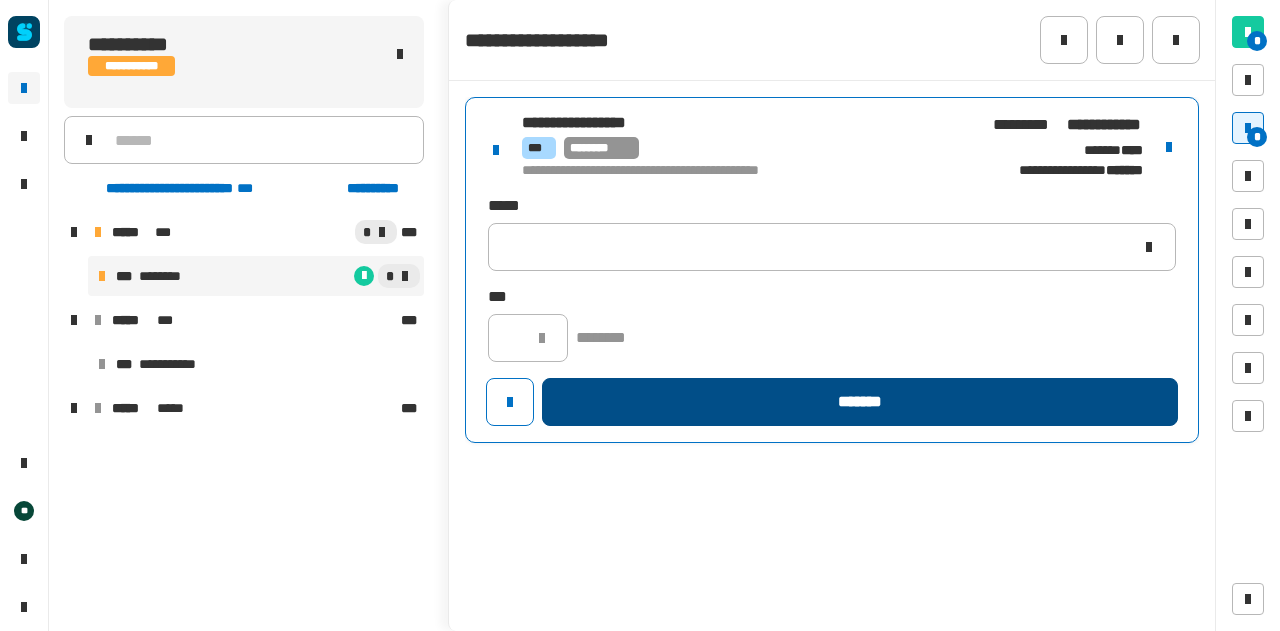 scroll, scrollTop: 0, scrollLeft: 0, axis: both 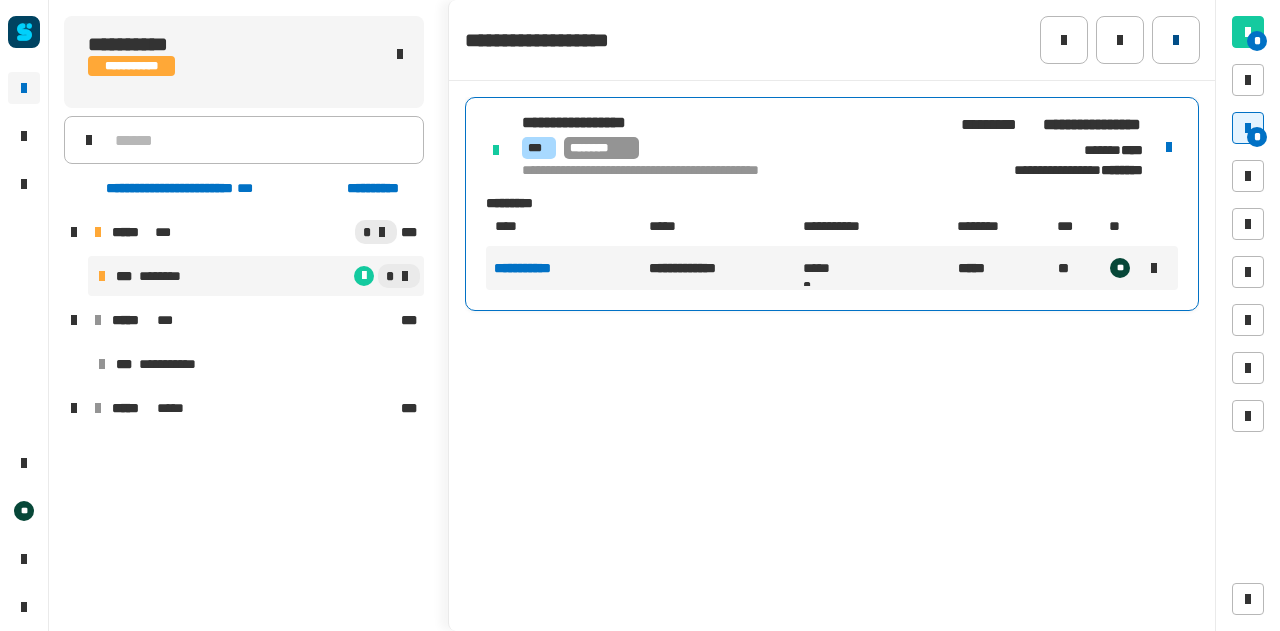 click 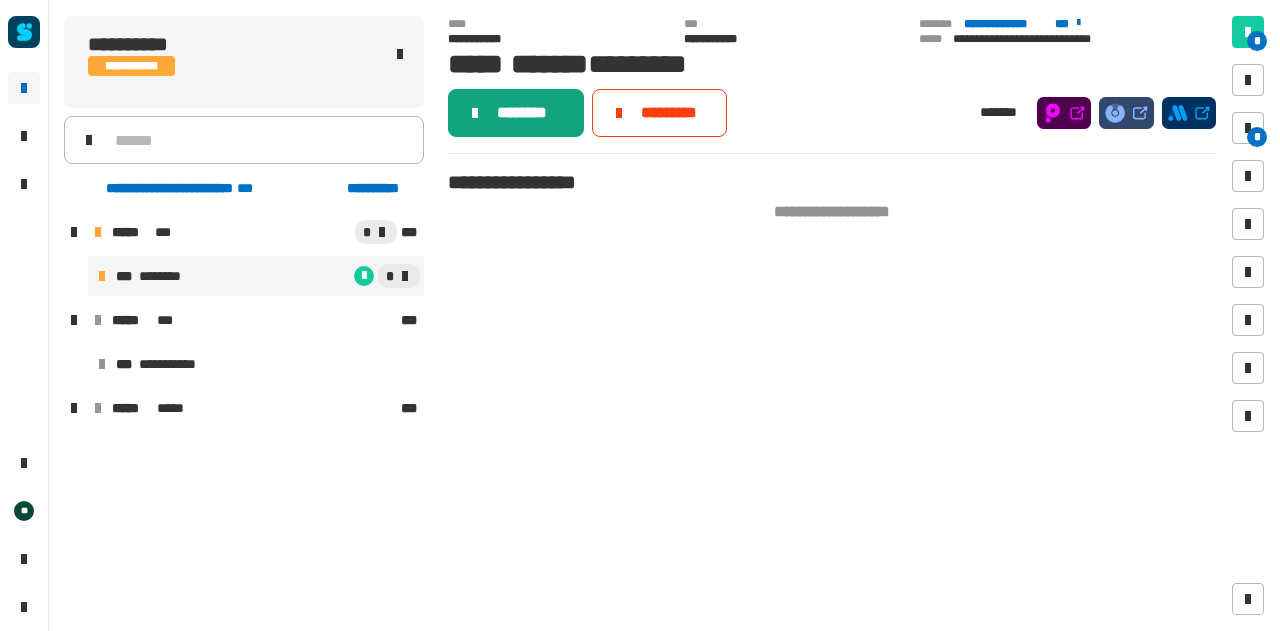 click on "********" 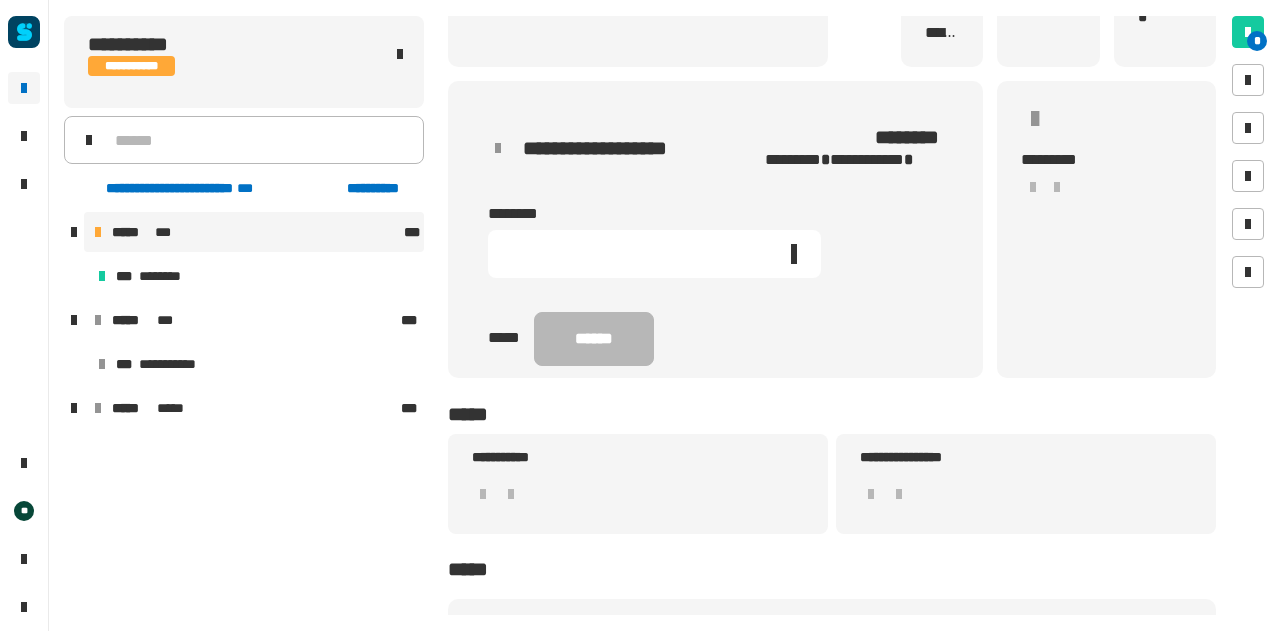 scroll, scrollTop: 280, scrollLeft: 0, axis: vertical 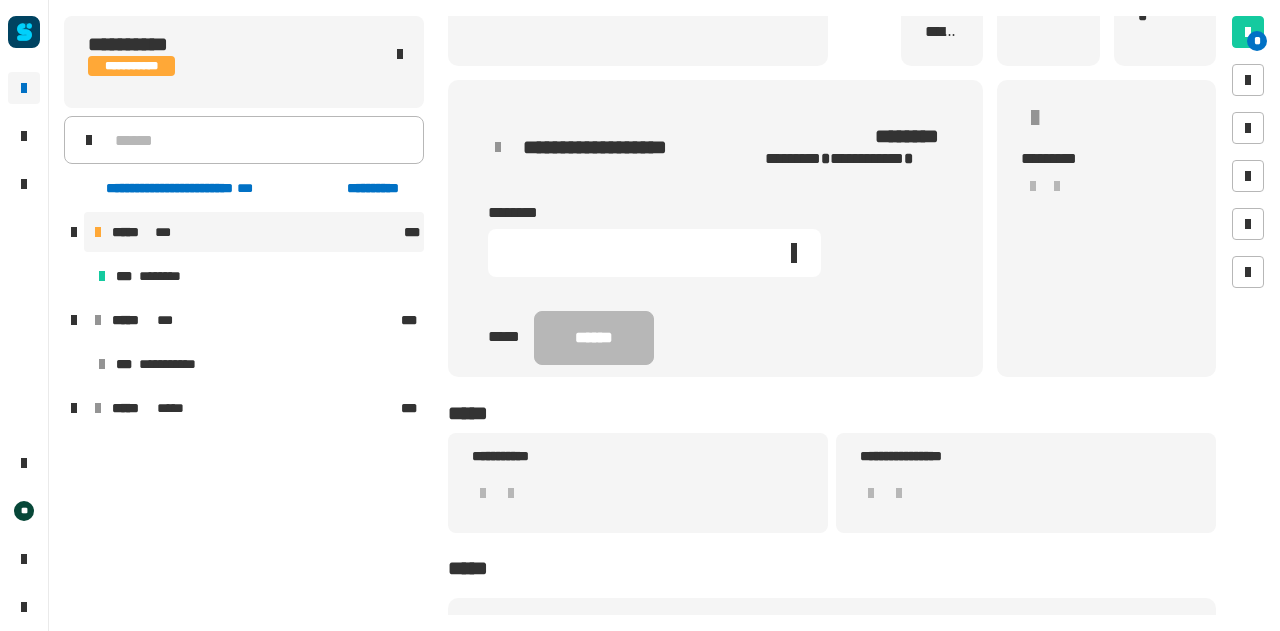 click 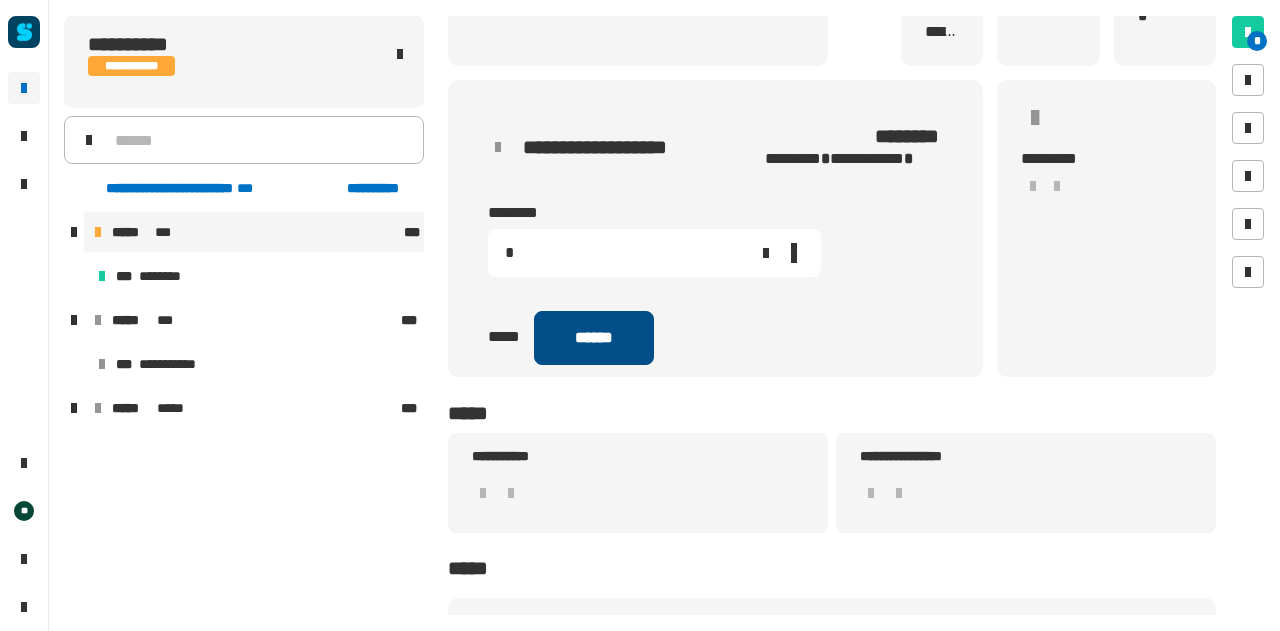 type on "*" 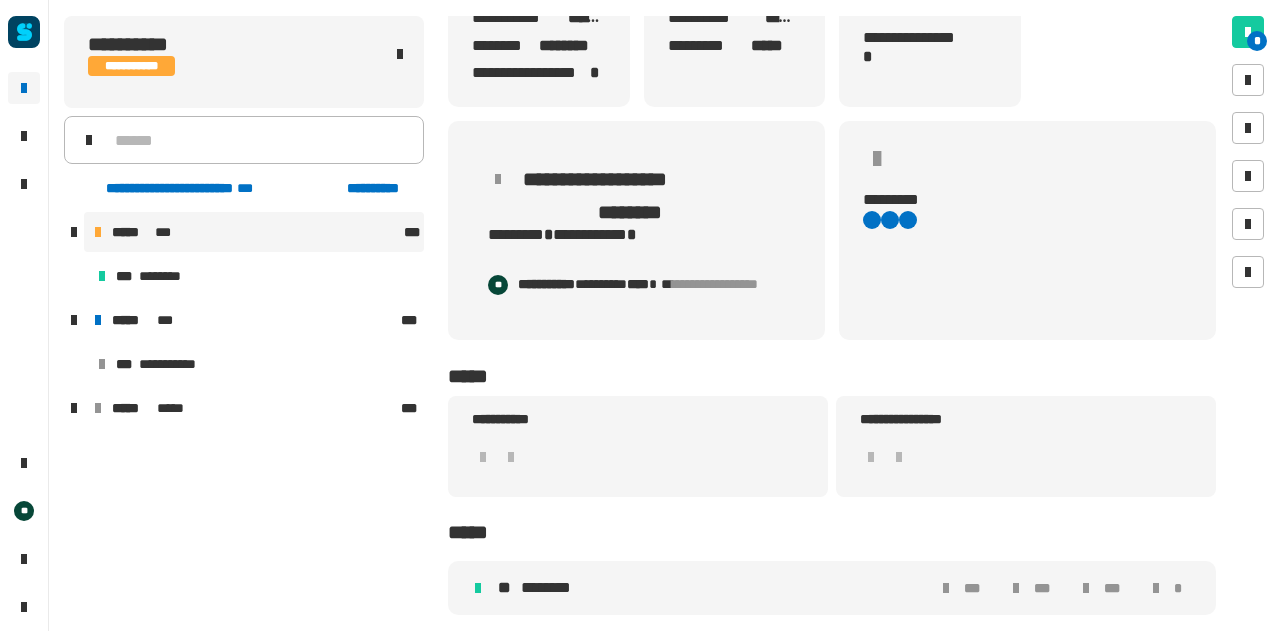 scroll, scrollTop: 0, scrollLeft: 0, axis: both 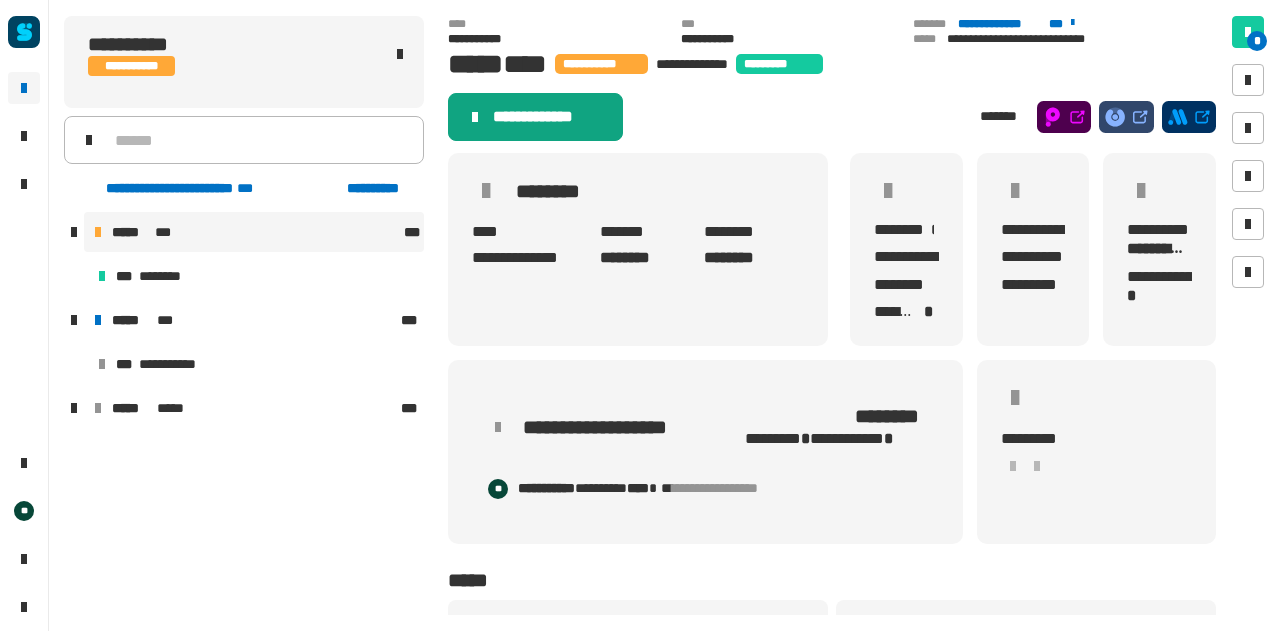 click on "**********" 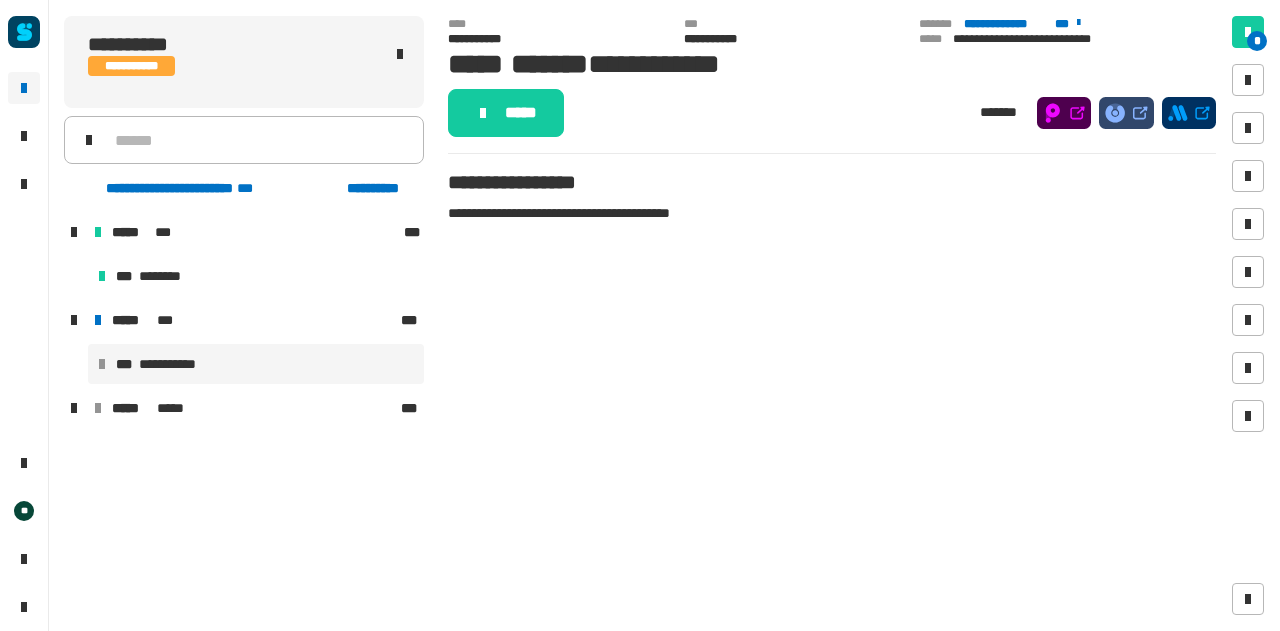 click on "*****" 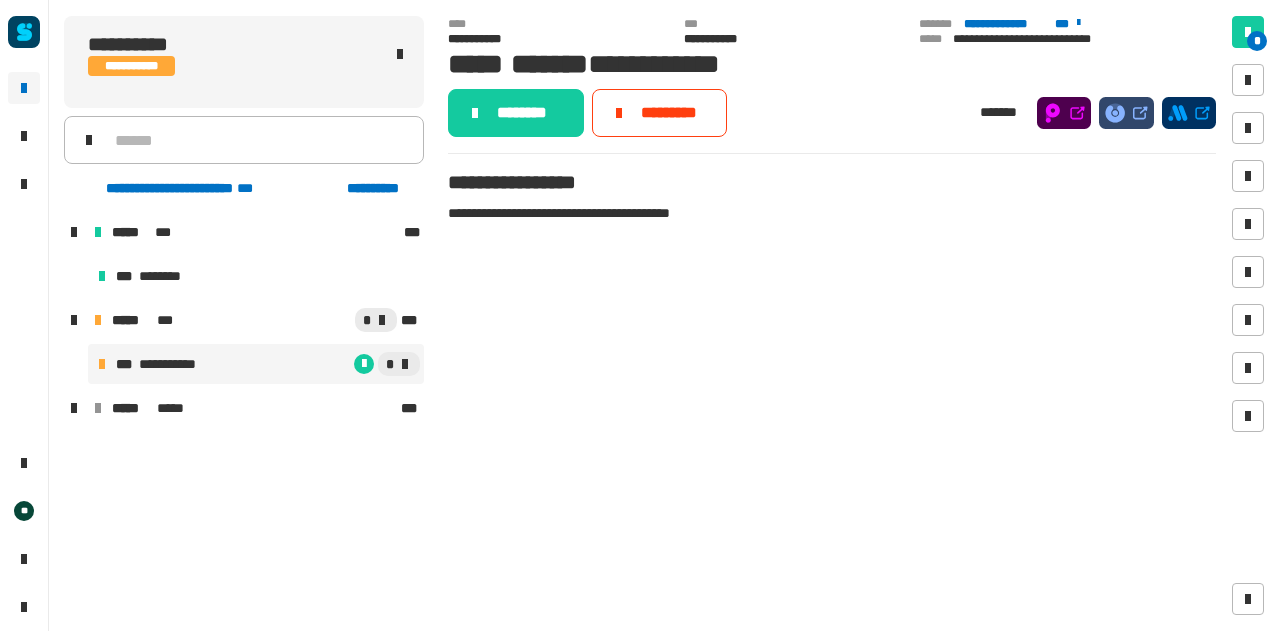click on "********" 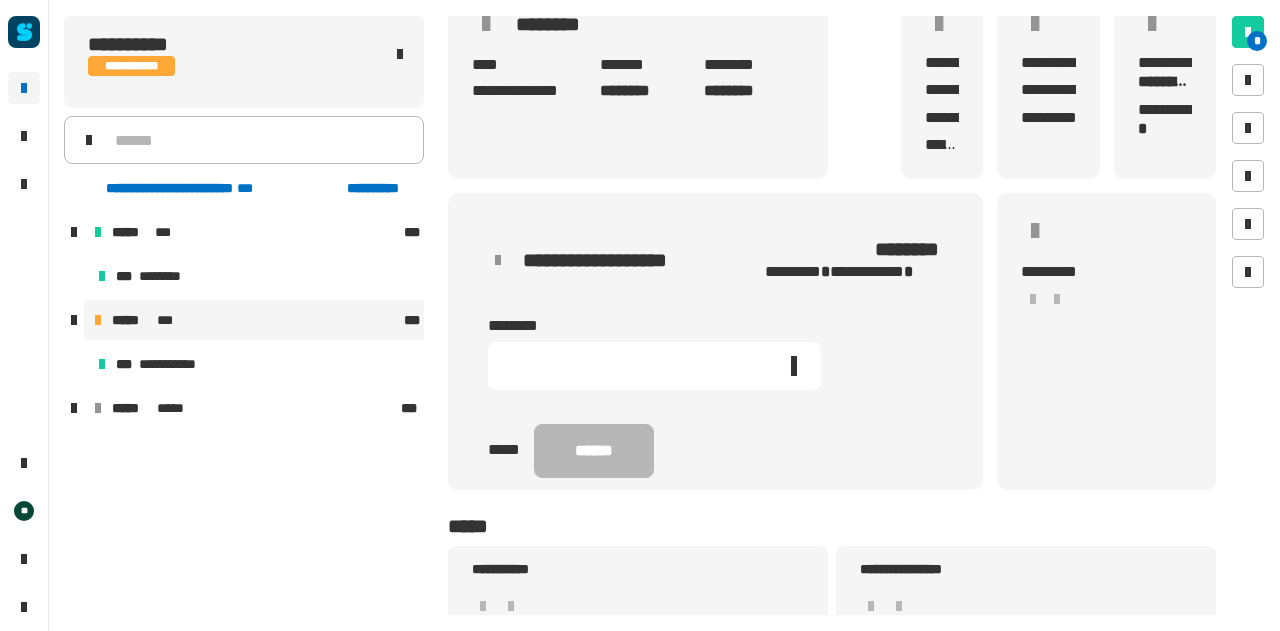 scroll, scrollTop: 176, scrollLeft: 0, axis: vertical 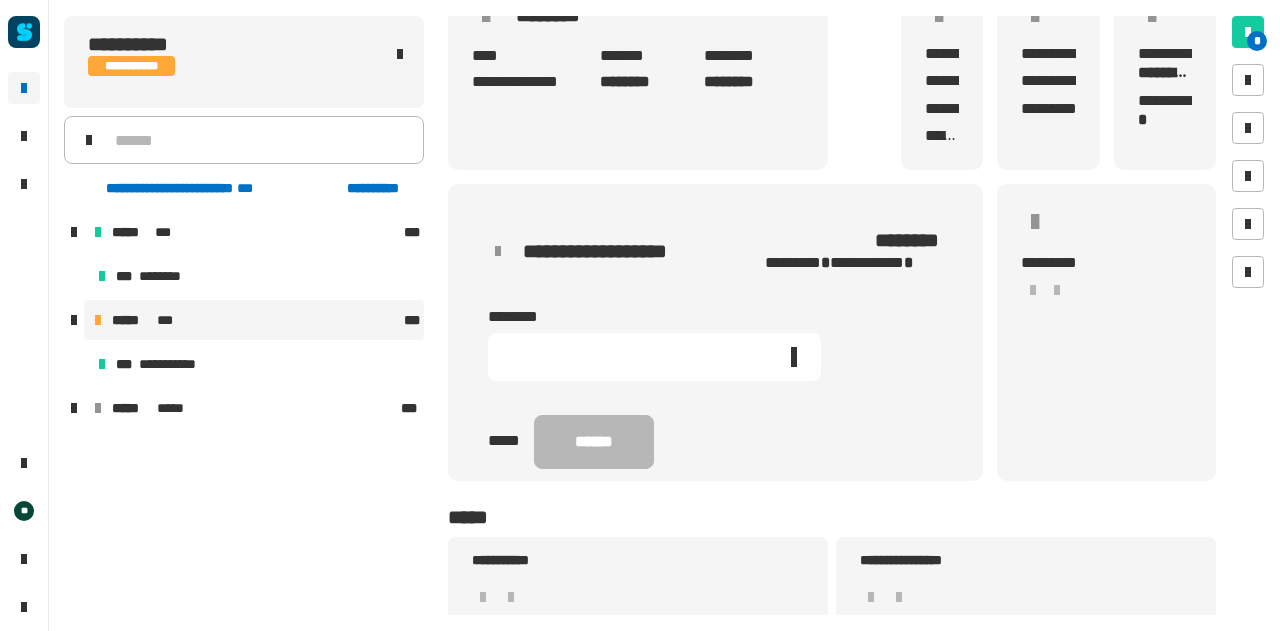 click 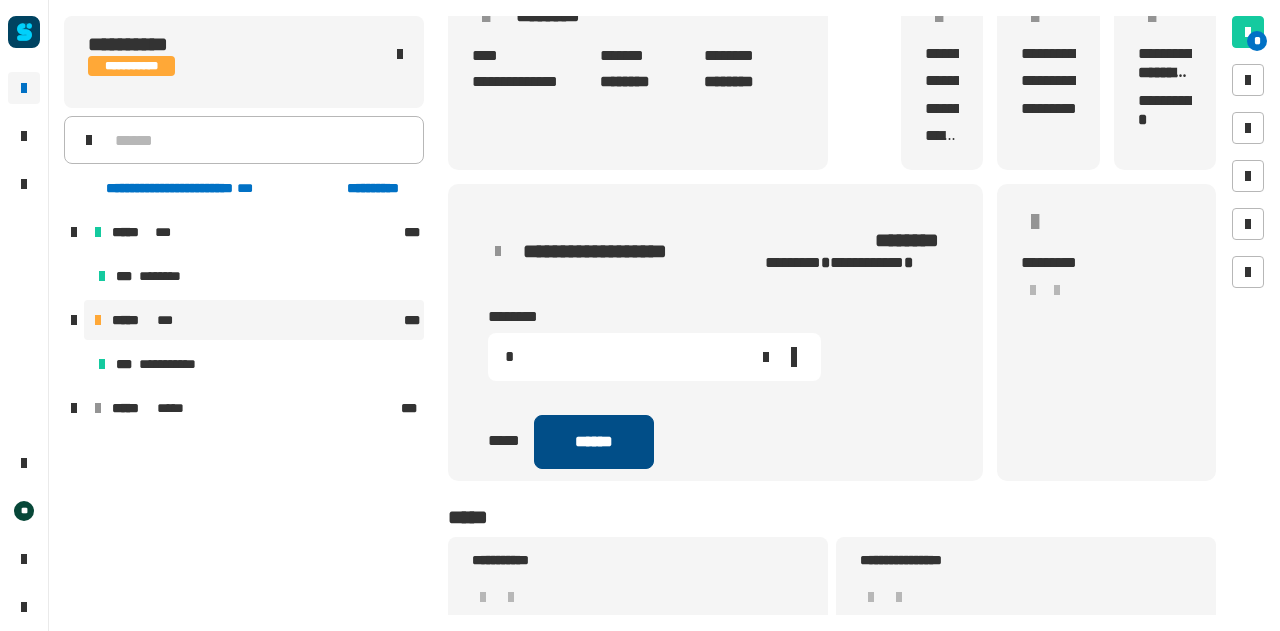 type on "*" 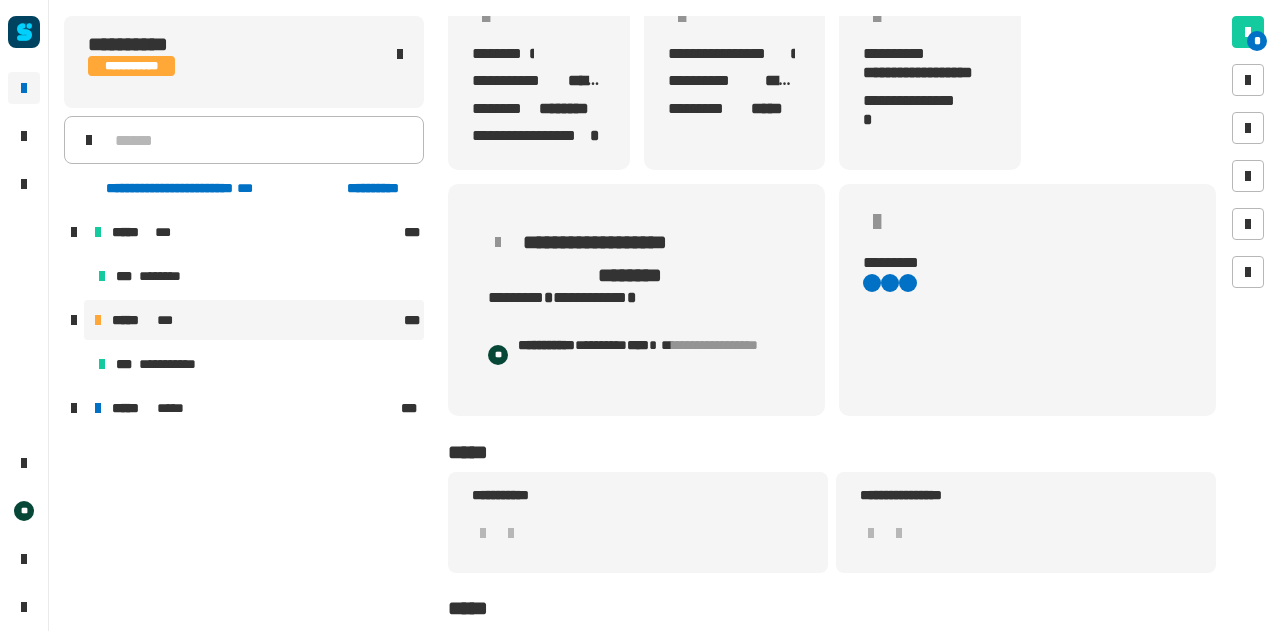 scroll, scrollTop: 0, scrollLeft: 0, axis: both 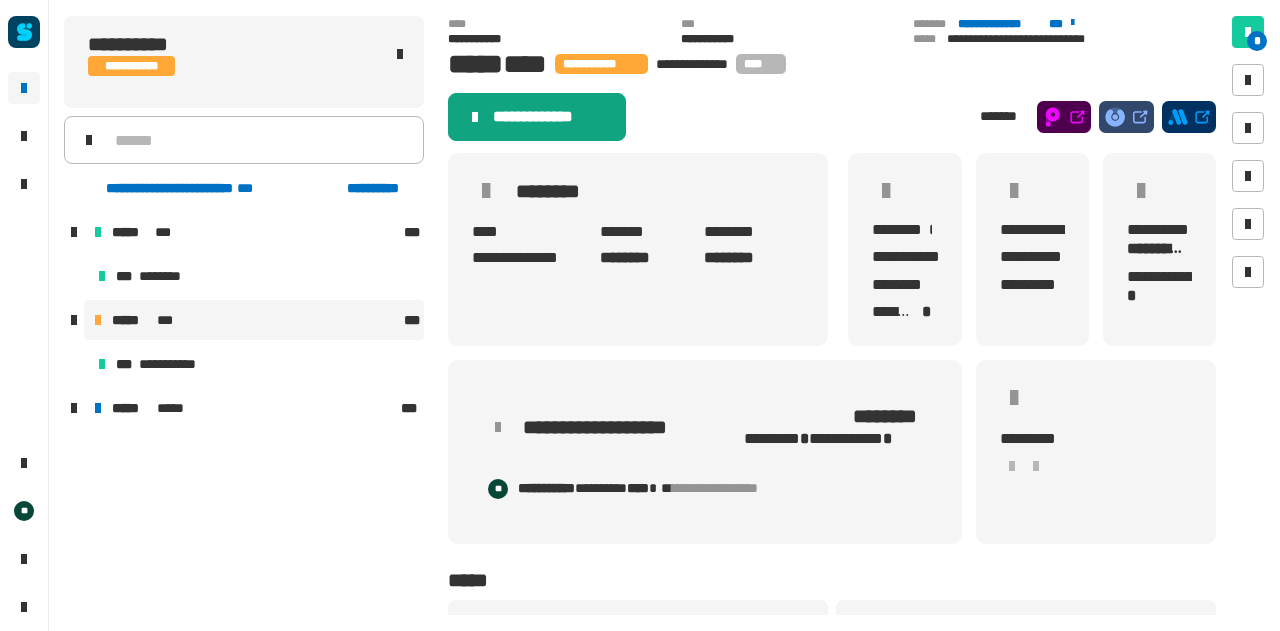 click on "**********" 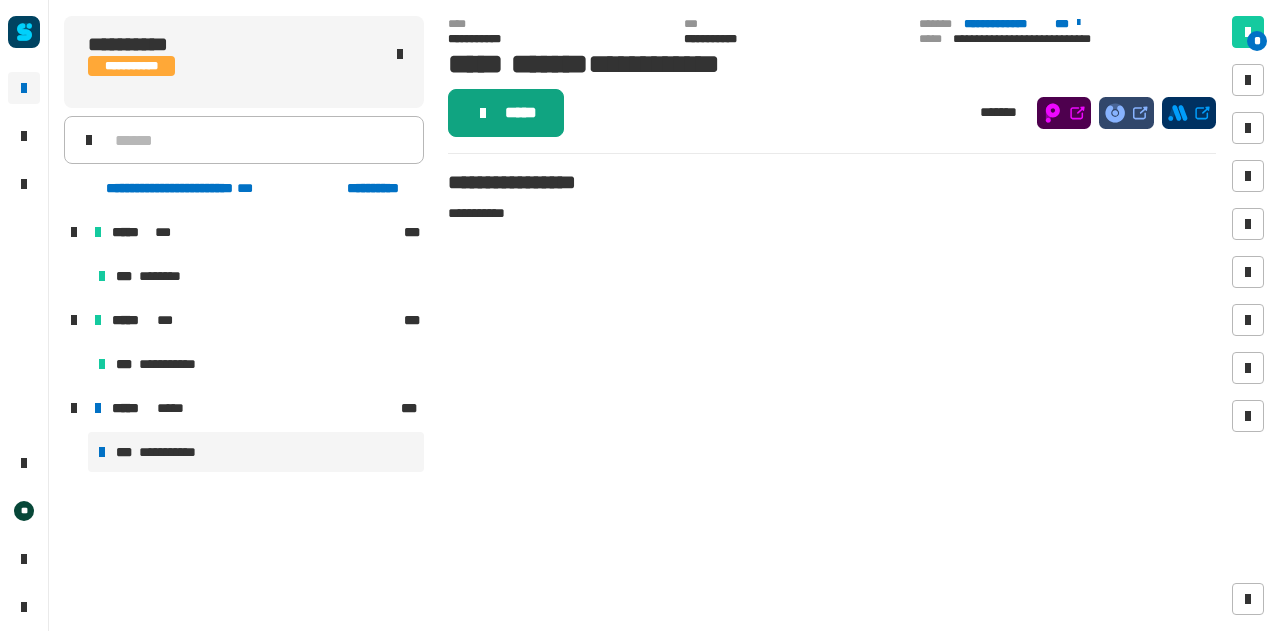 click on "*****" 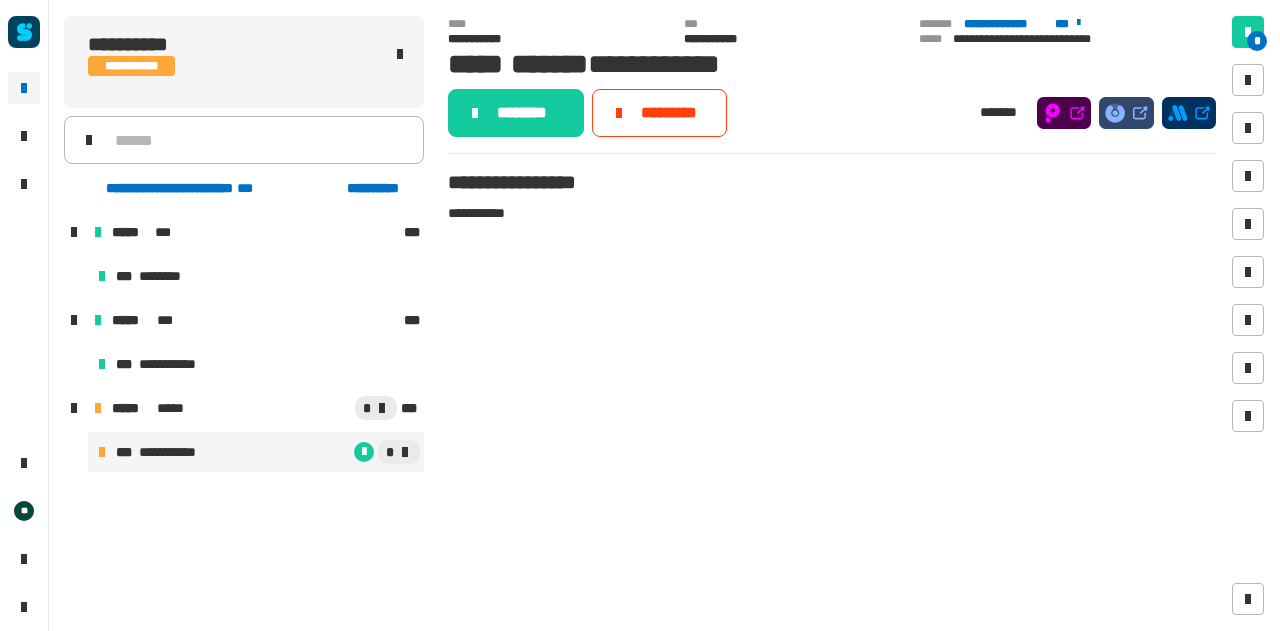 click on "********" 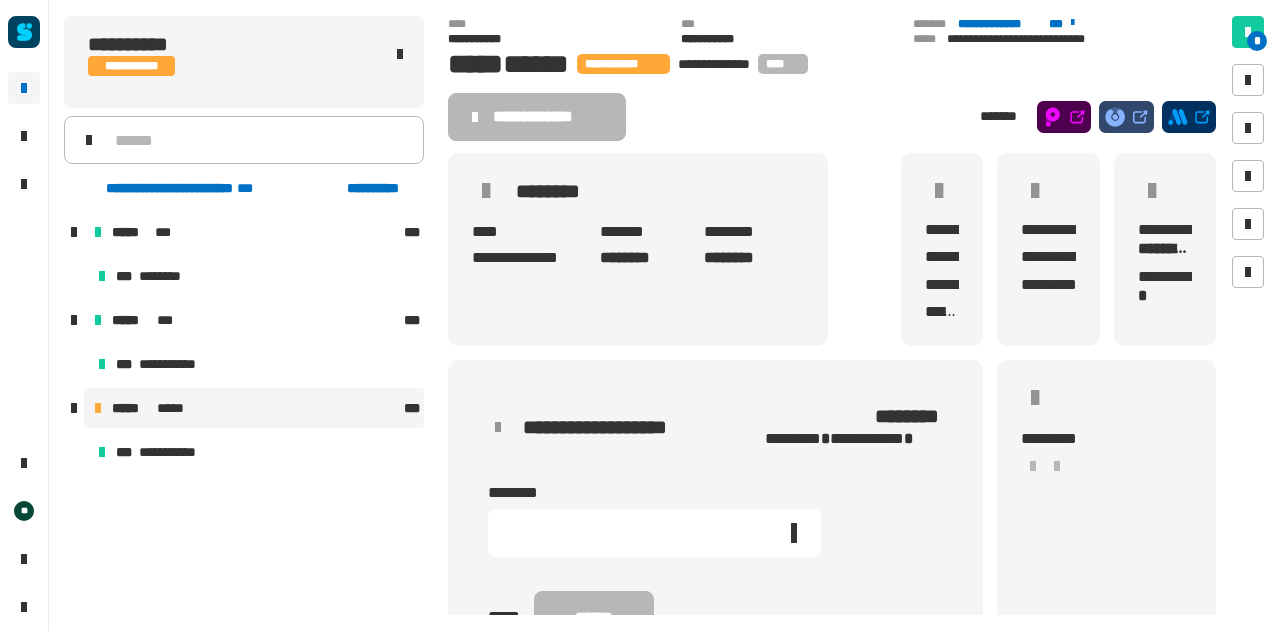 click on "********" 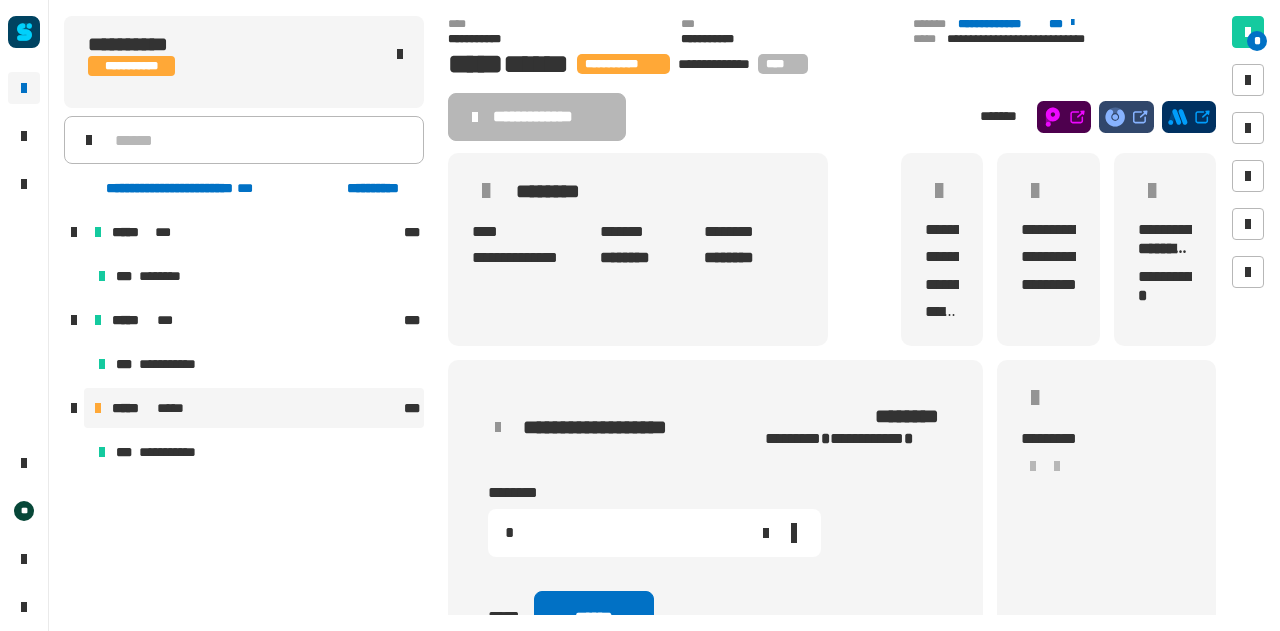 scroll, scrollTop: 119, scrollLeft: 0, axis: vertical 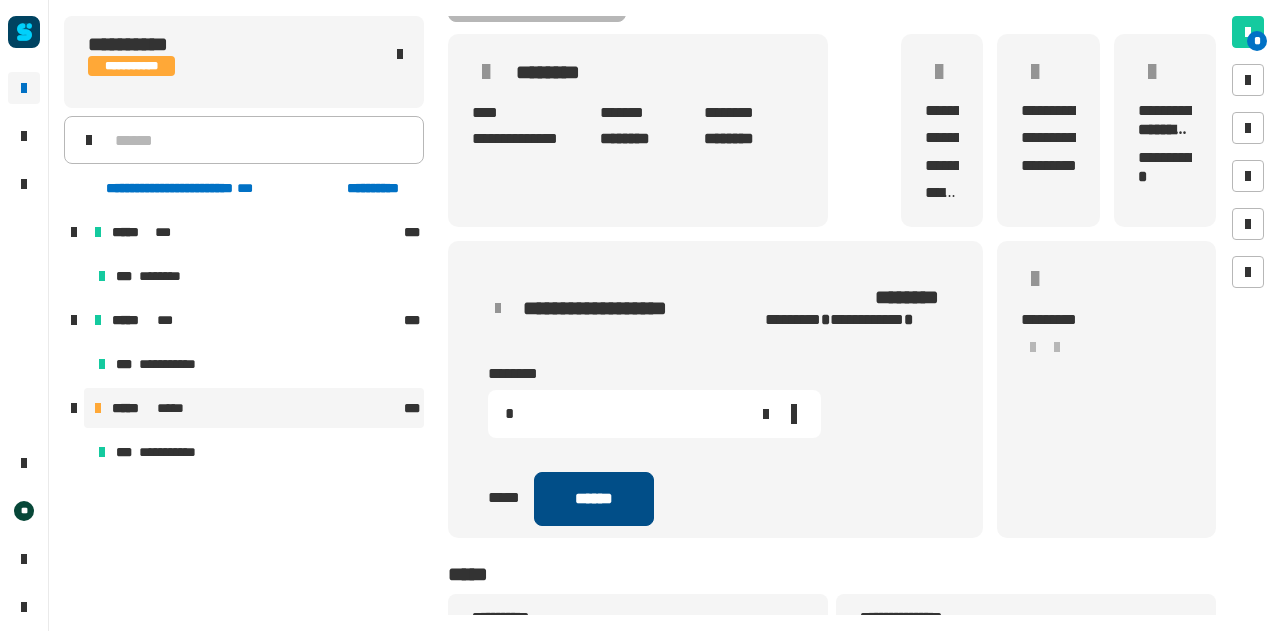 type on "*" 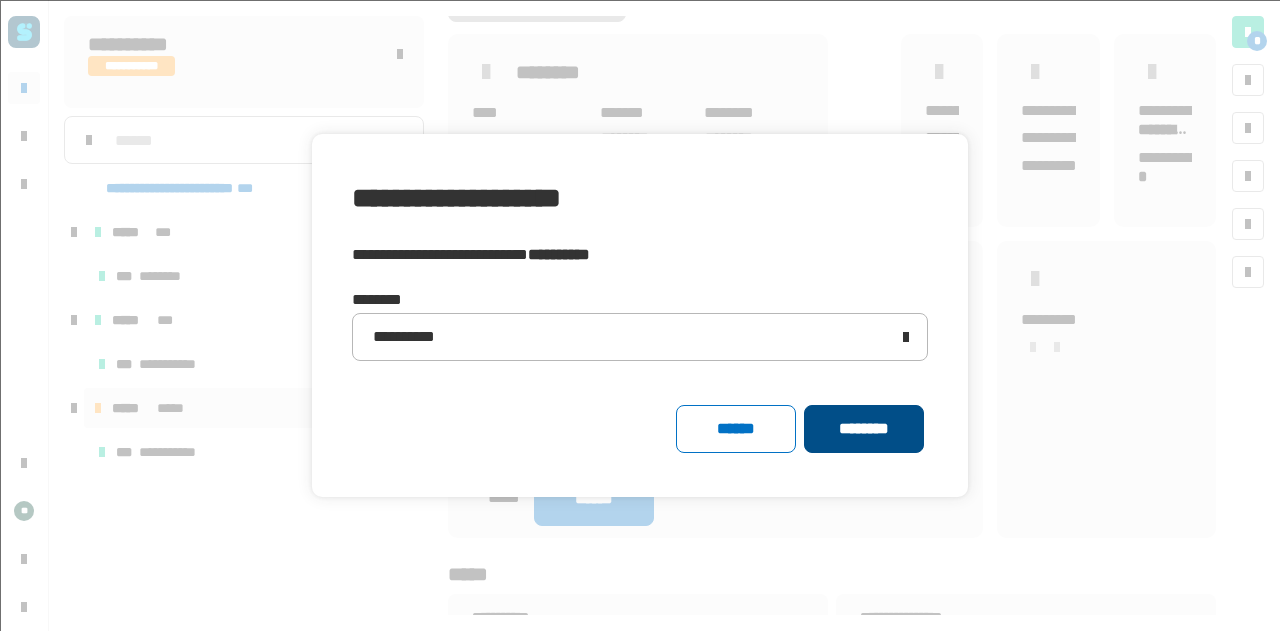 click on "********" 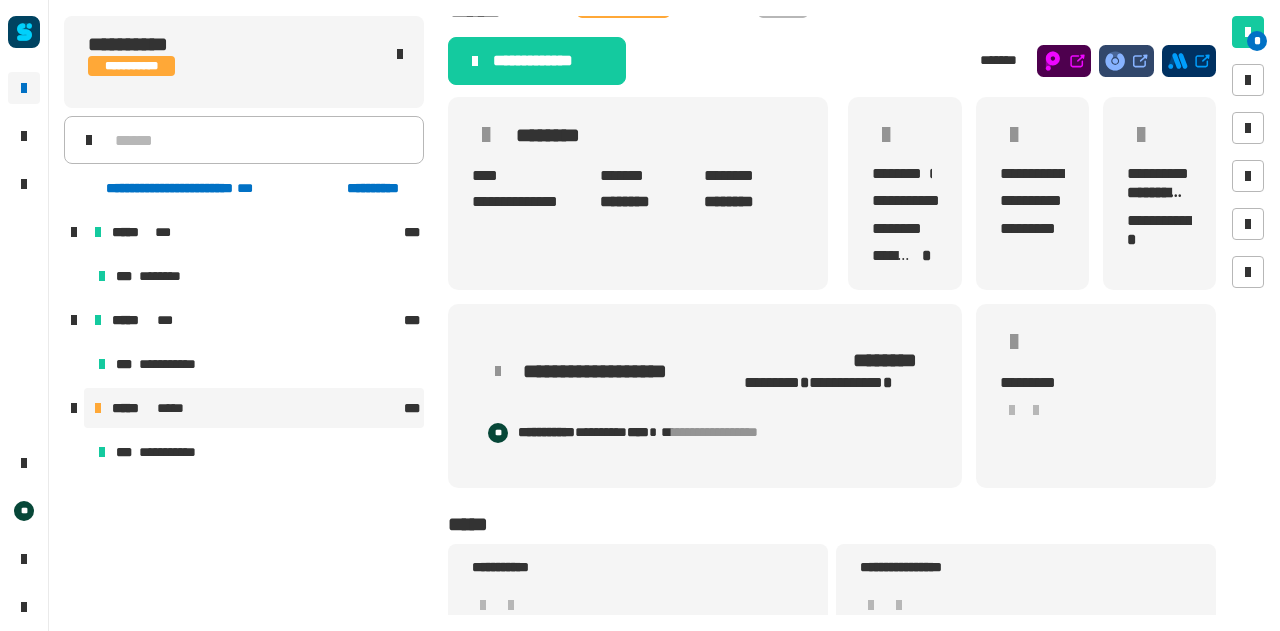 scroll, scrollTop: 60, scrollLeft: 0, axis: vertical 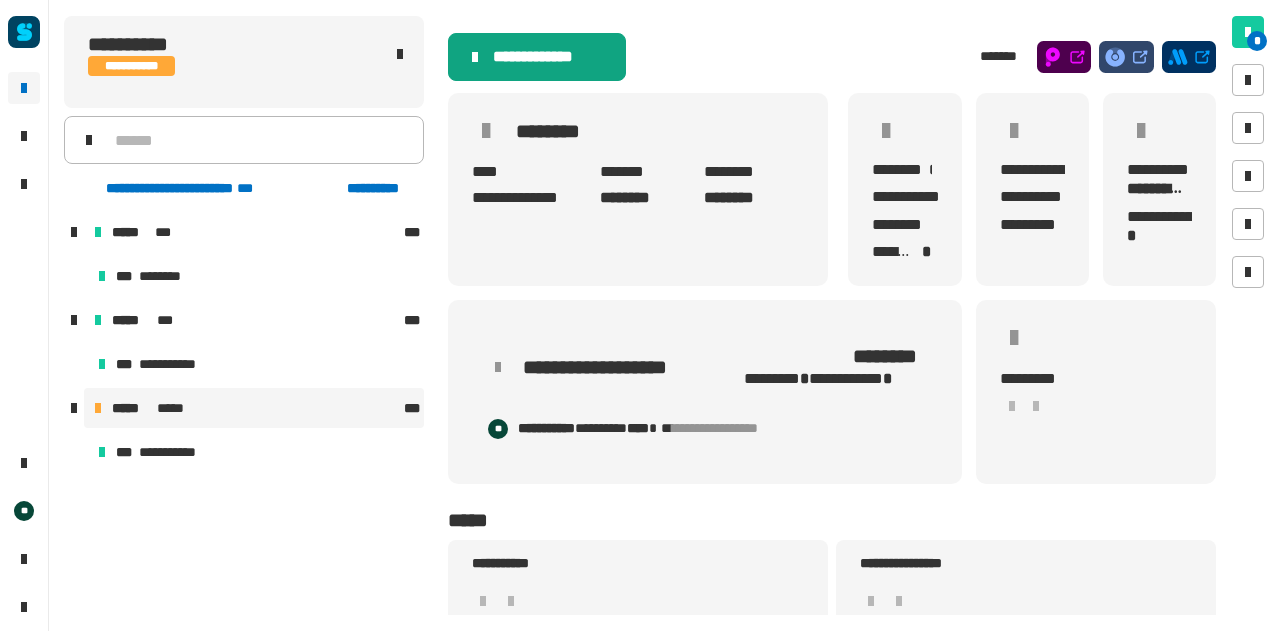 click on "**********" 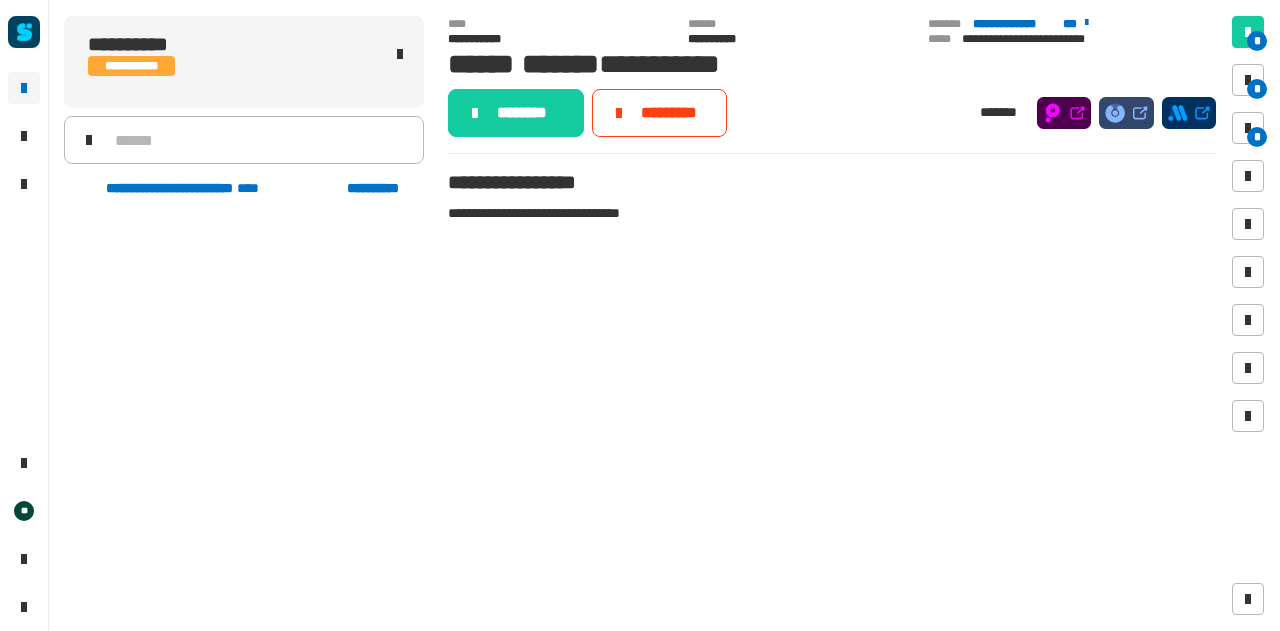 scroll, scrollTop: 0, scrollLeft: 0, axis: both 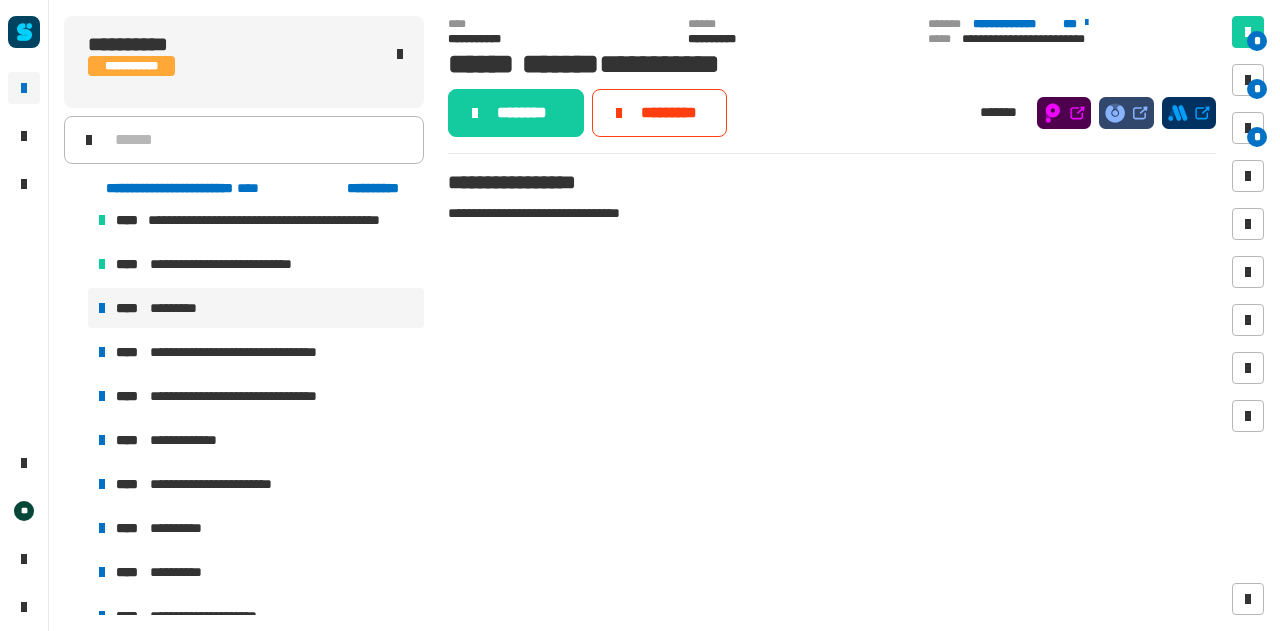 click on "*********" at bounding box center [181, 308] 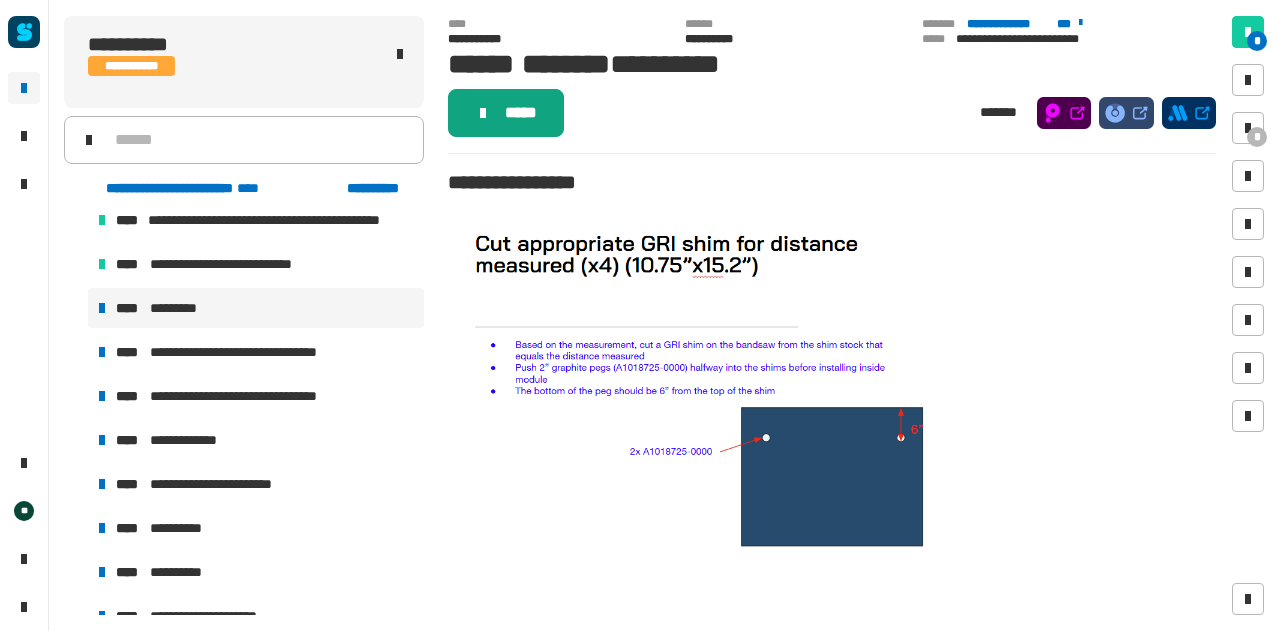 click on "*****" 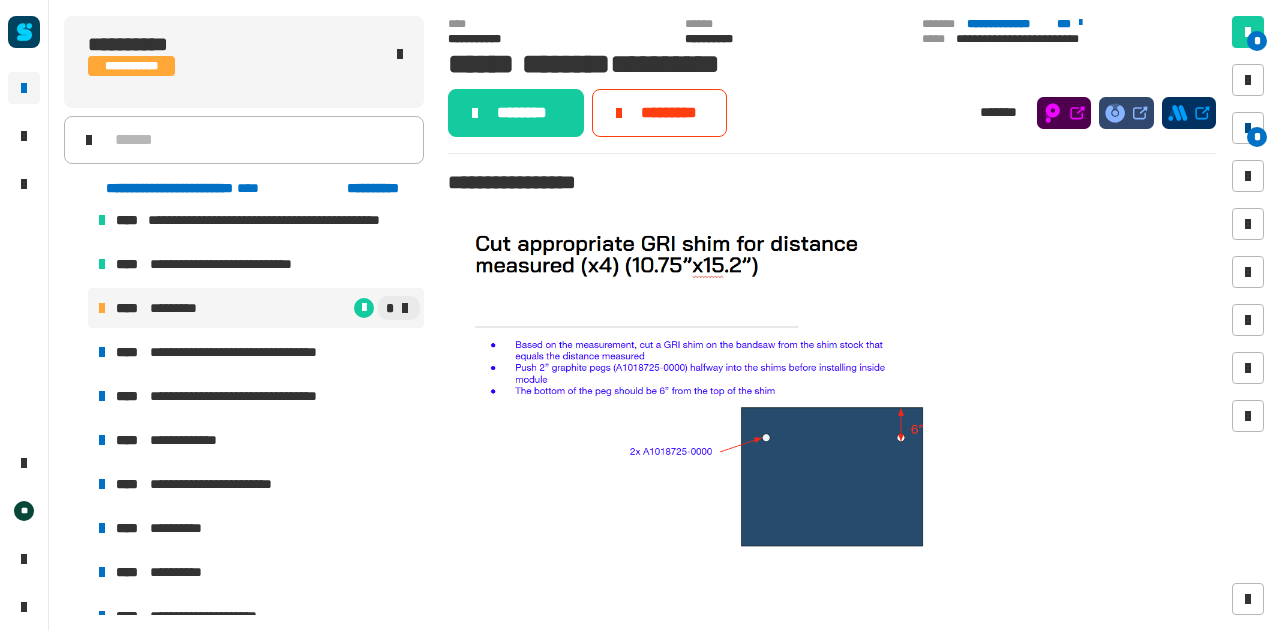 click at bounding box center (1248, 128) 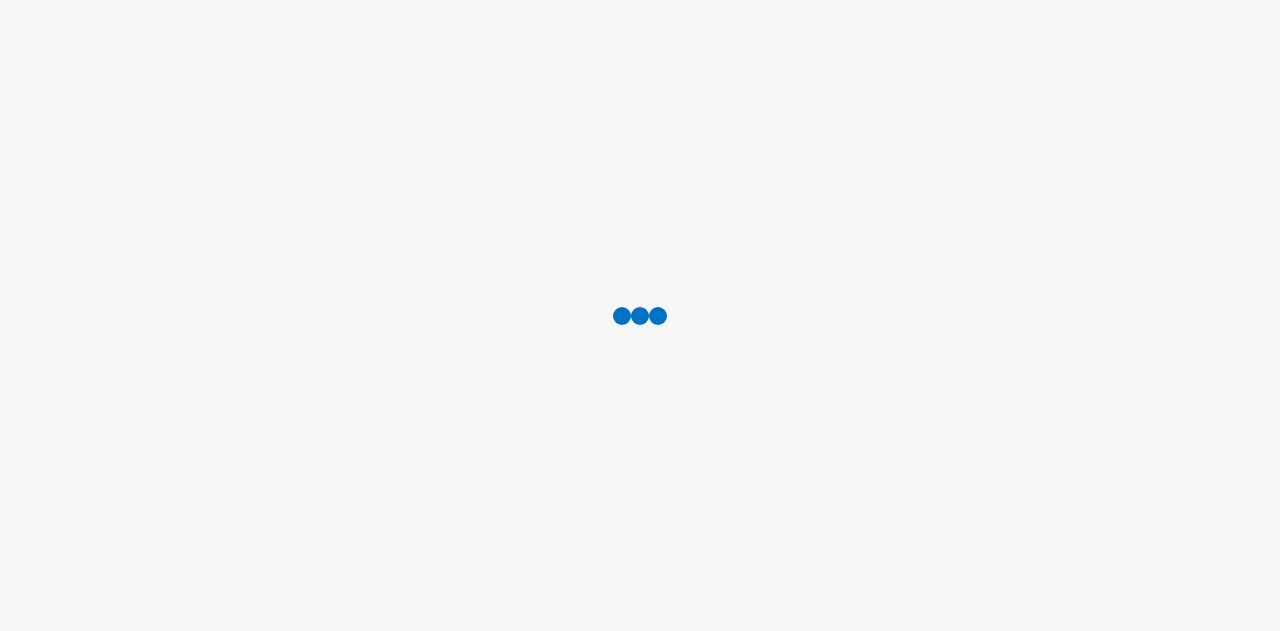 scroll, scrollTop: 0, scrollLeft: 0, axis: both 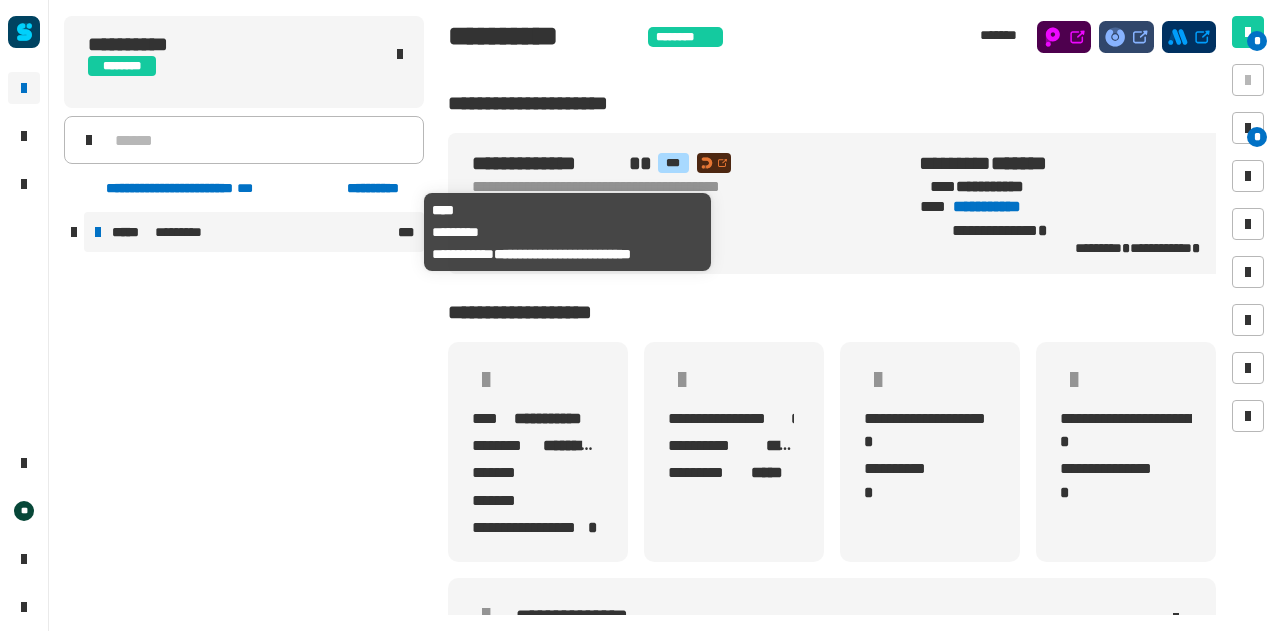 click on "*********" at bounding box center [184, 232] 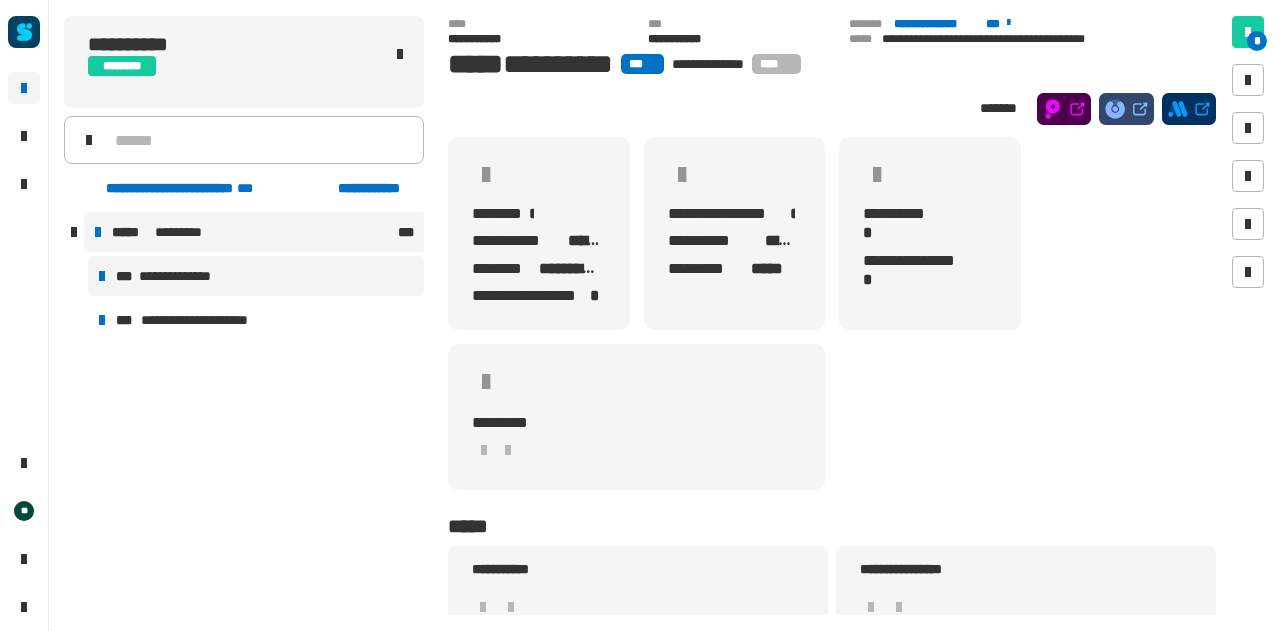 click on "**********" at bounding box center (176, 276) 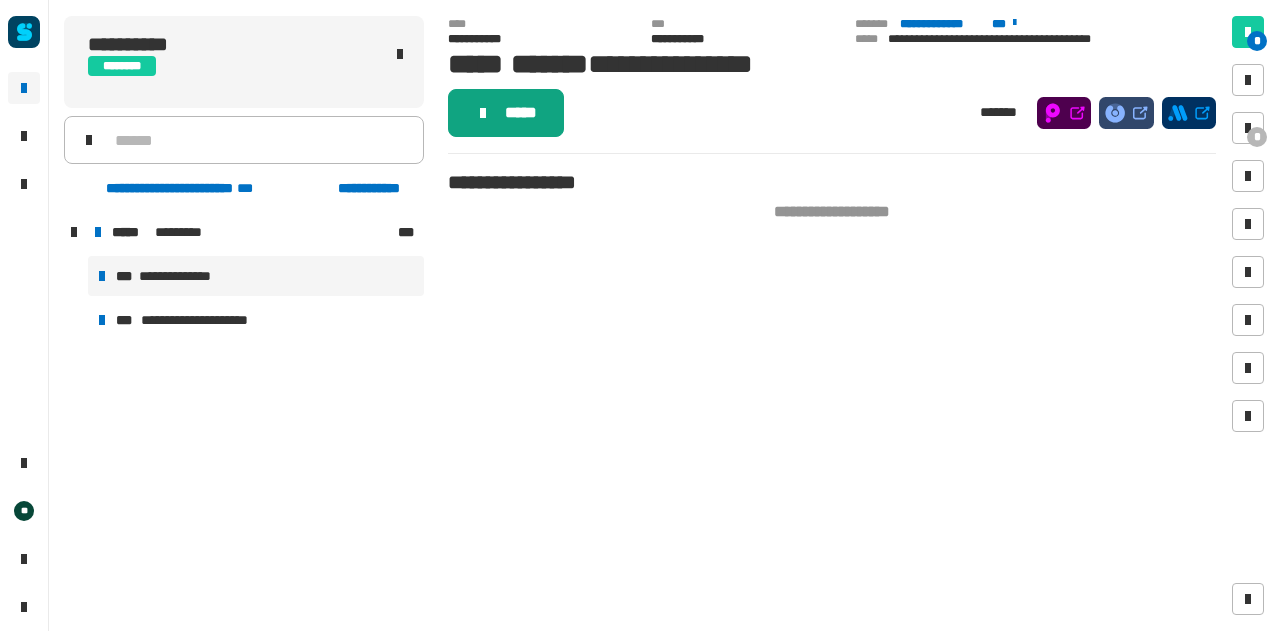 click on "*****" 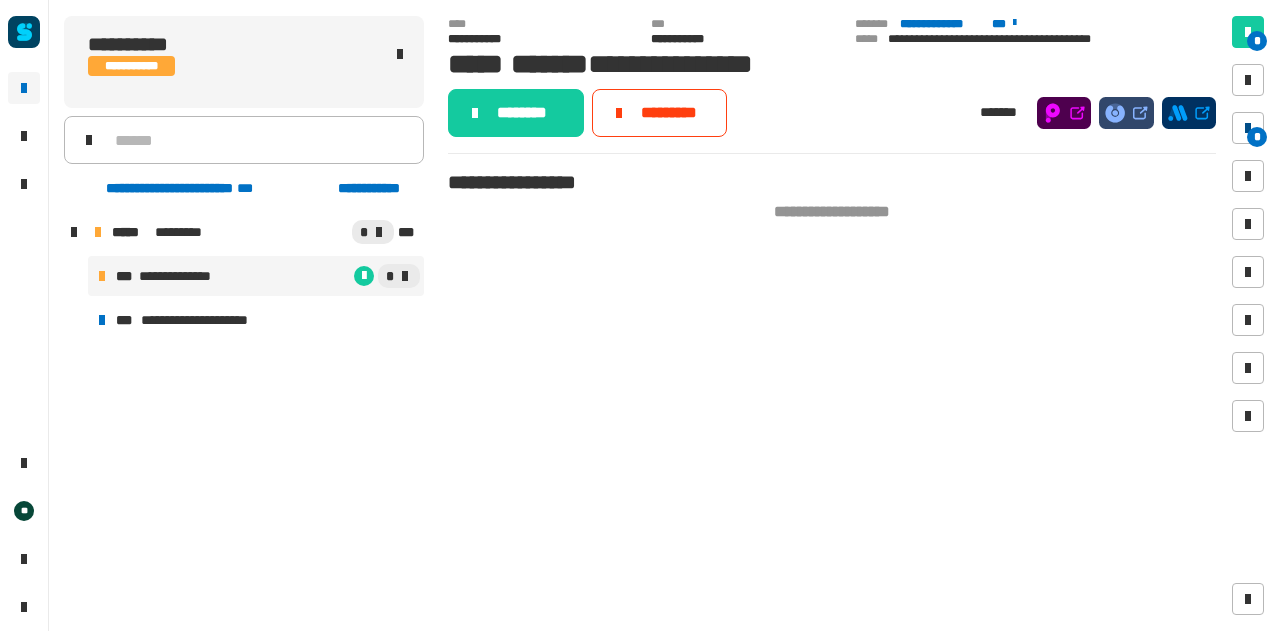 click at bounding box center (1248, 128) 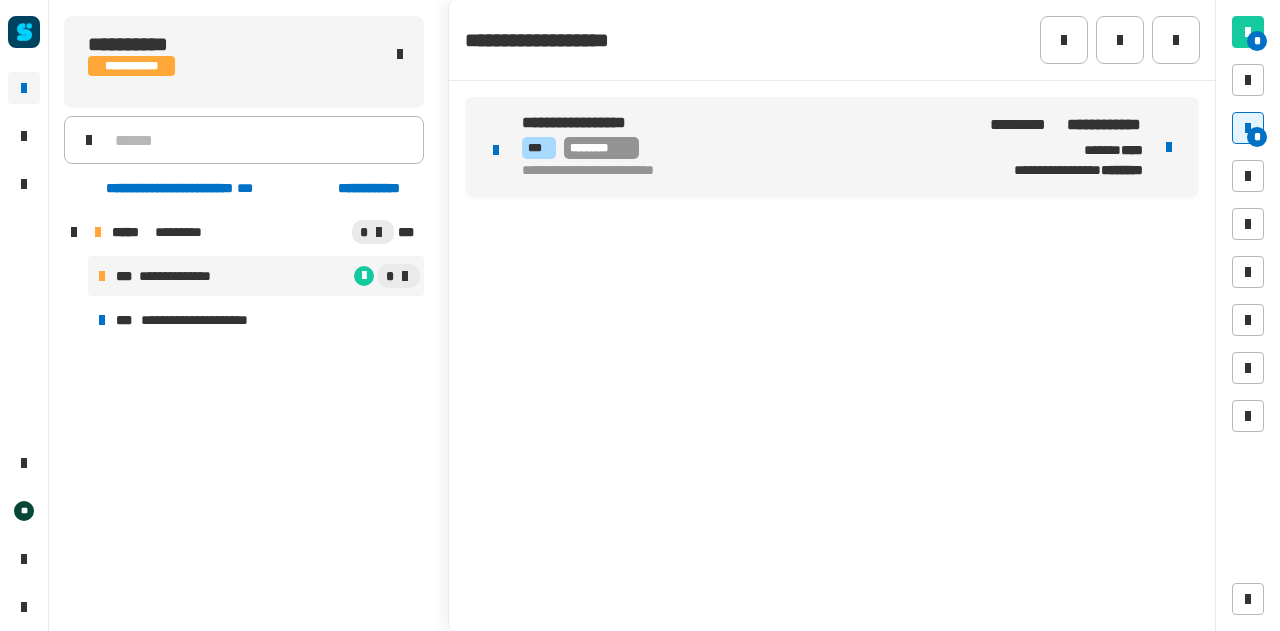 click on "**********" at bounding box center [1063, 170] 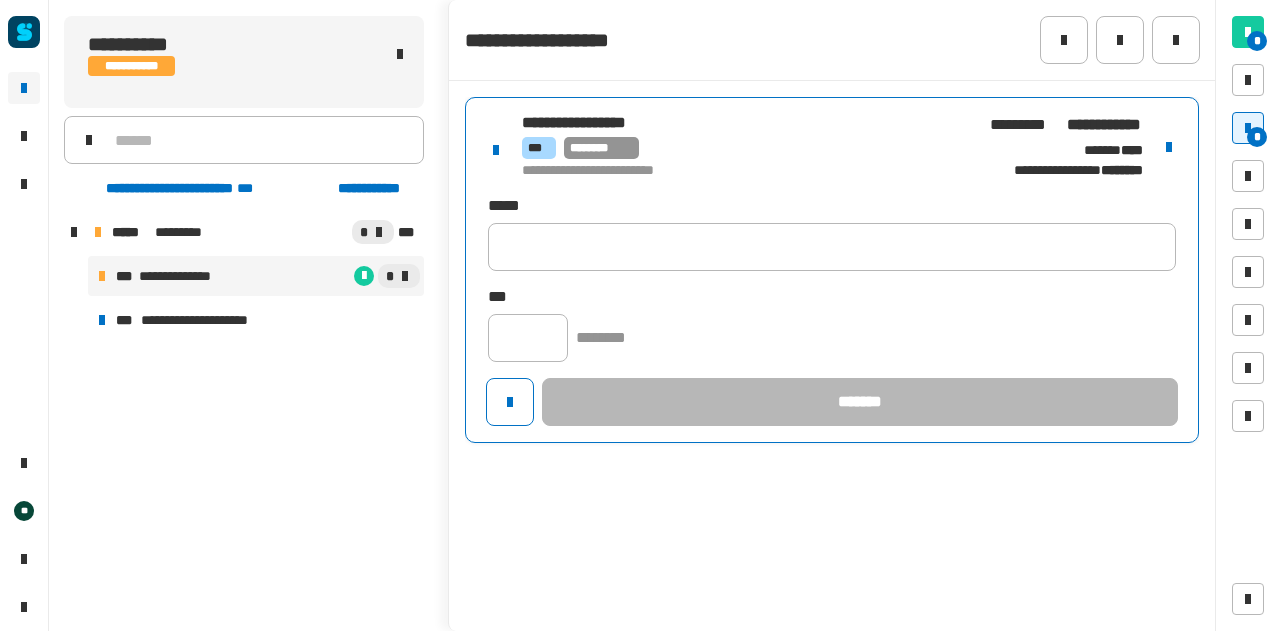 click at bounding box center (1169, 147) 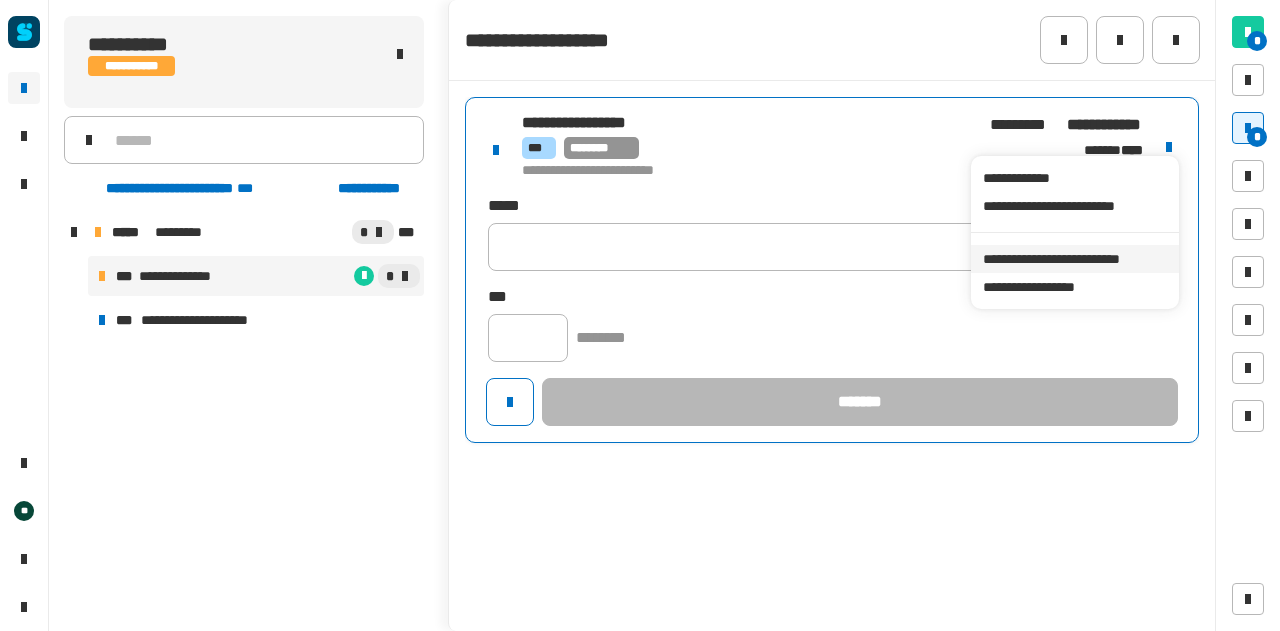 click on "**********" at bounding box center (1074, 259) 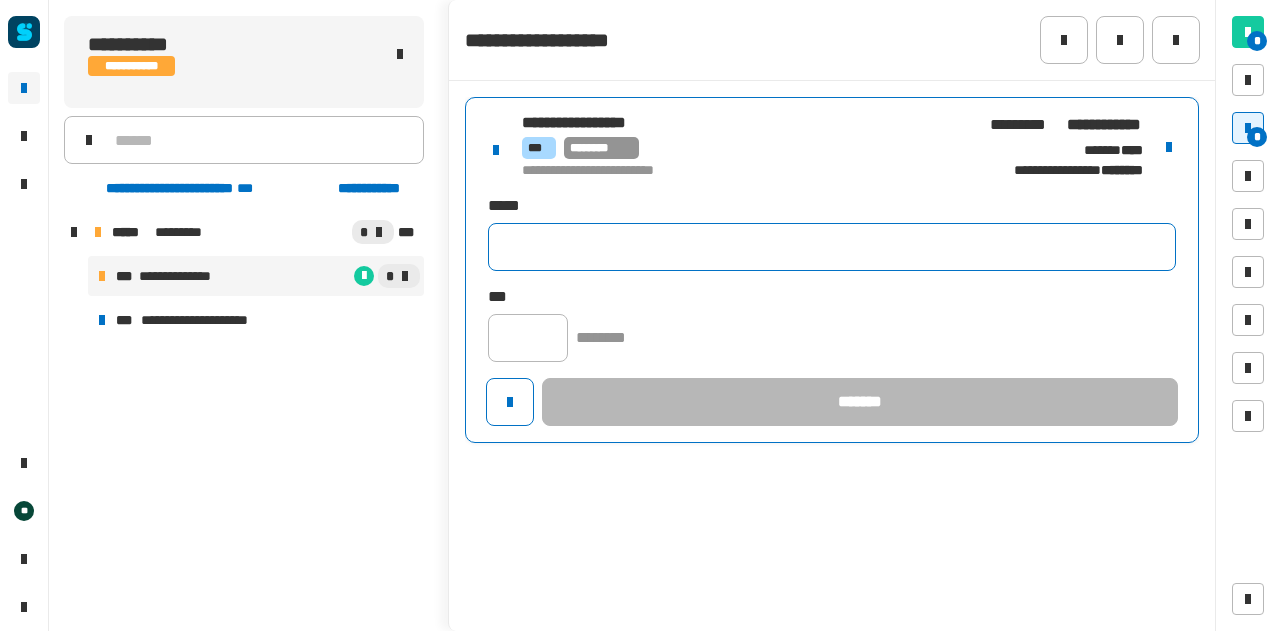 click 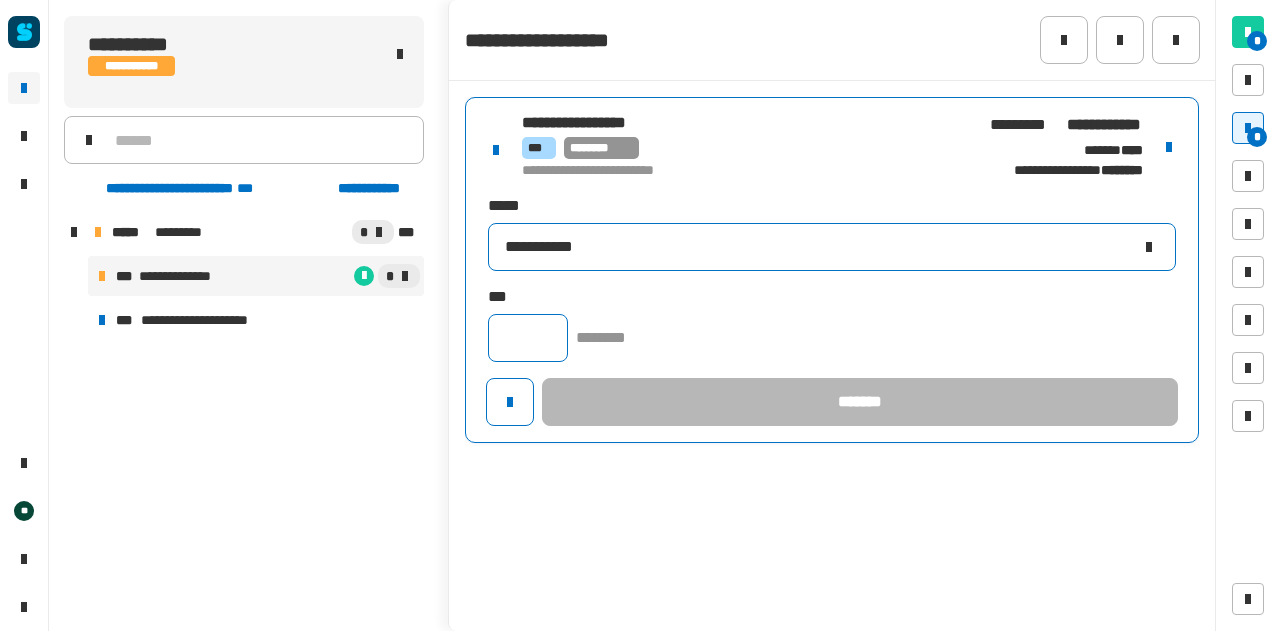 type on "**********" 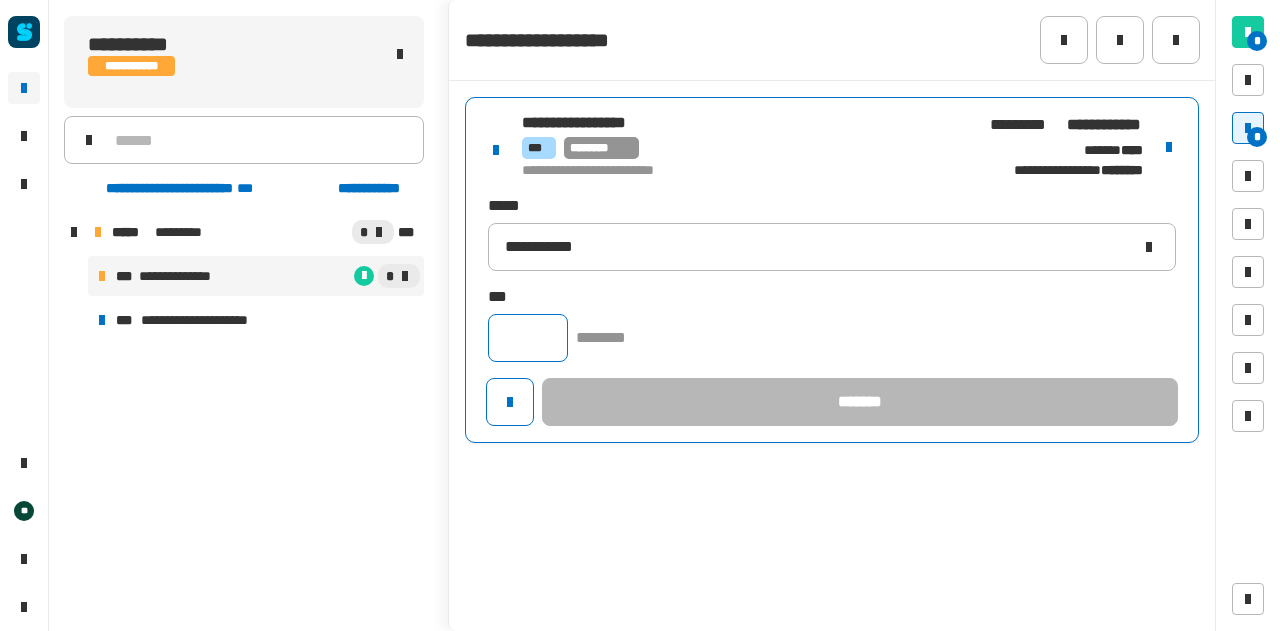 click 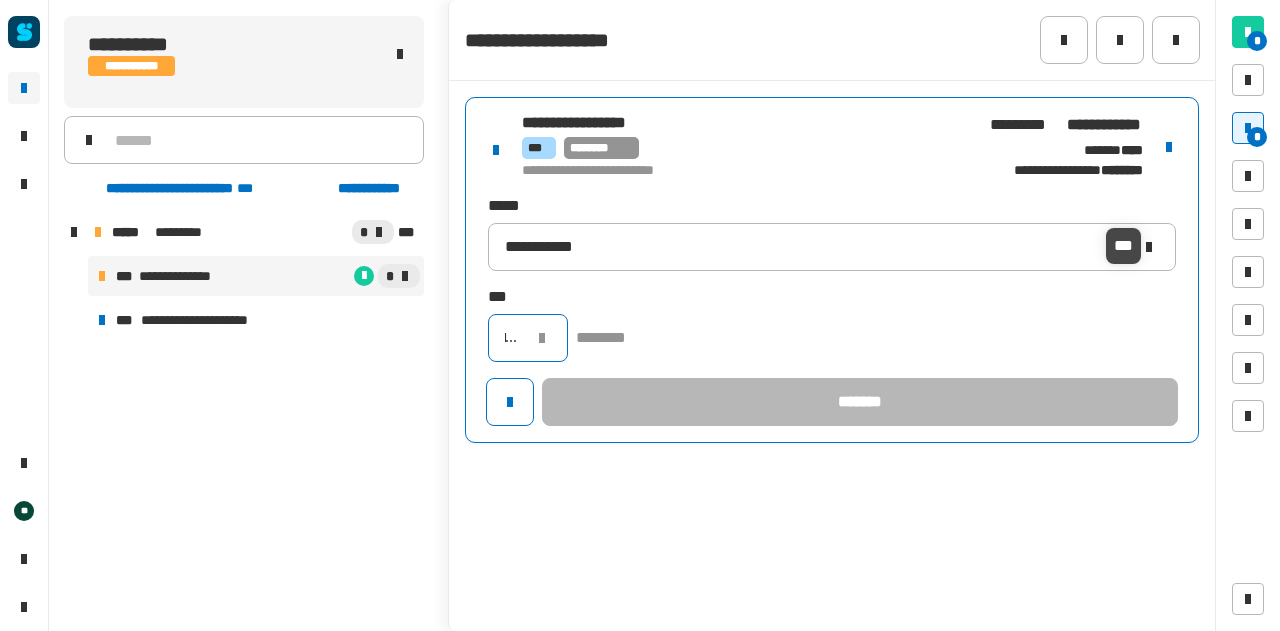 scroll, scrollTop: 0, scrollLeft: 22, axis: horizontal 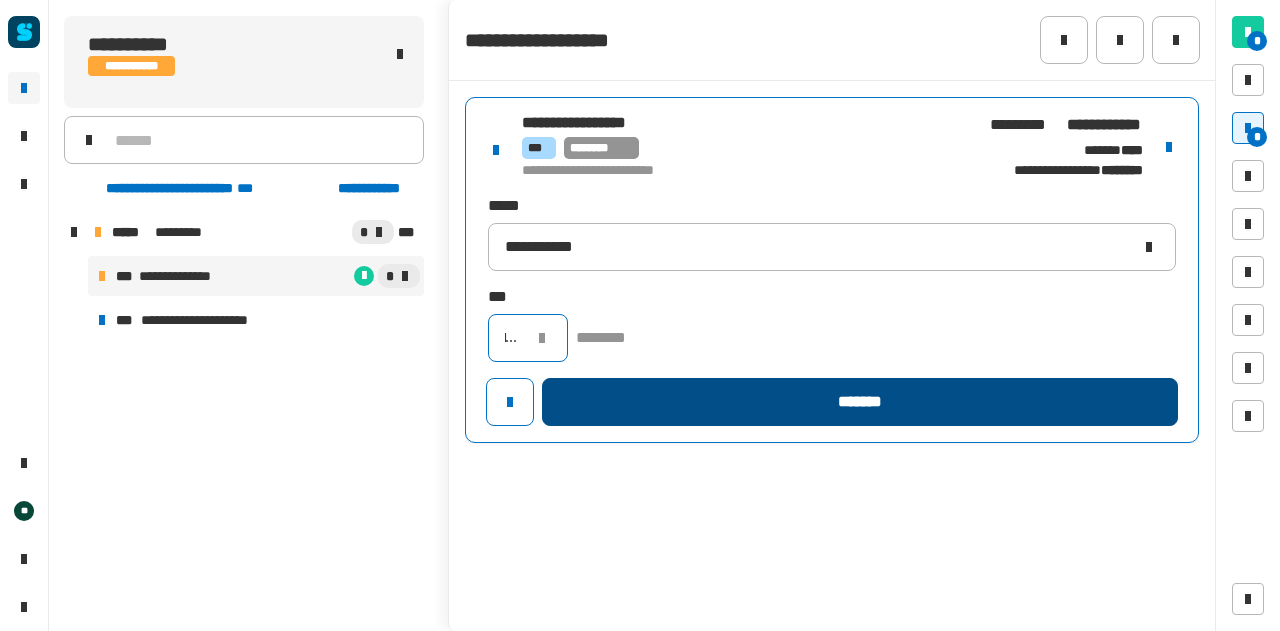 type on "*****" 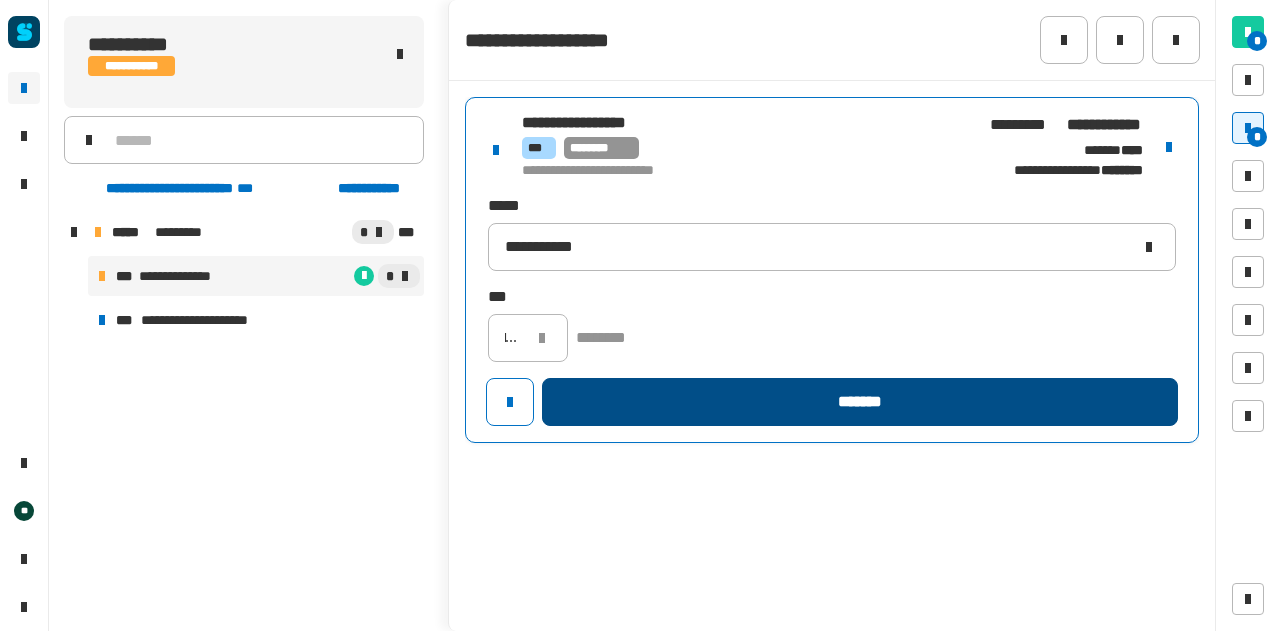 scroll, scrollTop: 0, scrollLeft: 0, axis: both 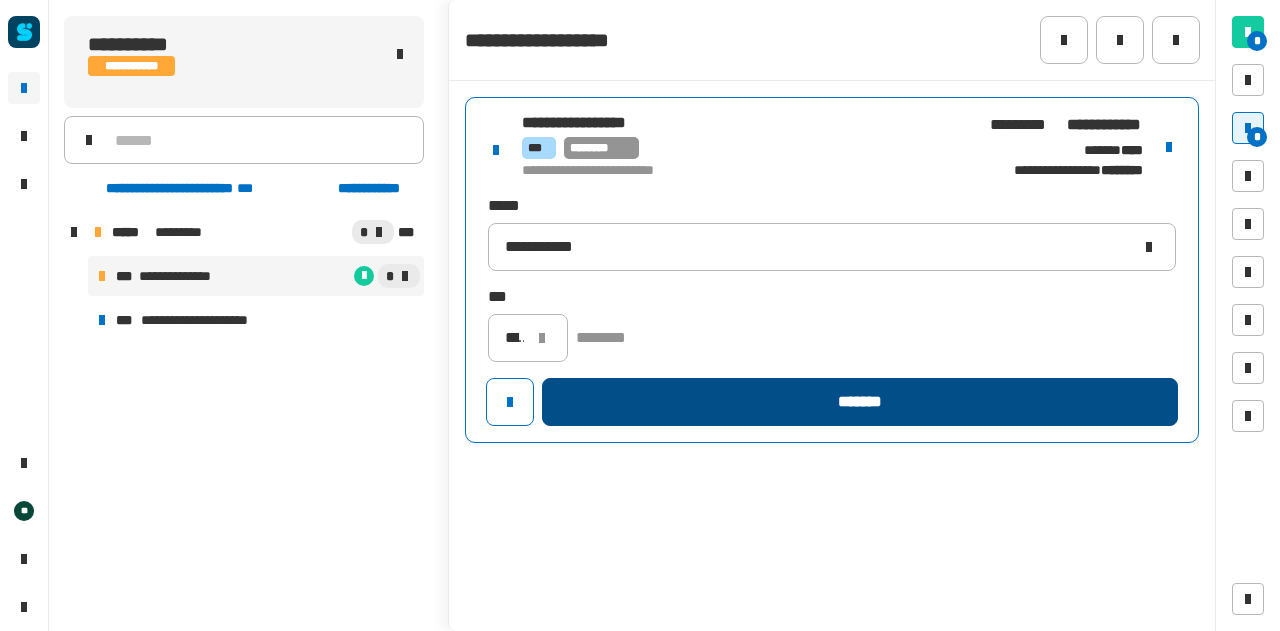 click on "*******" 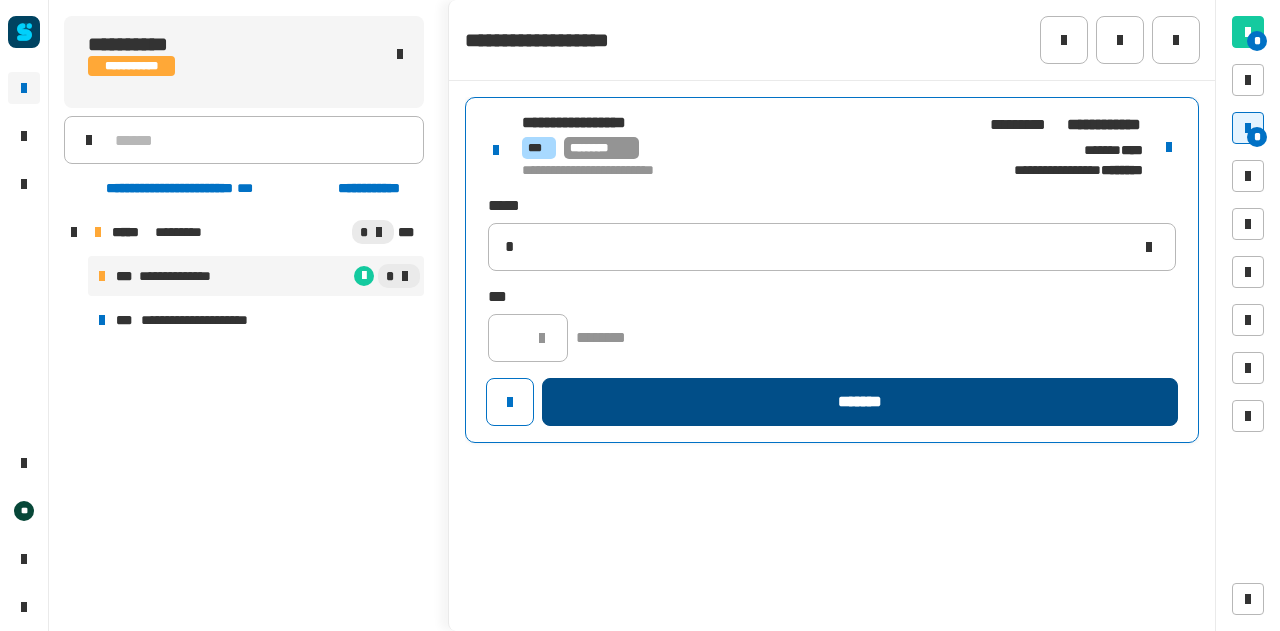 type 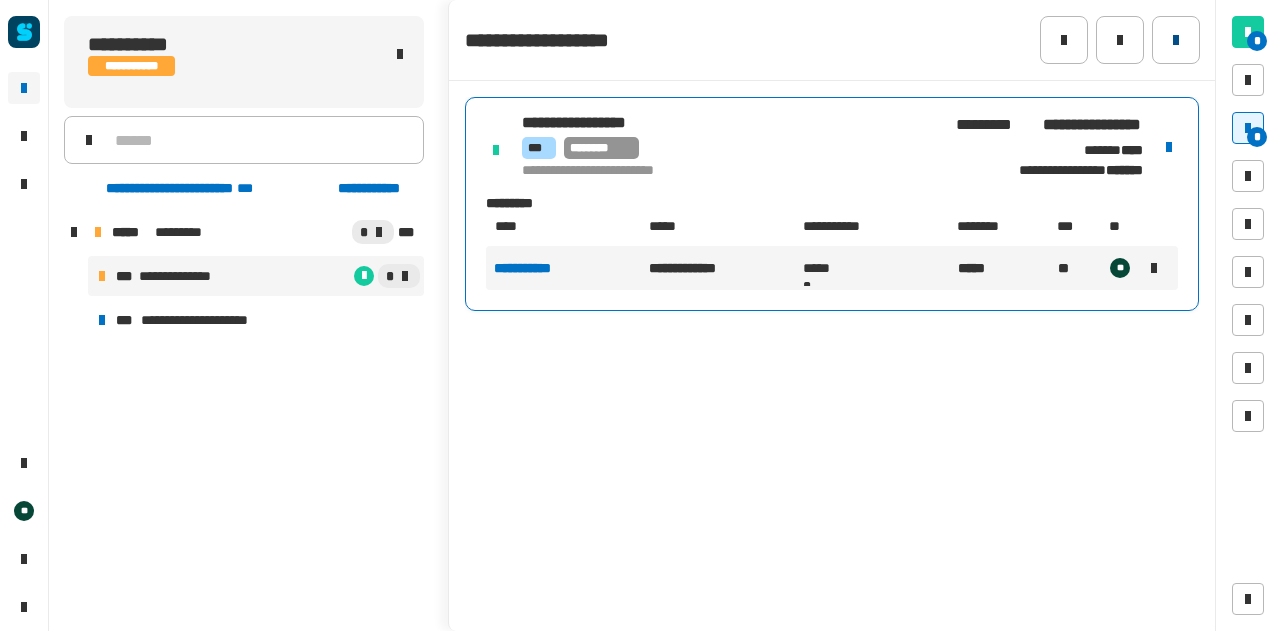 click 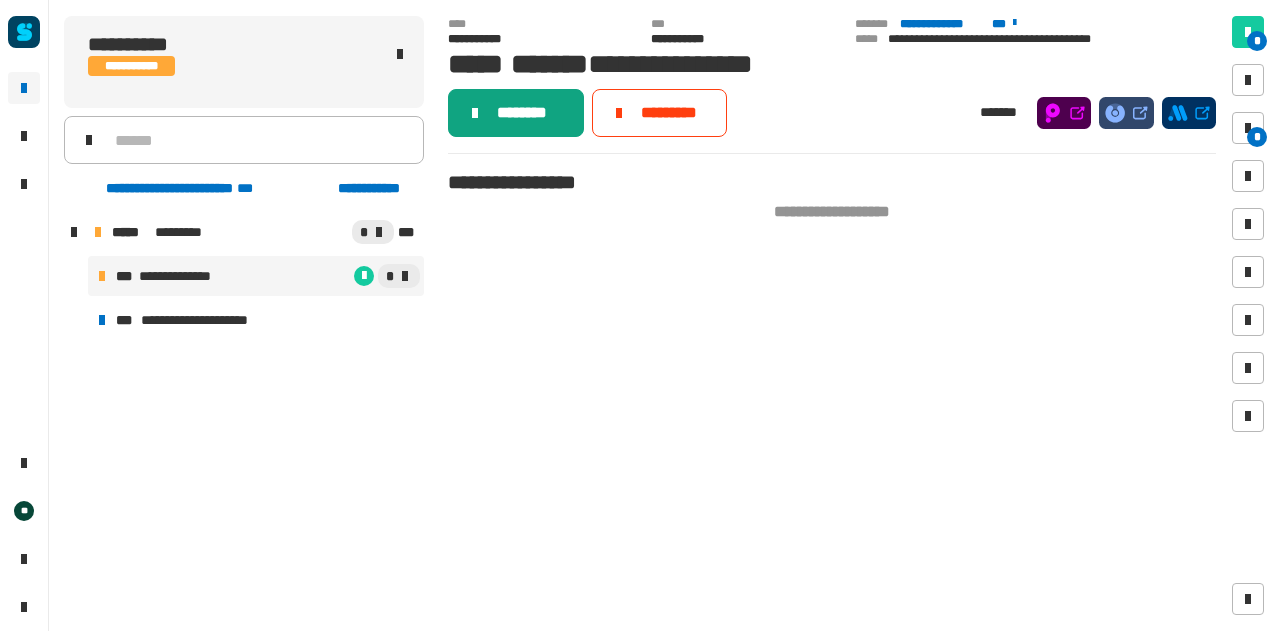 click on "********" 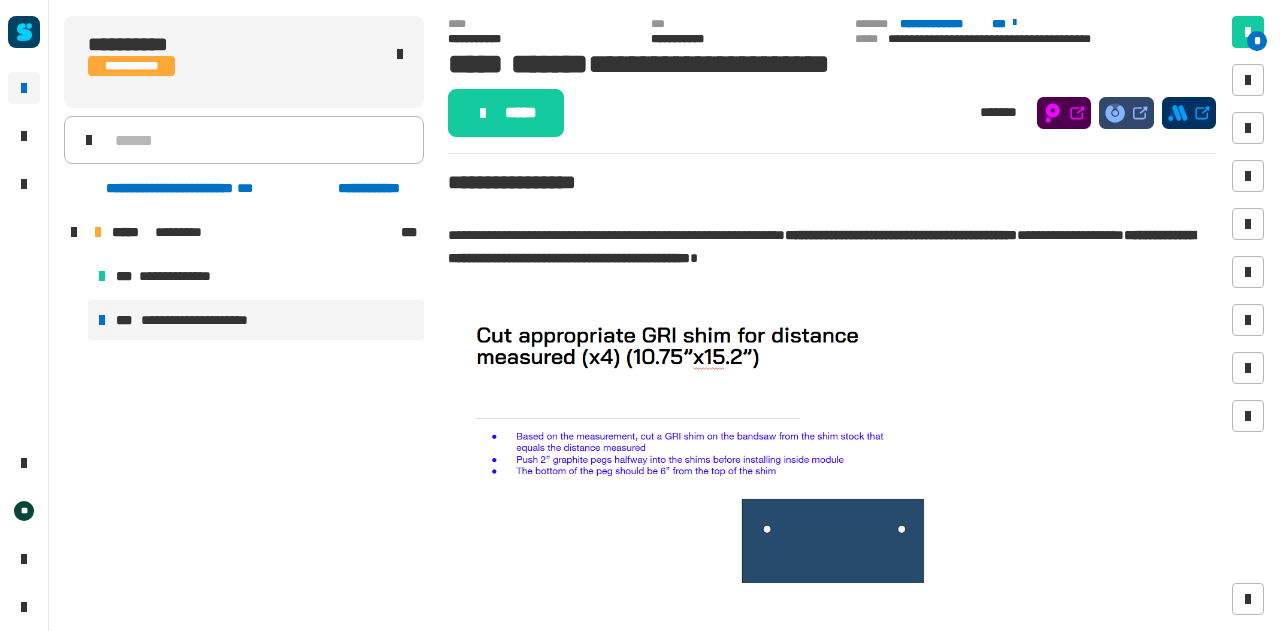 click on "*****" 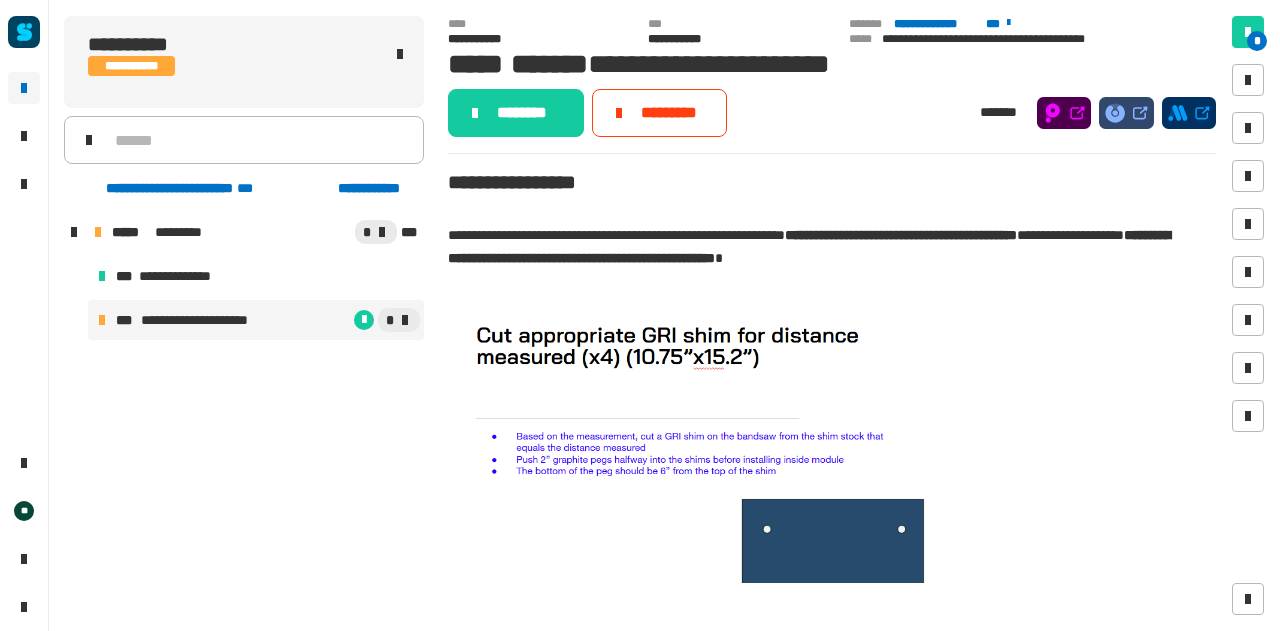 click on "********" 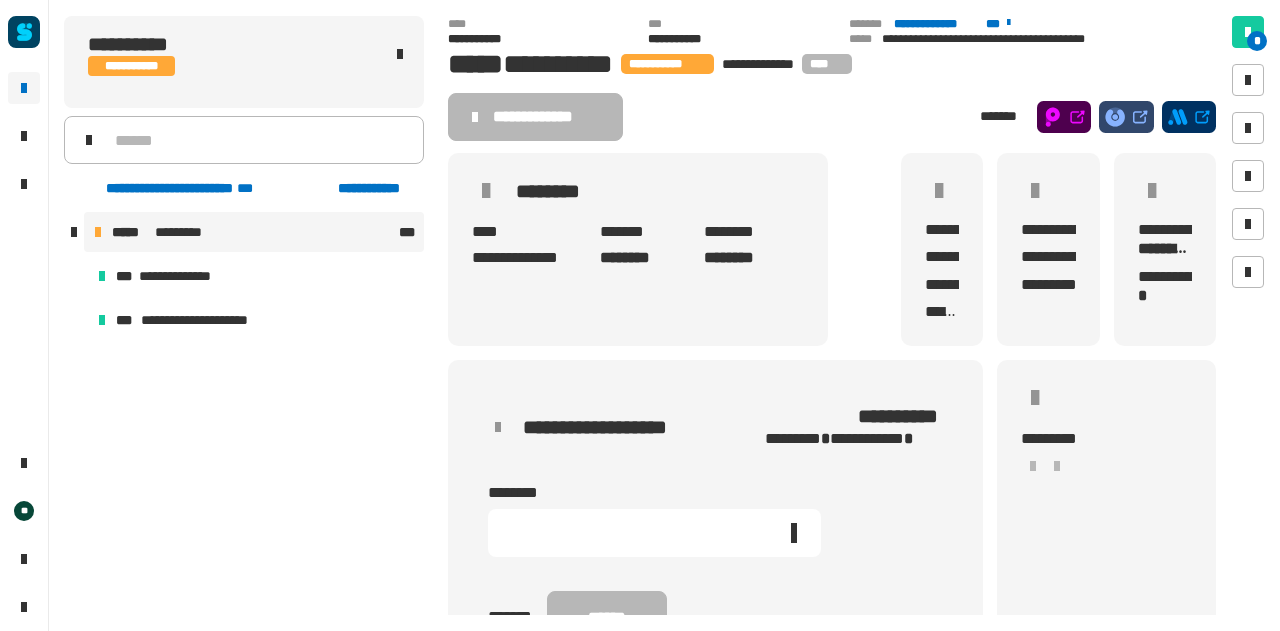 scroll, scrollTop: 208, scrollLeft: 0, axis: vertical 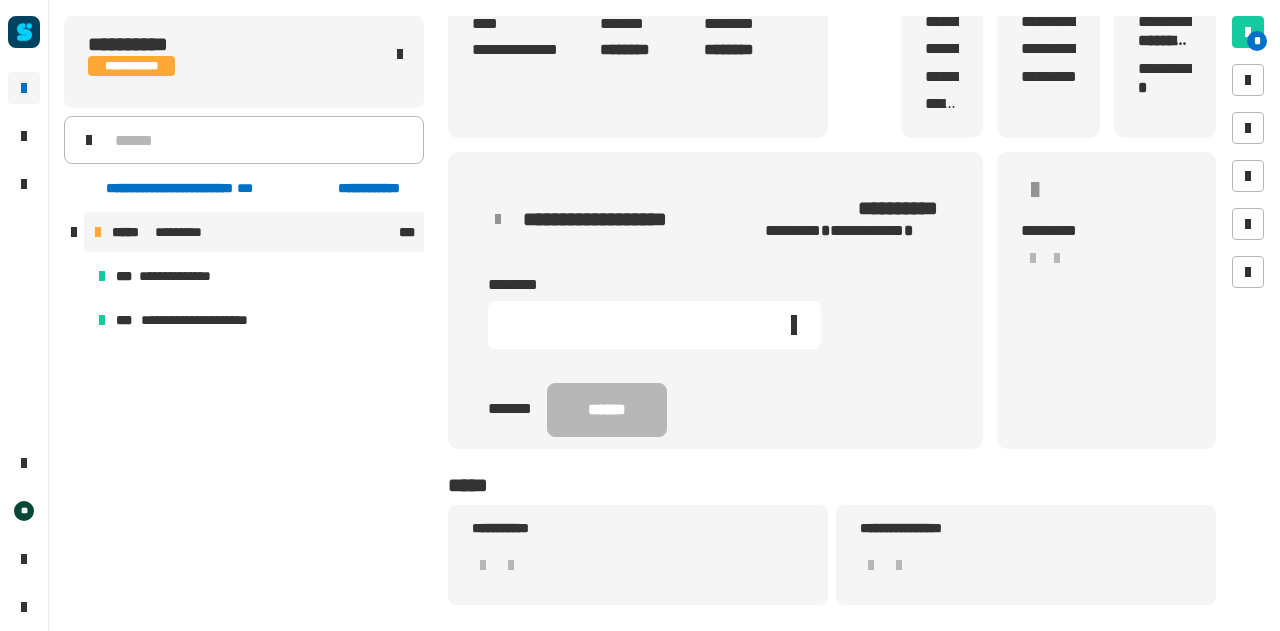 click 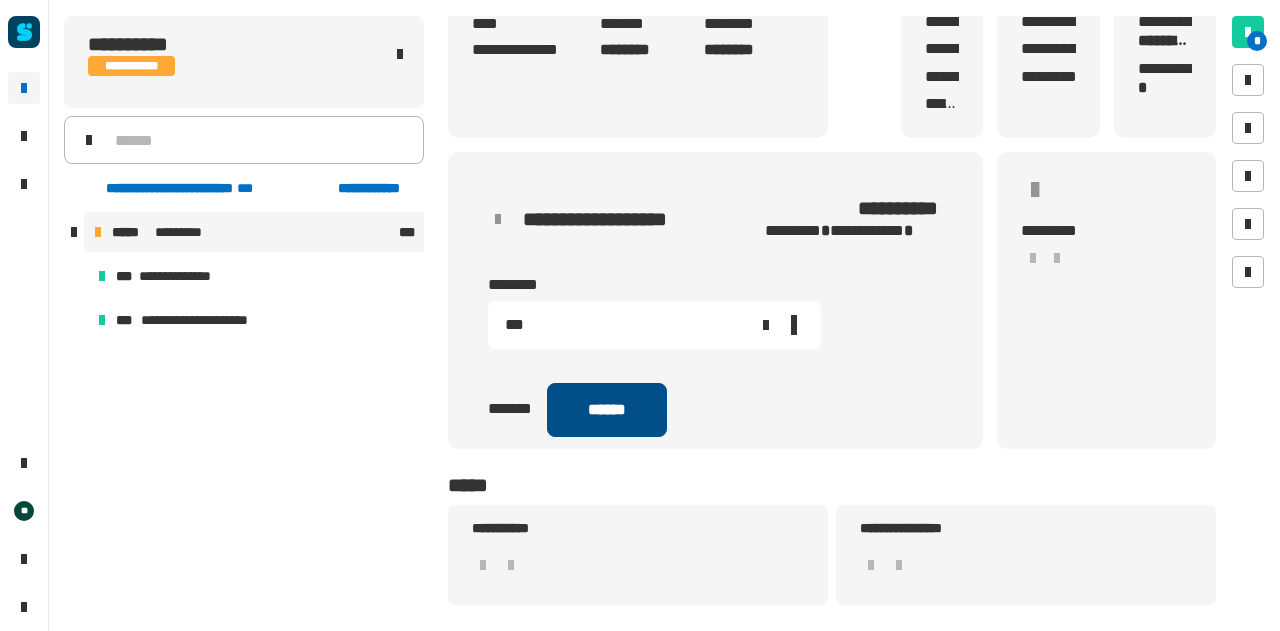 type on "***" 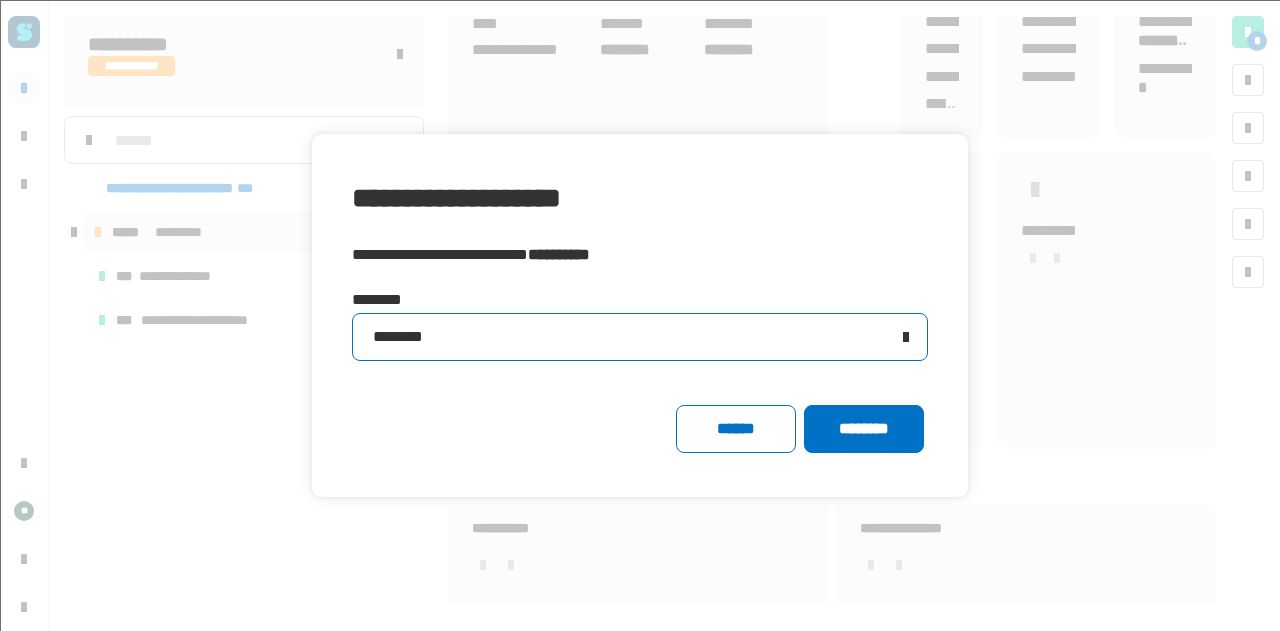click on "********" 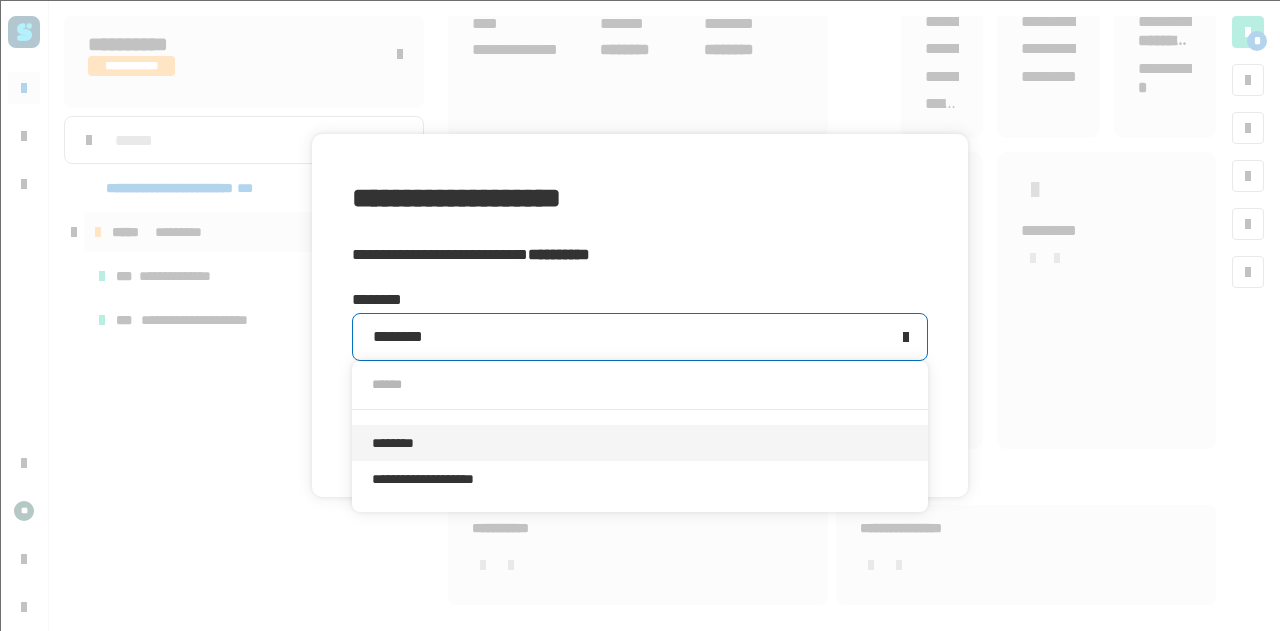 click on "********" at bounding box center (640, 443) 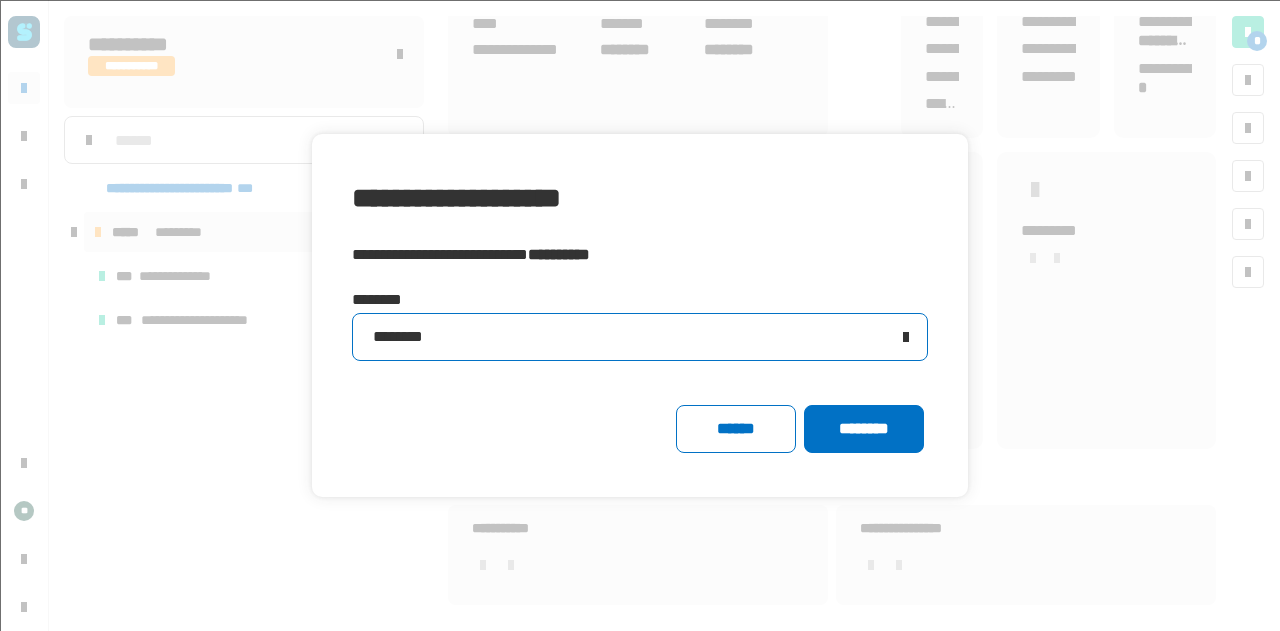 click on "********" 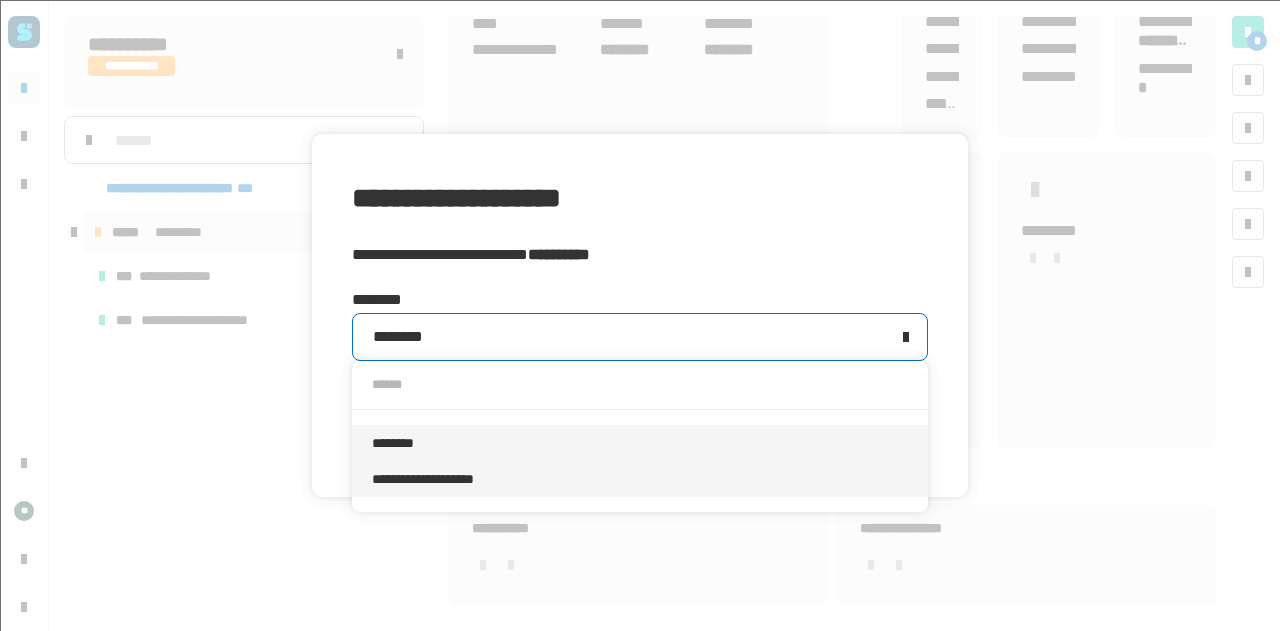 click on "**********" at bounding box center (640, 479) 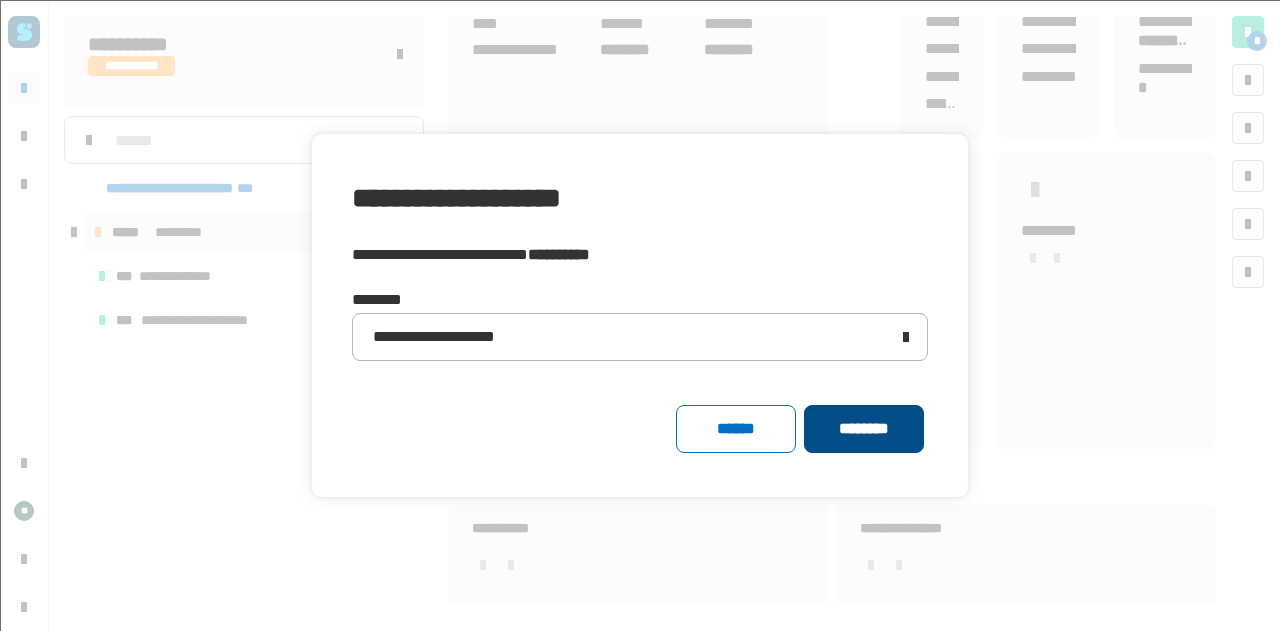 click on "********" 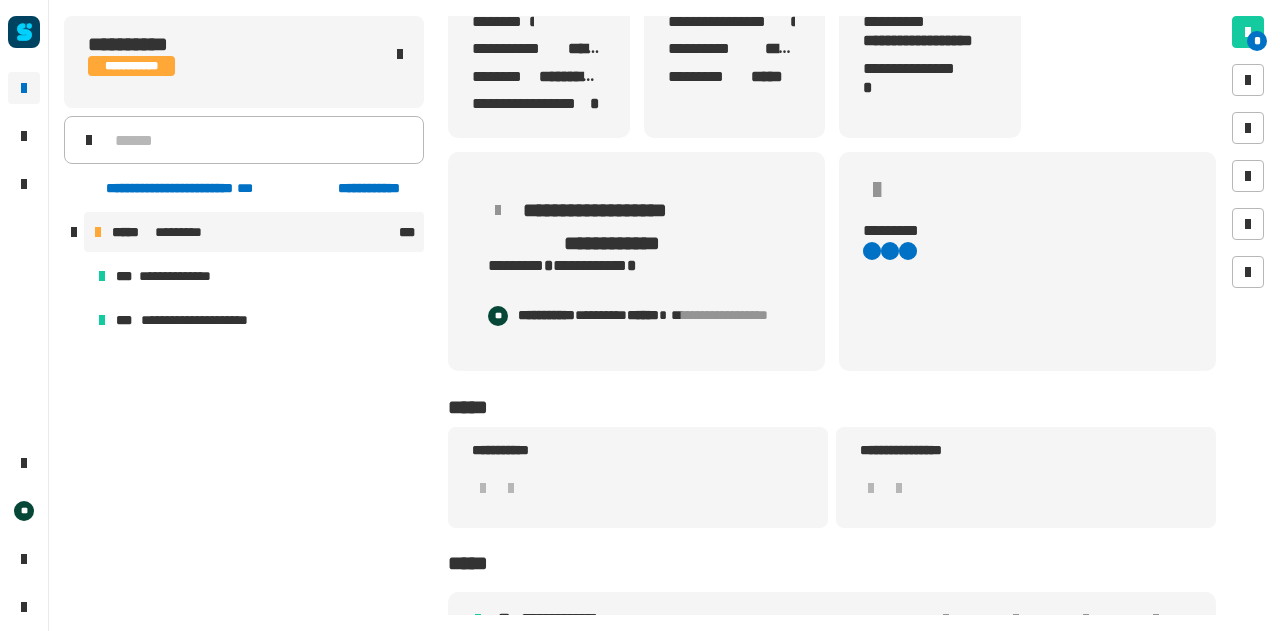 scroll, scrollTop: 0, scrollLeft: 0, axis: both 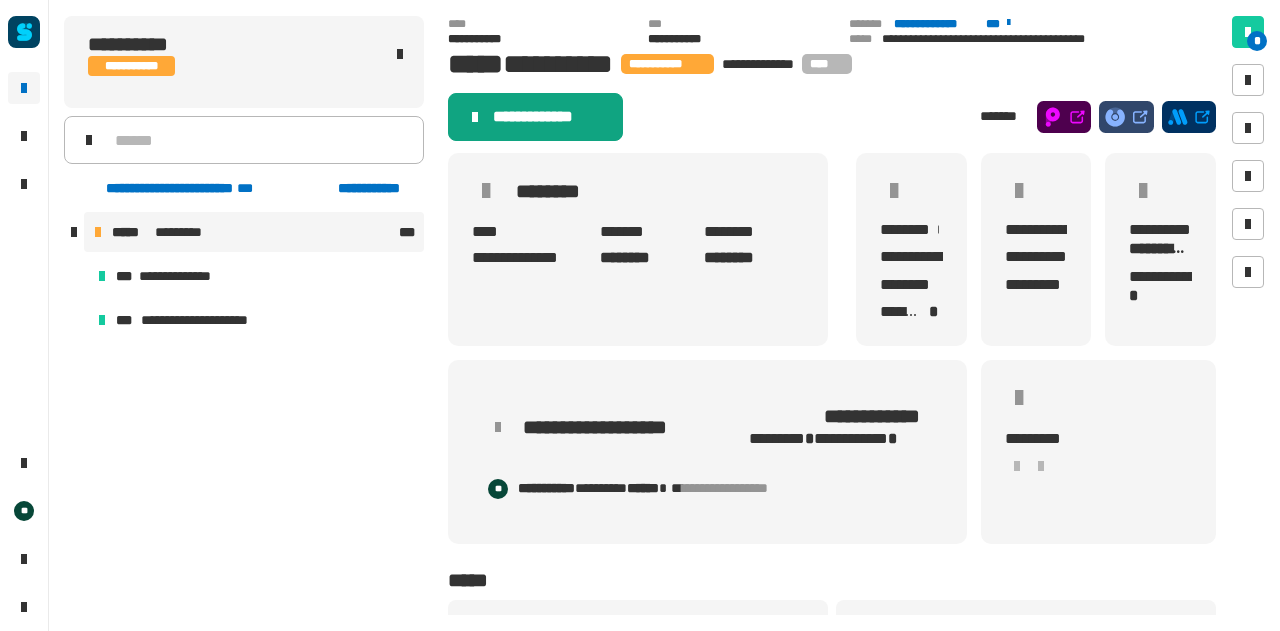 click on "**********" 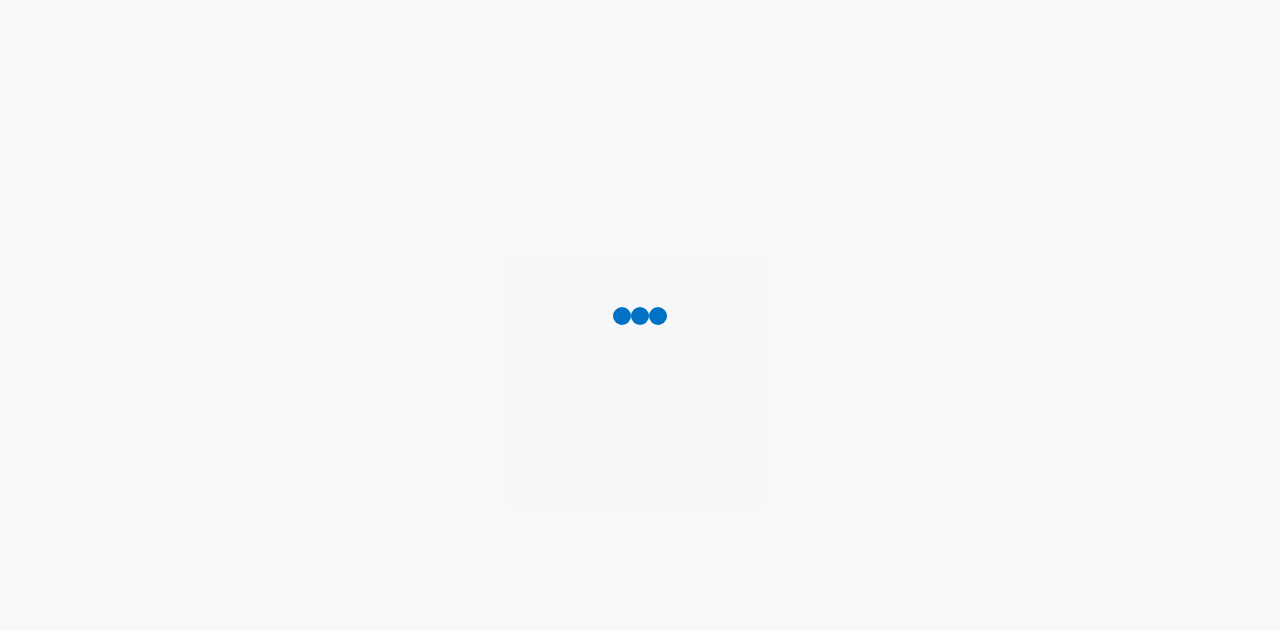 scroll, scrollTop: 0, scrollLeft: 0, axis: both 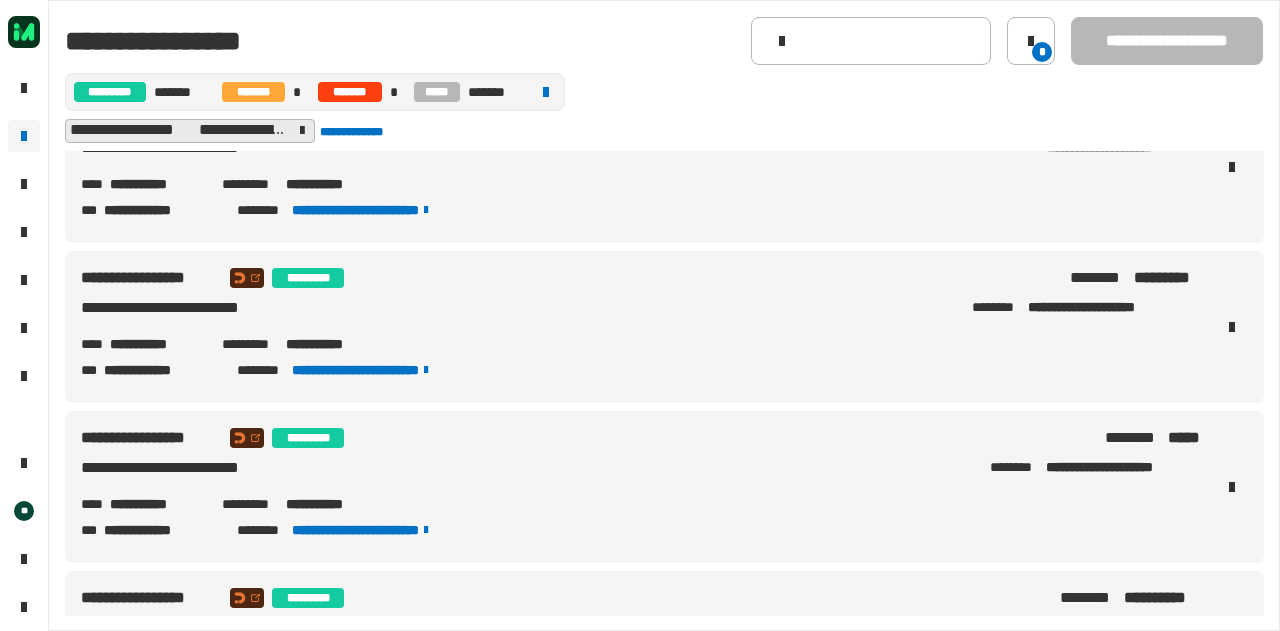 click on "**********" at bounding box center [158, 344] 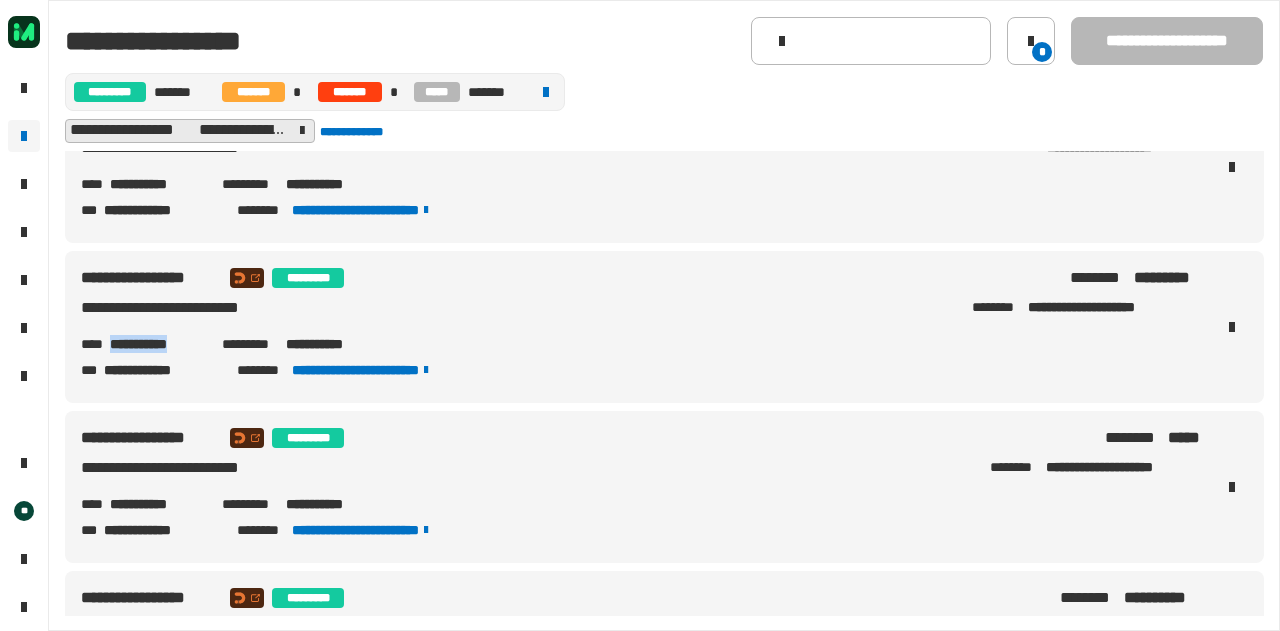 click on "**********" at bounding box center [158, 344] 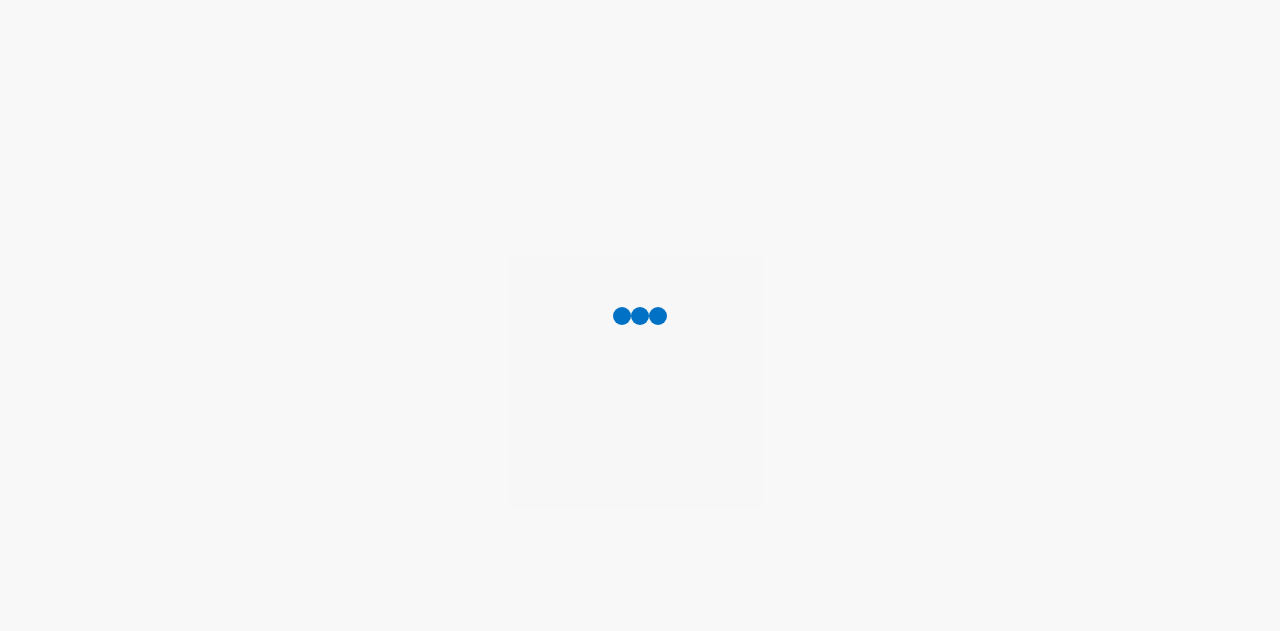 scroll, scrollTop: 0, scrollLeft: 0, axis: both 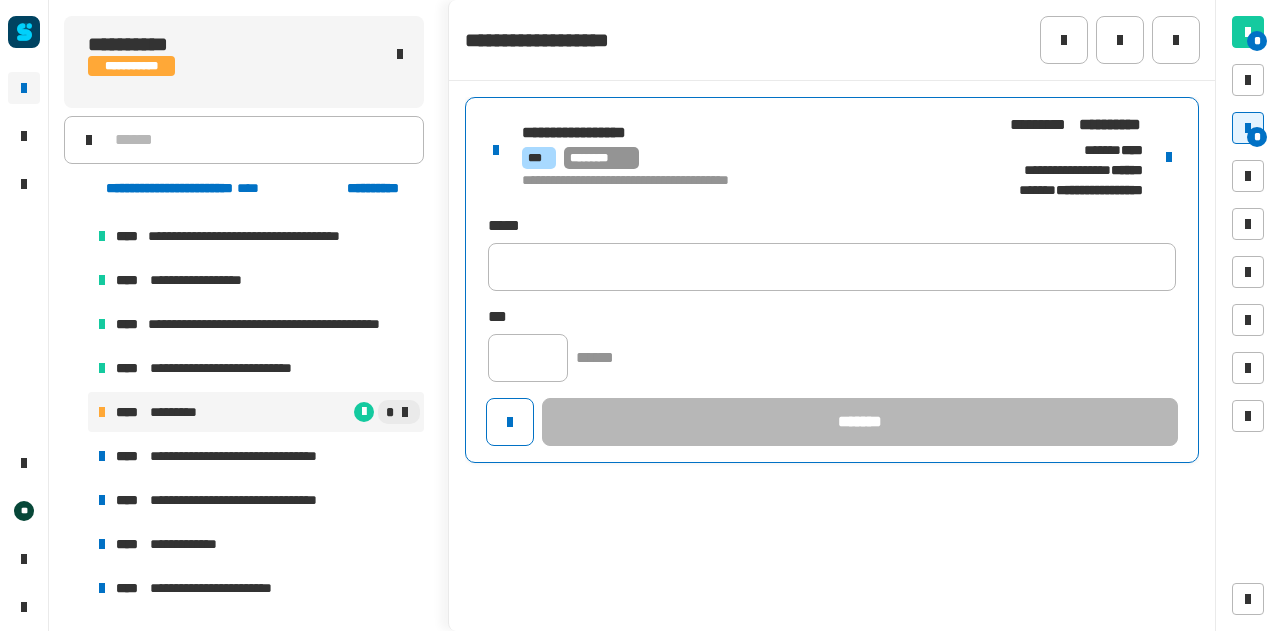 click on "*** ********" at bounding box center [742, 158] 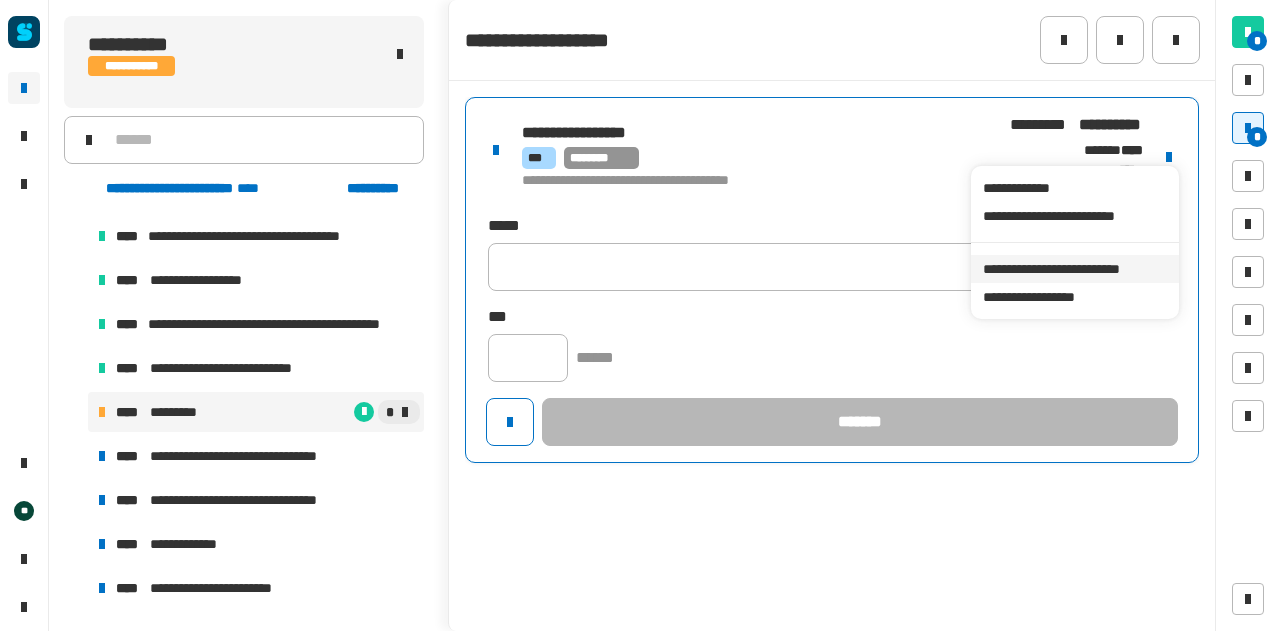 click on "**********" at bounding box center (1074, 269) 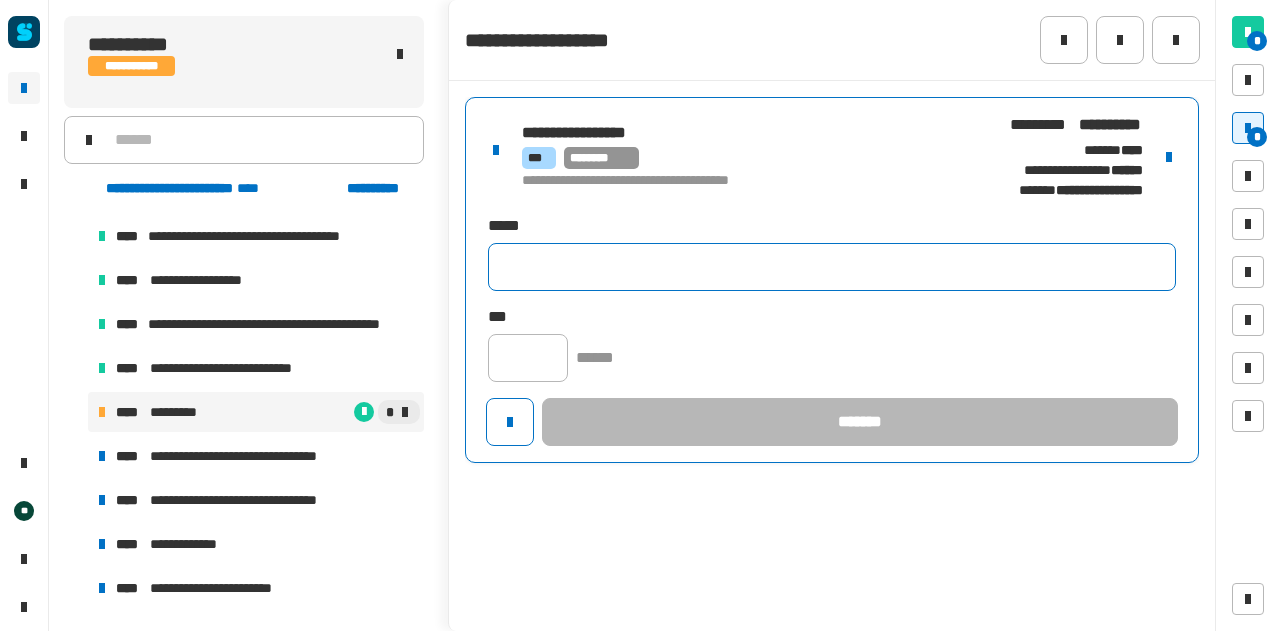click 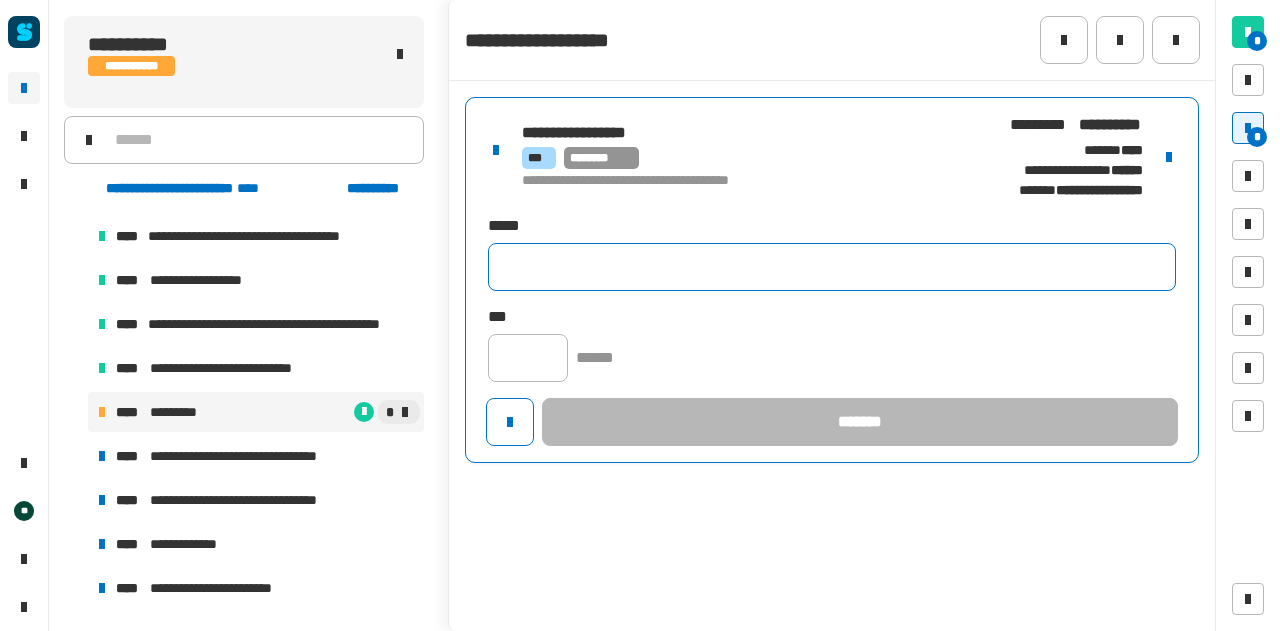 paste on "**********" 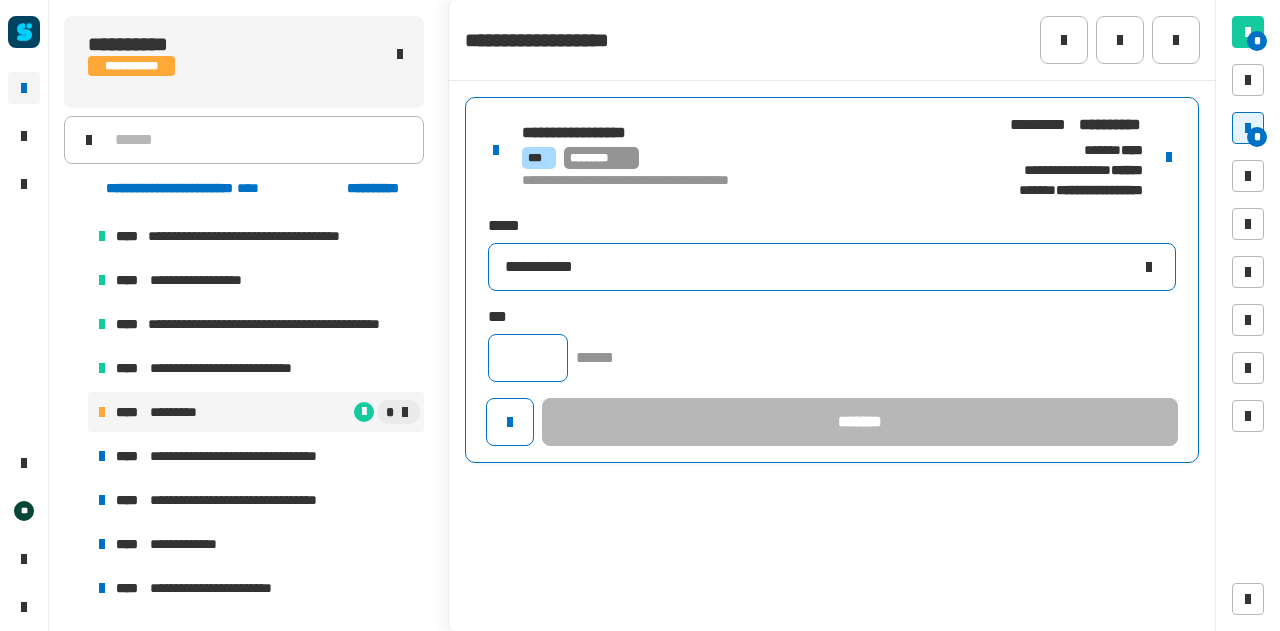 type on "**********" 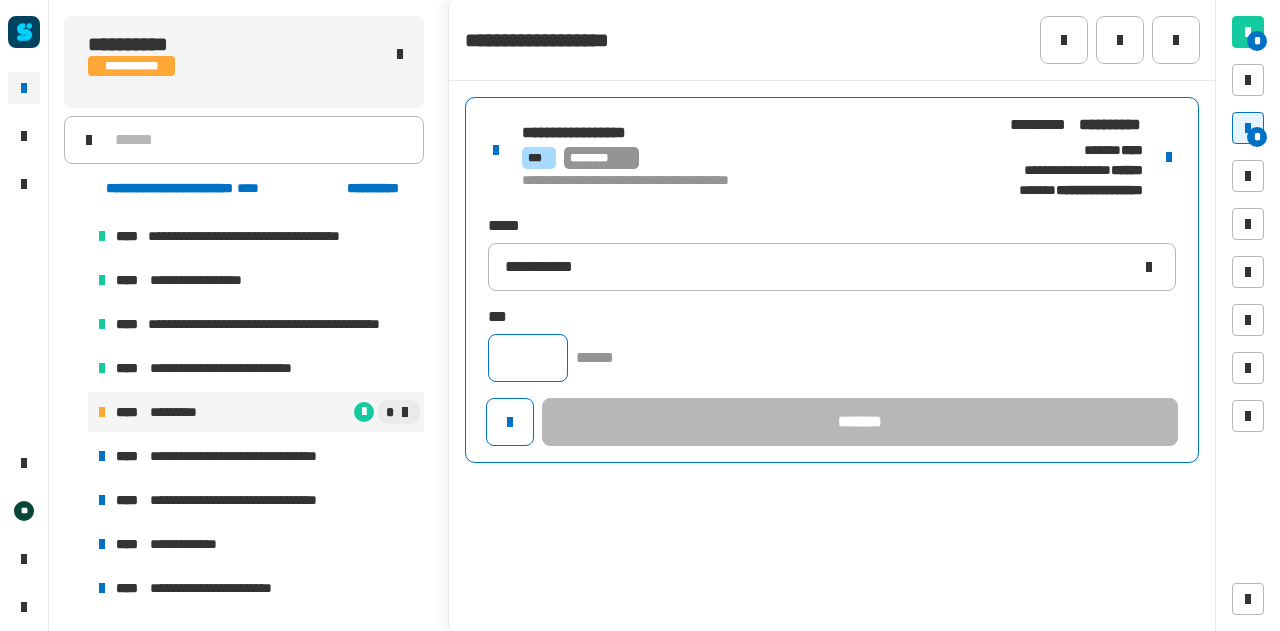 click 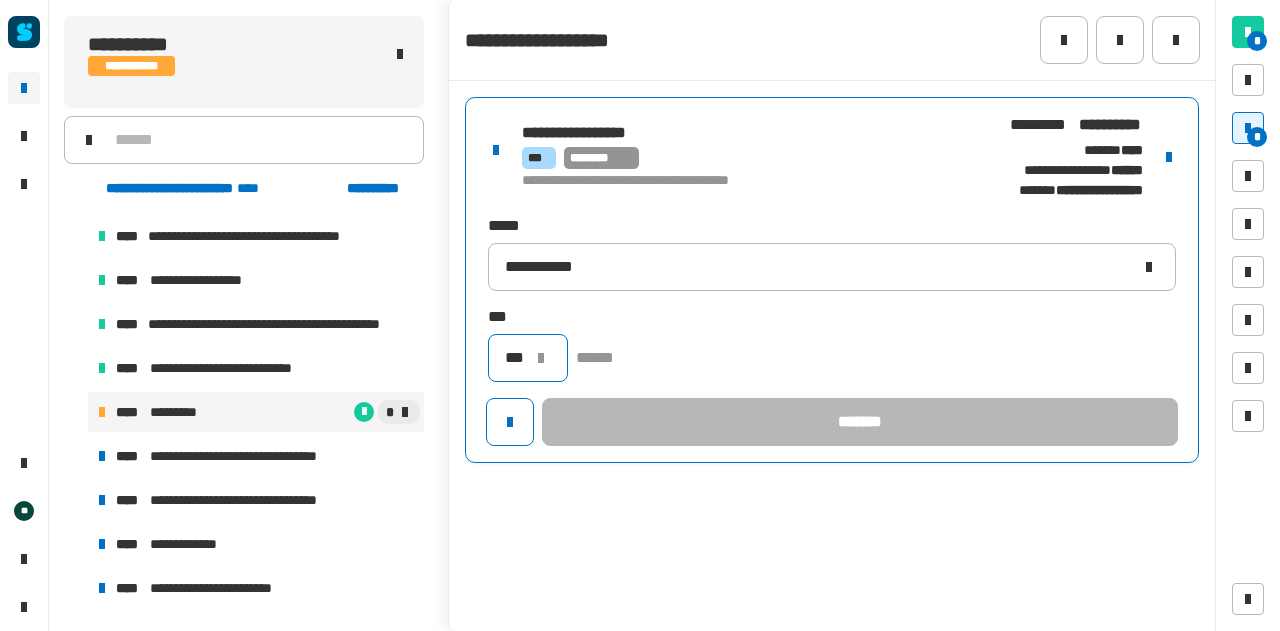 scroll, scrollTop: 0, scrollLeft: 3, axis: horizontal 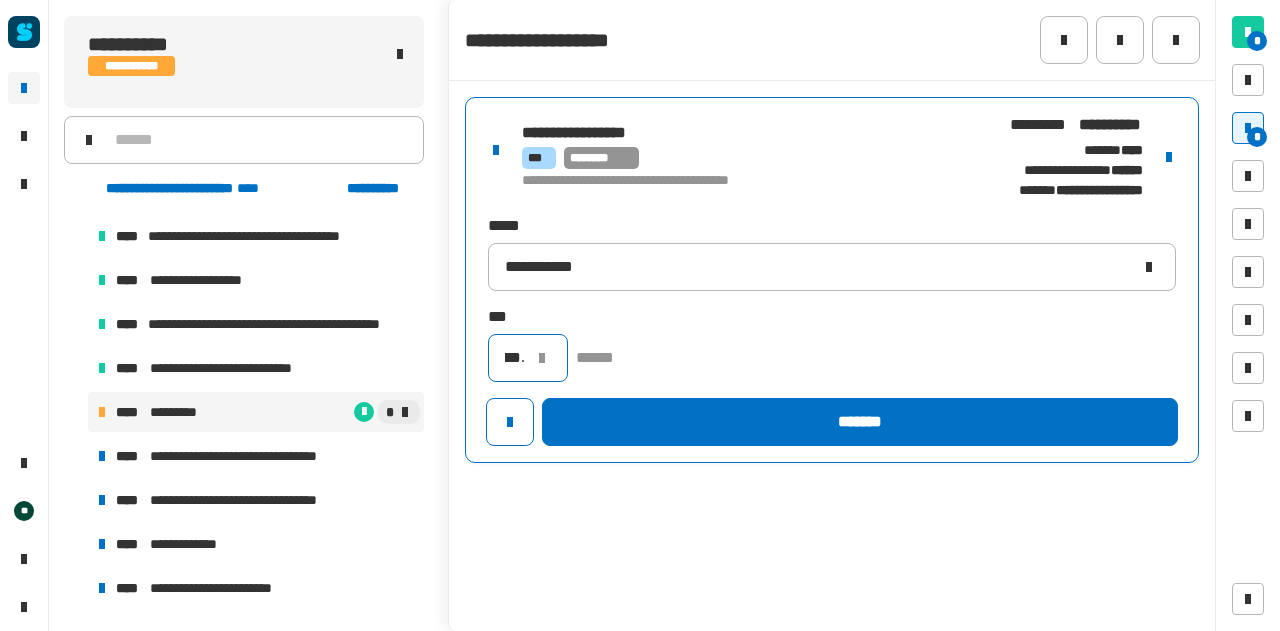 type on "***" 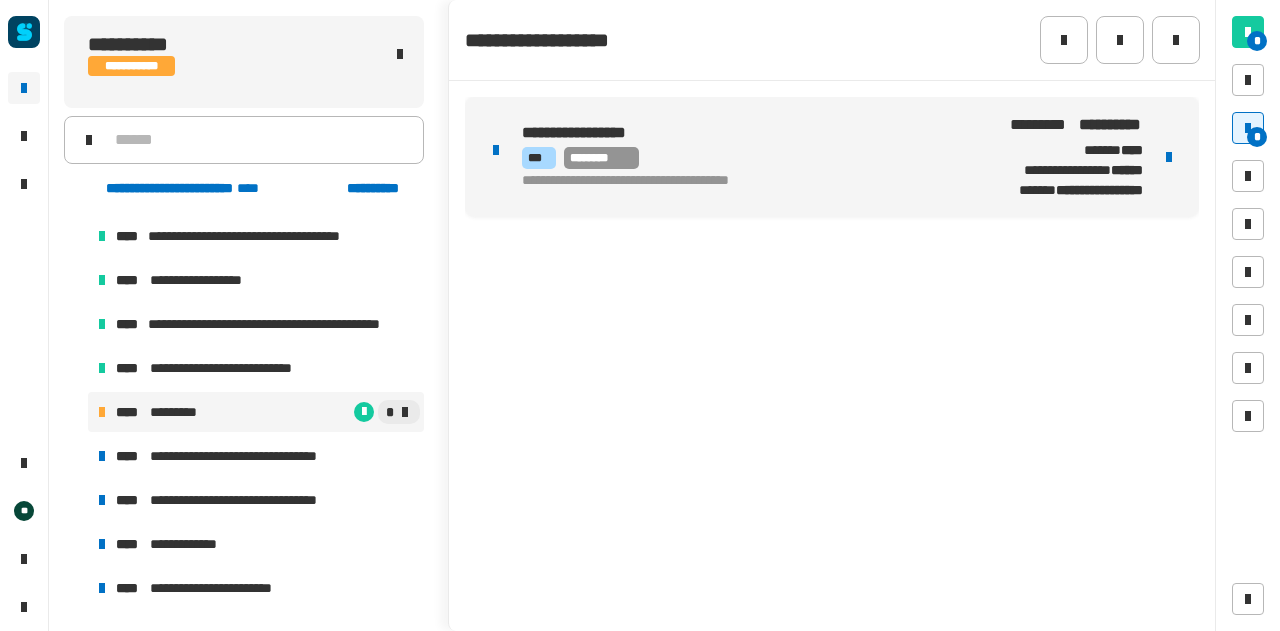 click on "**********" 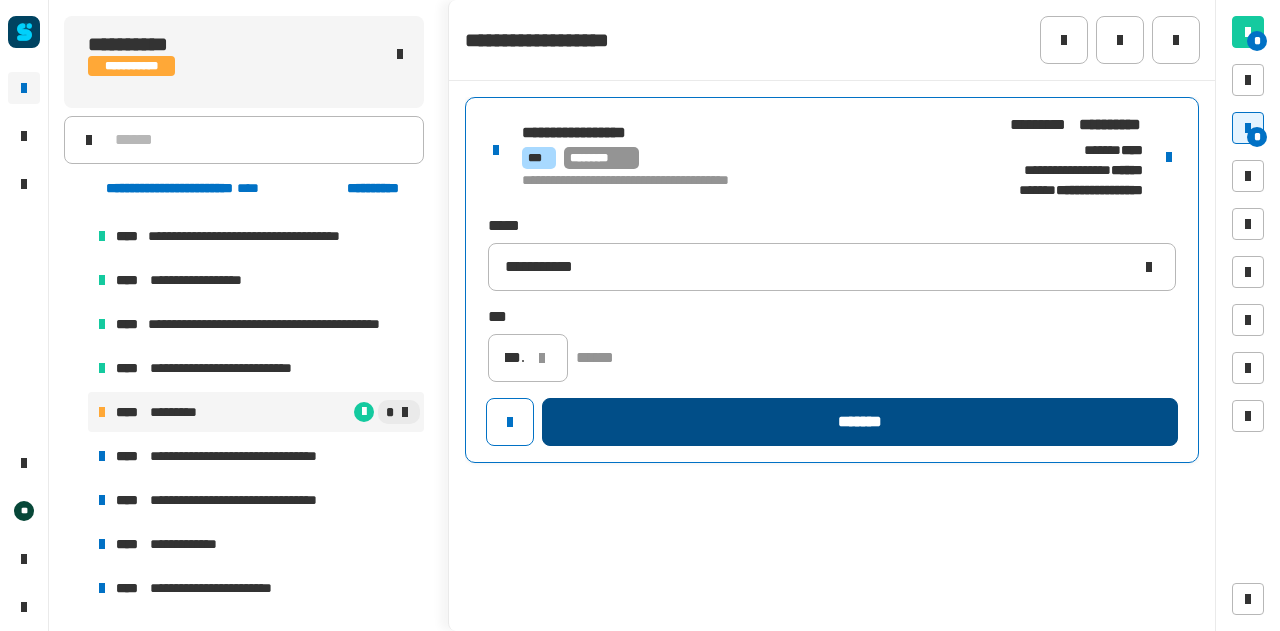click on "*******" 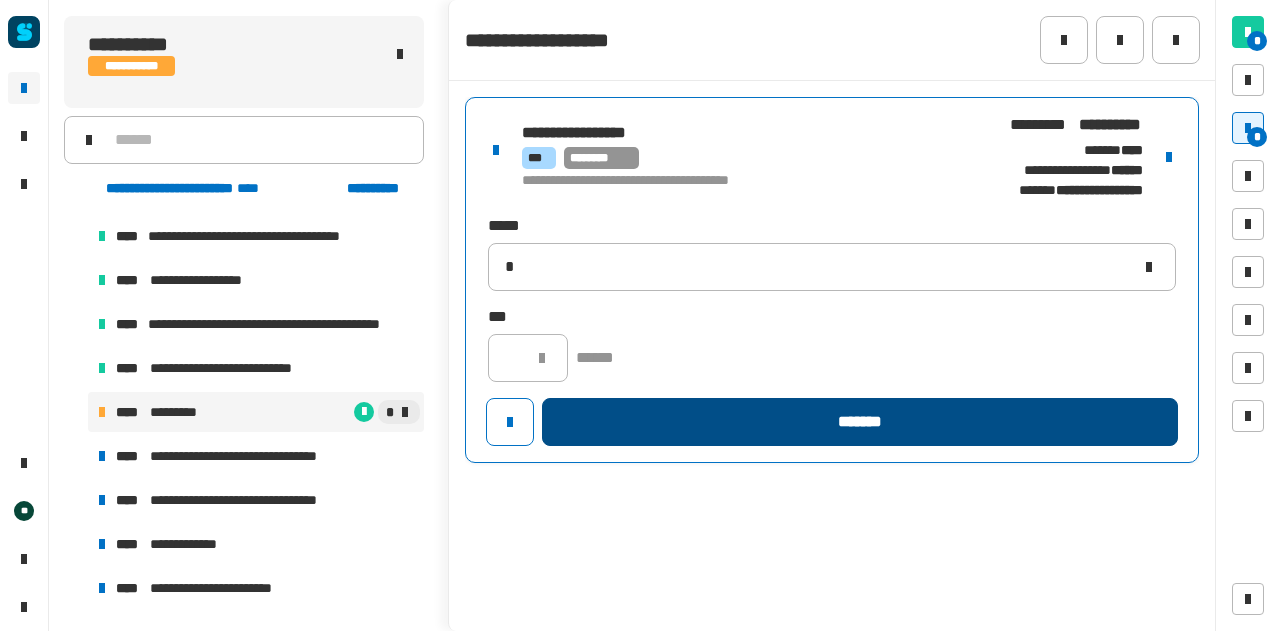 type 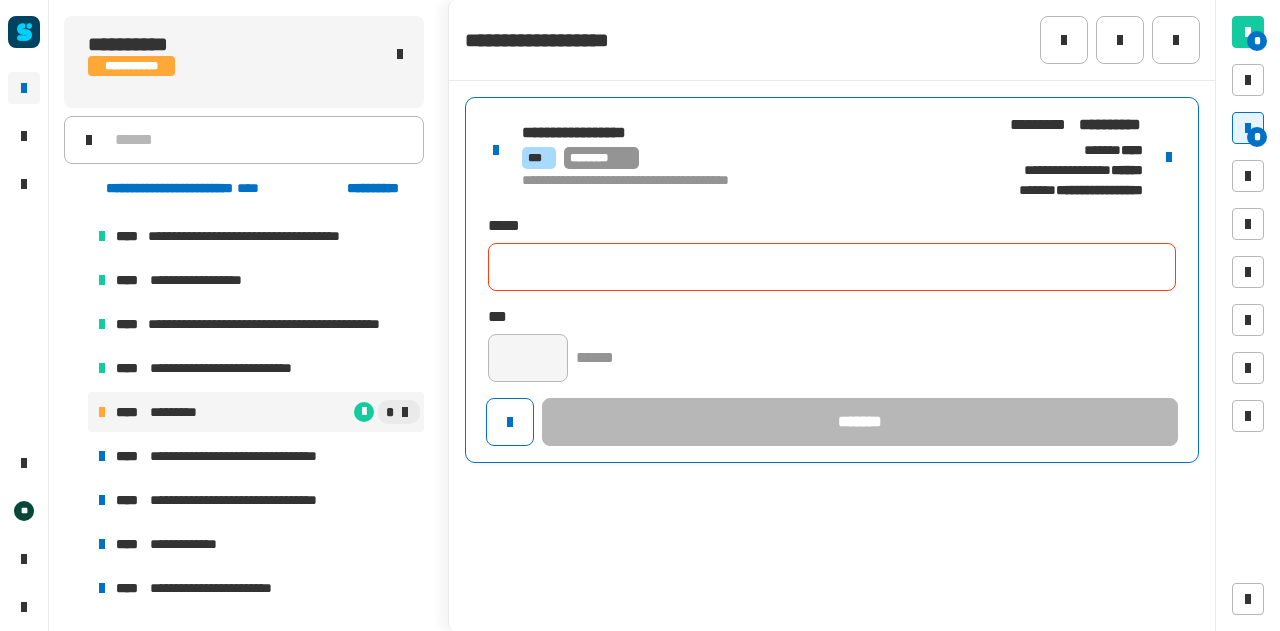 scroll, scrollTop: 0, scrollLeft: 0, axis: both 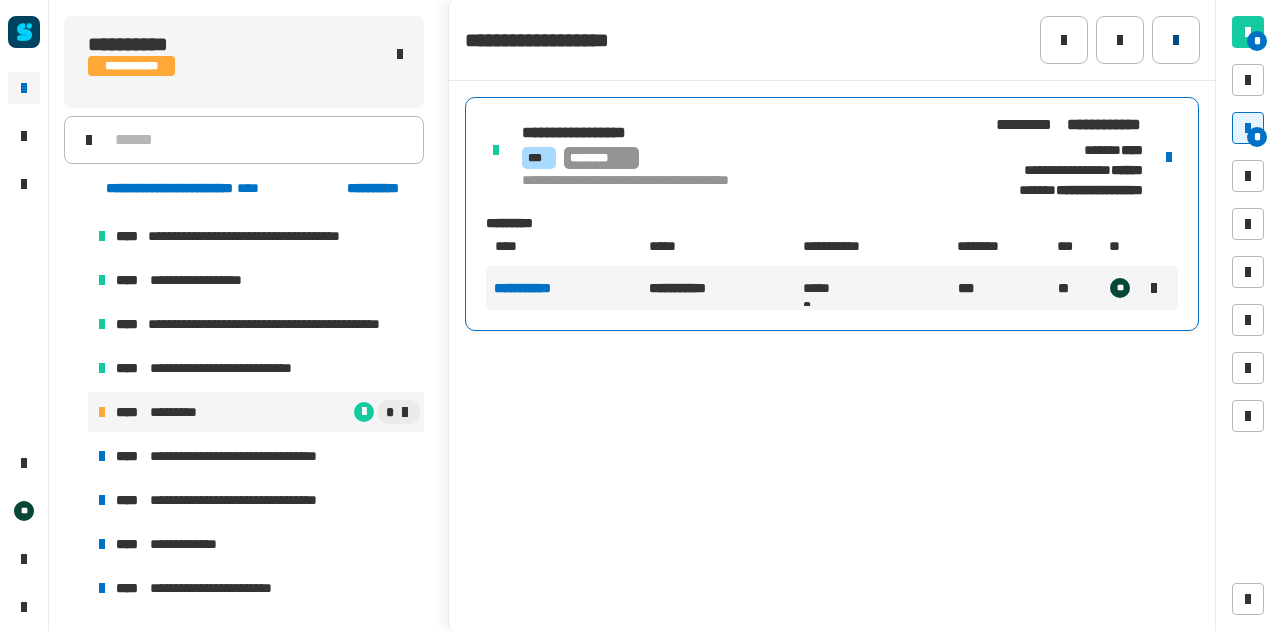 click 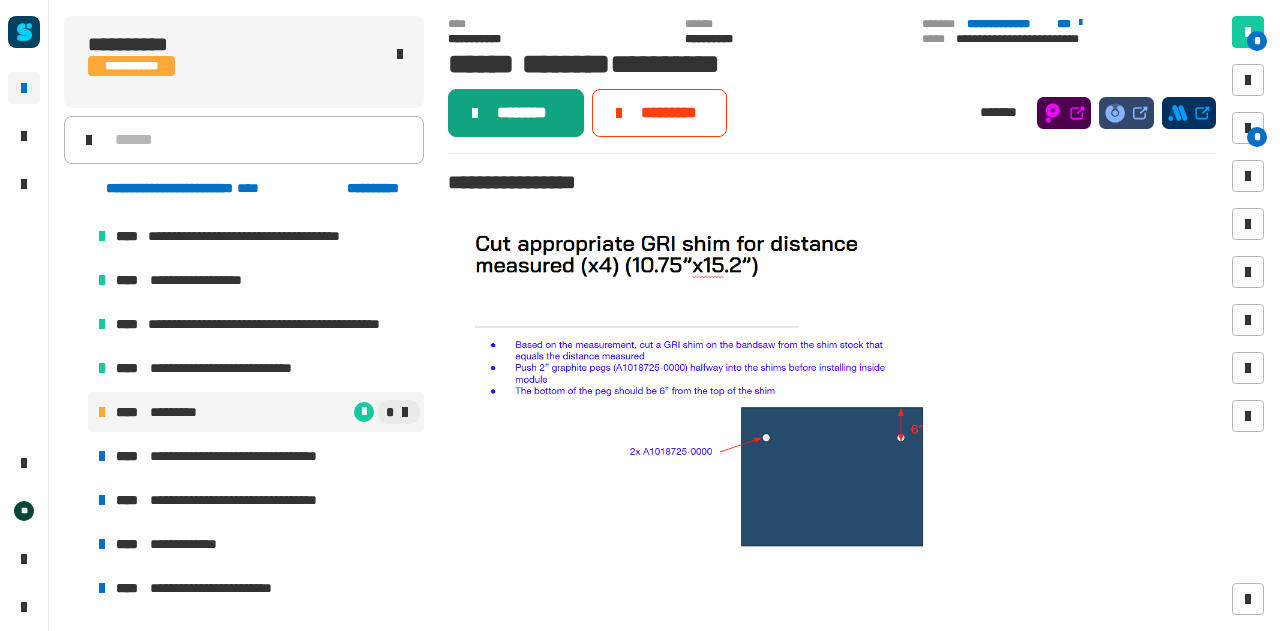 click on "********" 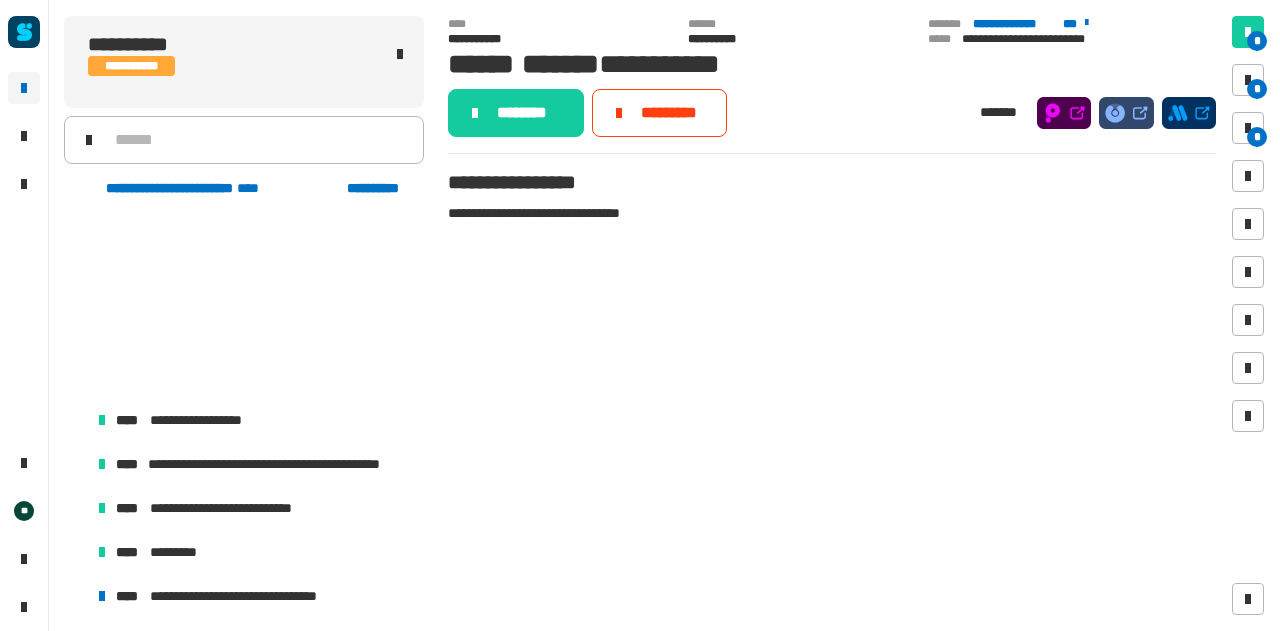 scroll, scrollTop: 1788, scrollLeft: 0, axis: vertical 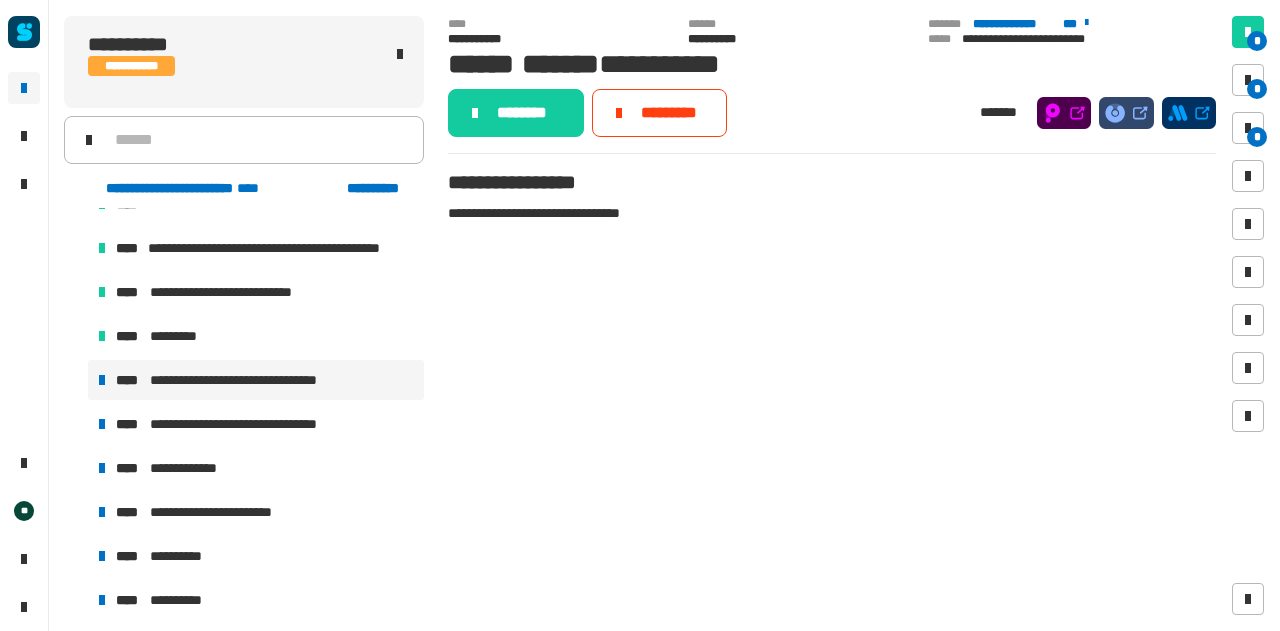 click on "**********" at bounding box center [256, 380] 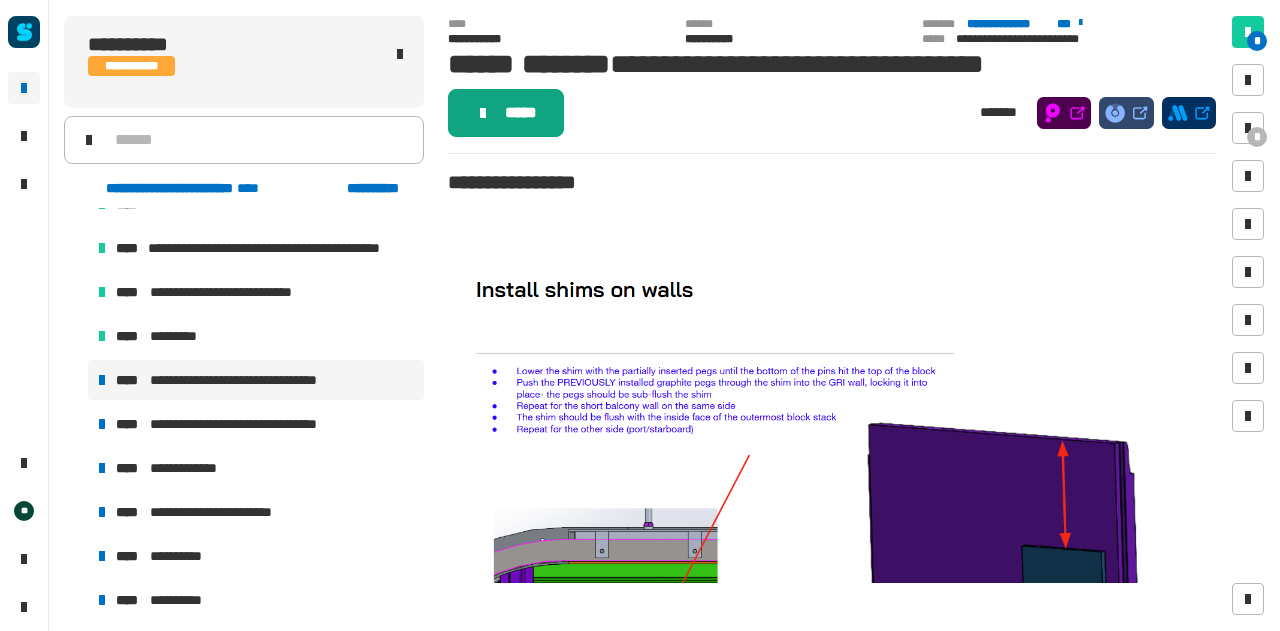 click on "*****" 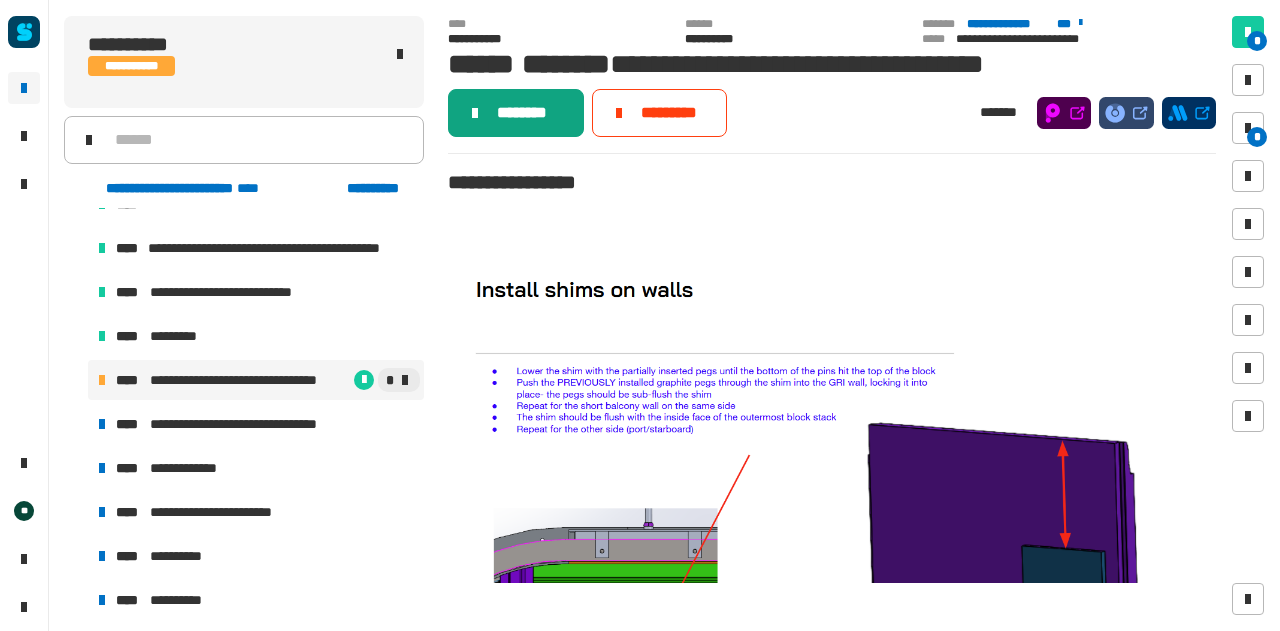 click on "********" 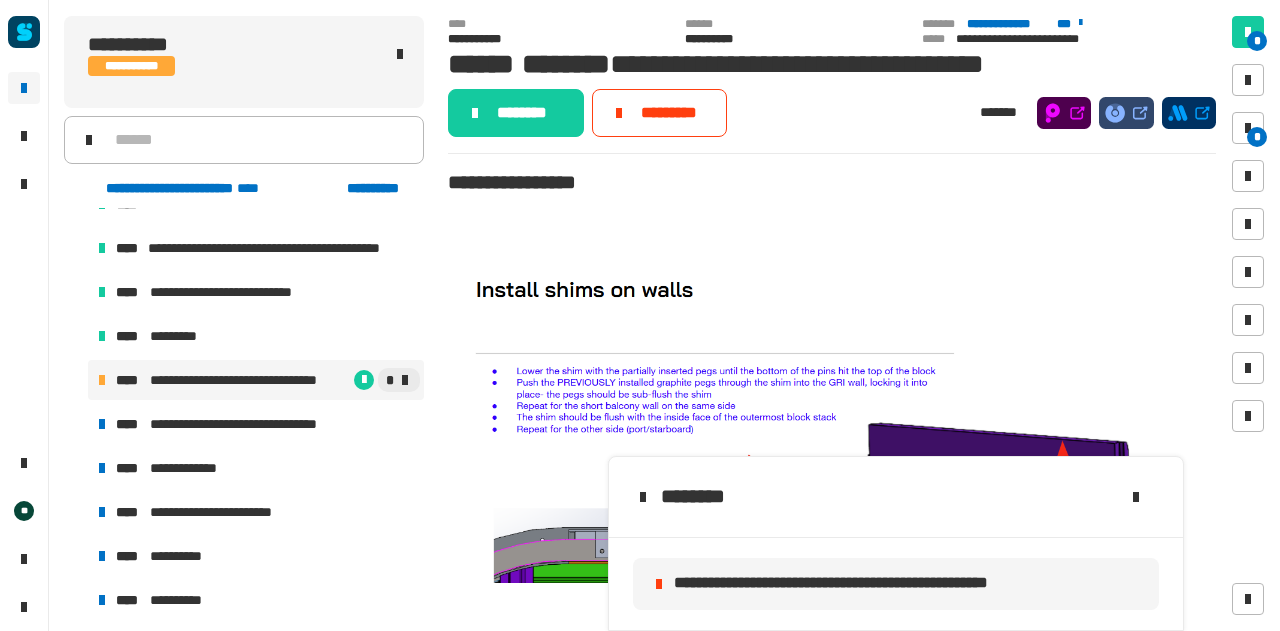 click on "* *" 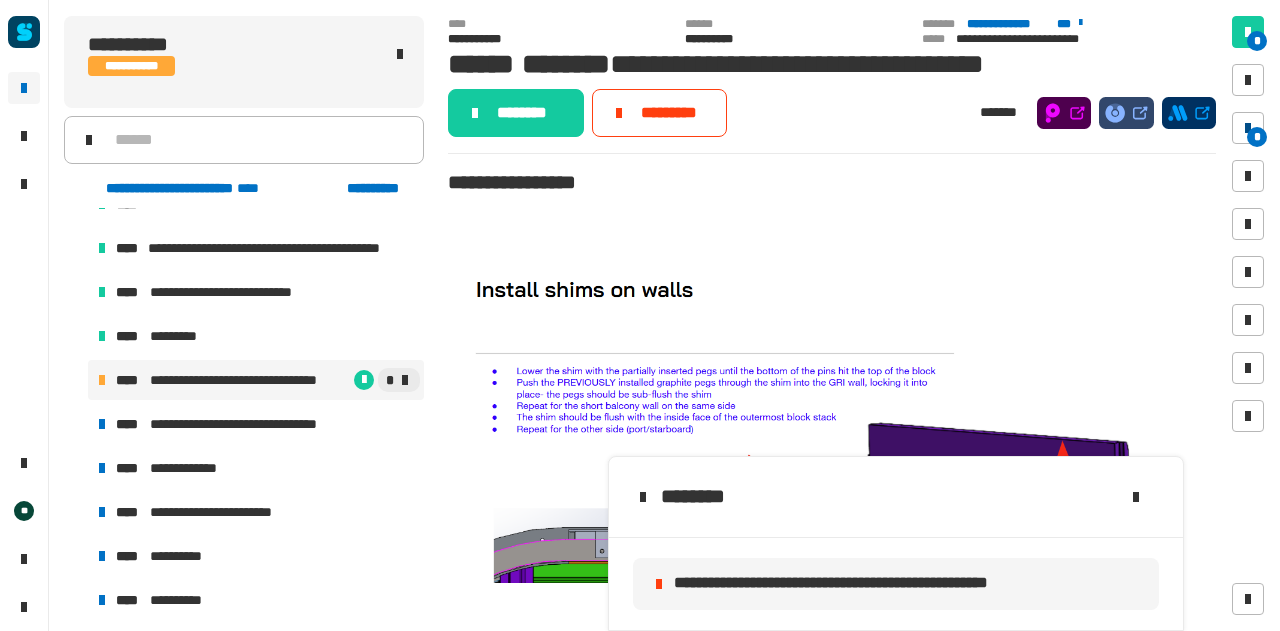 click at bounding box center (1248, 128) 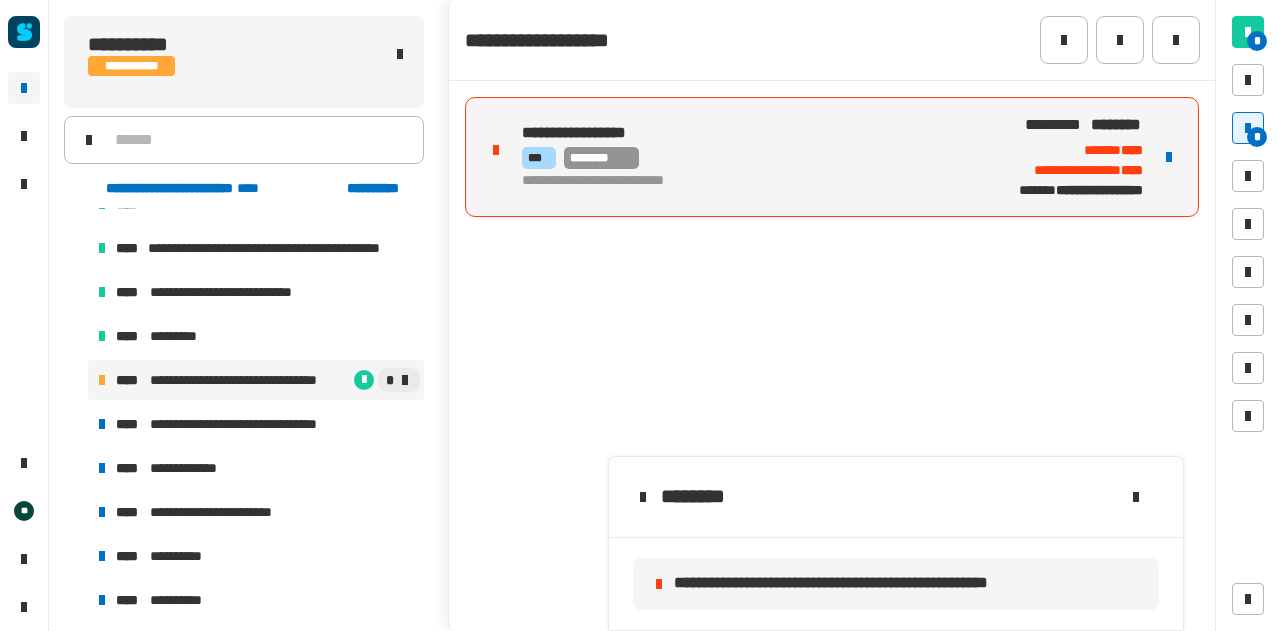 click at bounding box center (1169, 157) 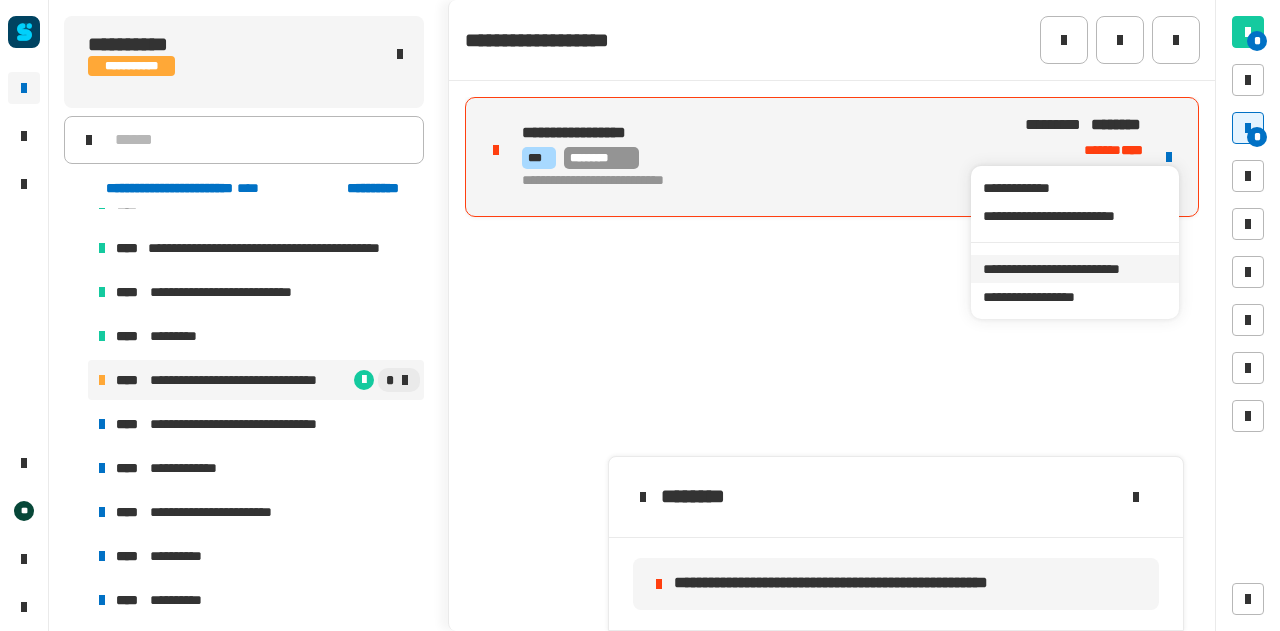 click on "**********" at bounding box center [1074, 269] 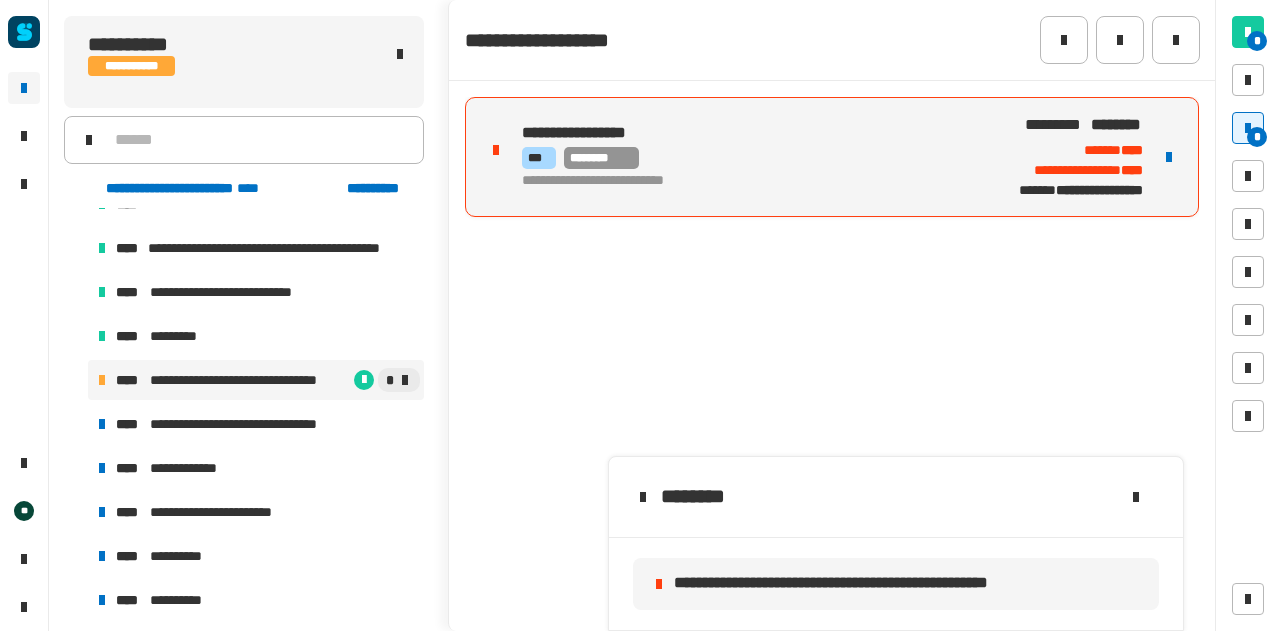 click on "**********" at bounding box center (742, 181) 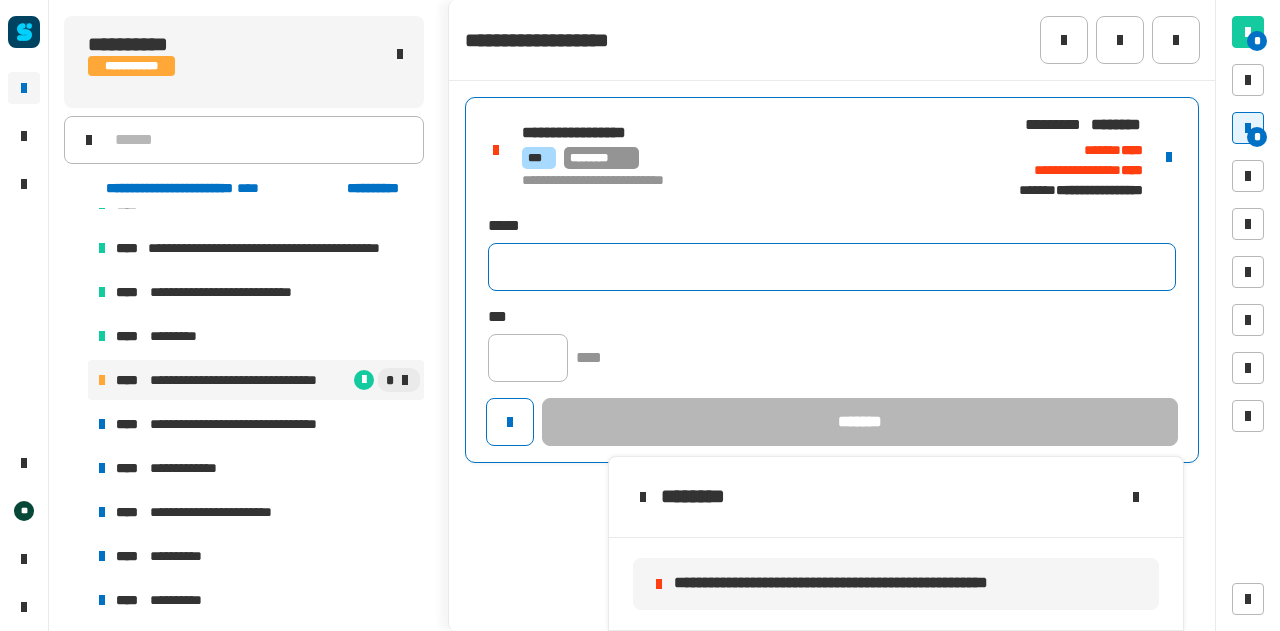 click 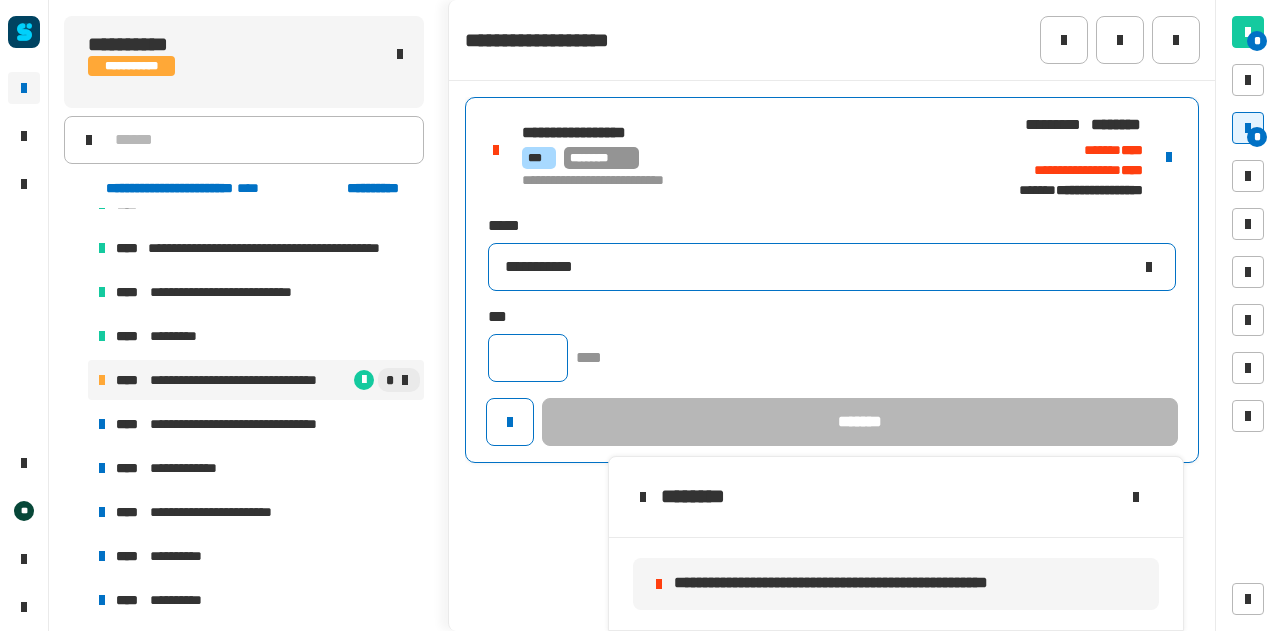 type on "**********" 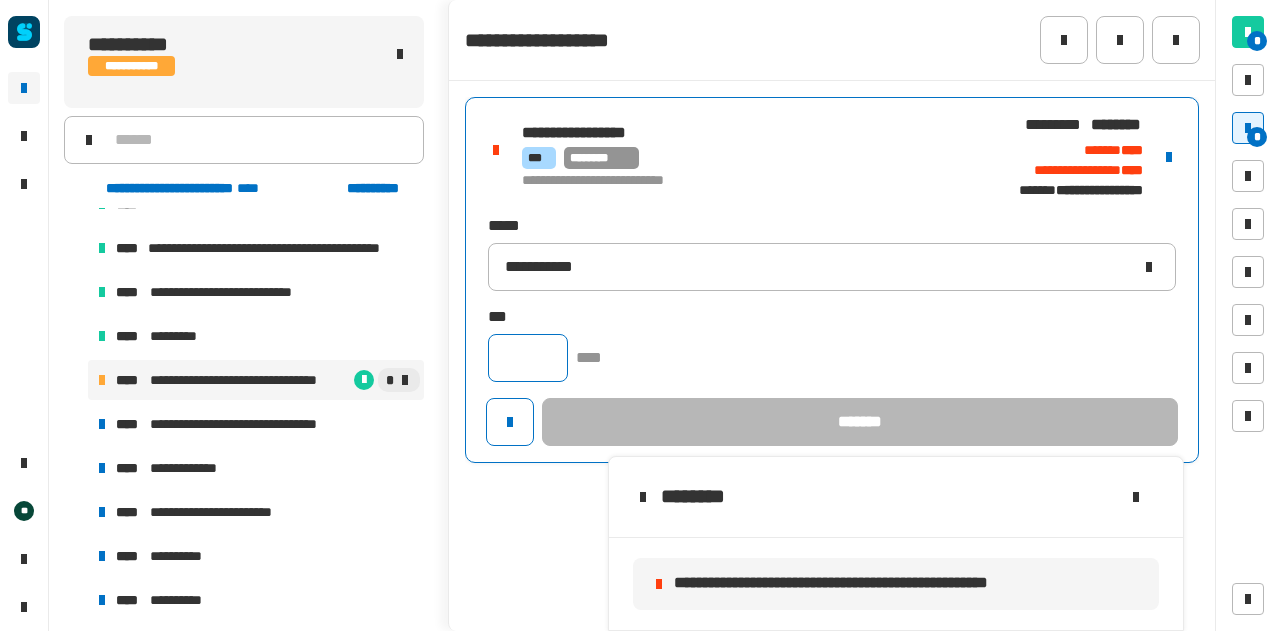 click 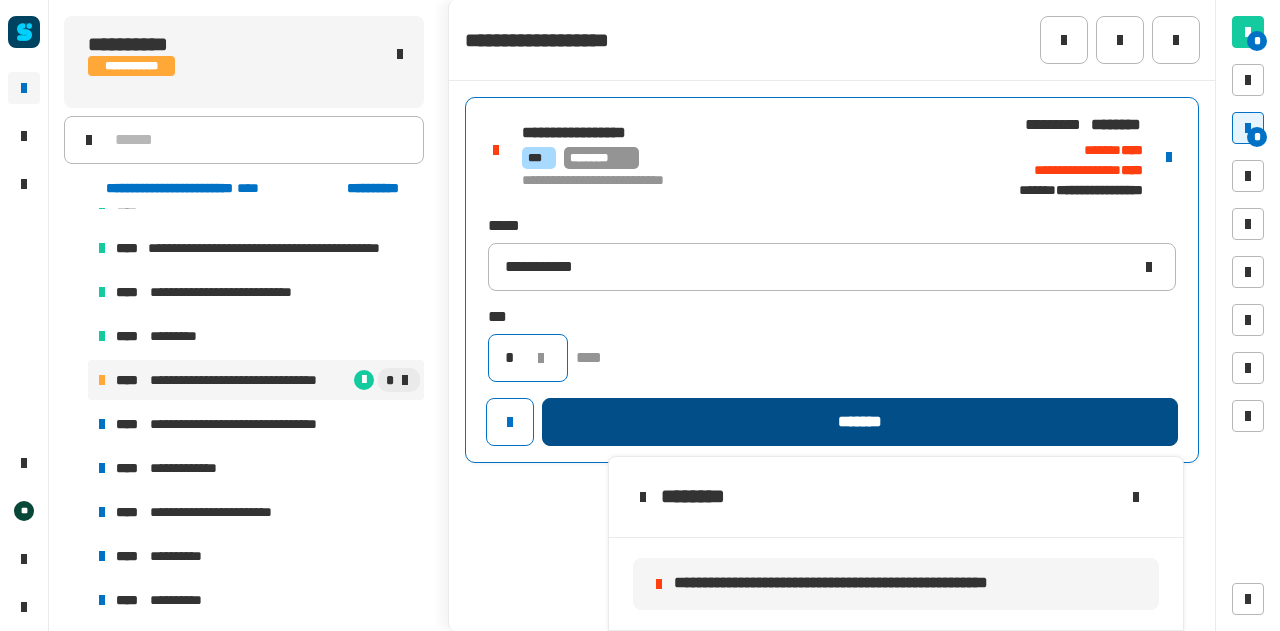 type on "*" 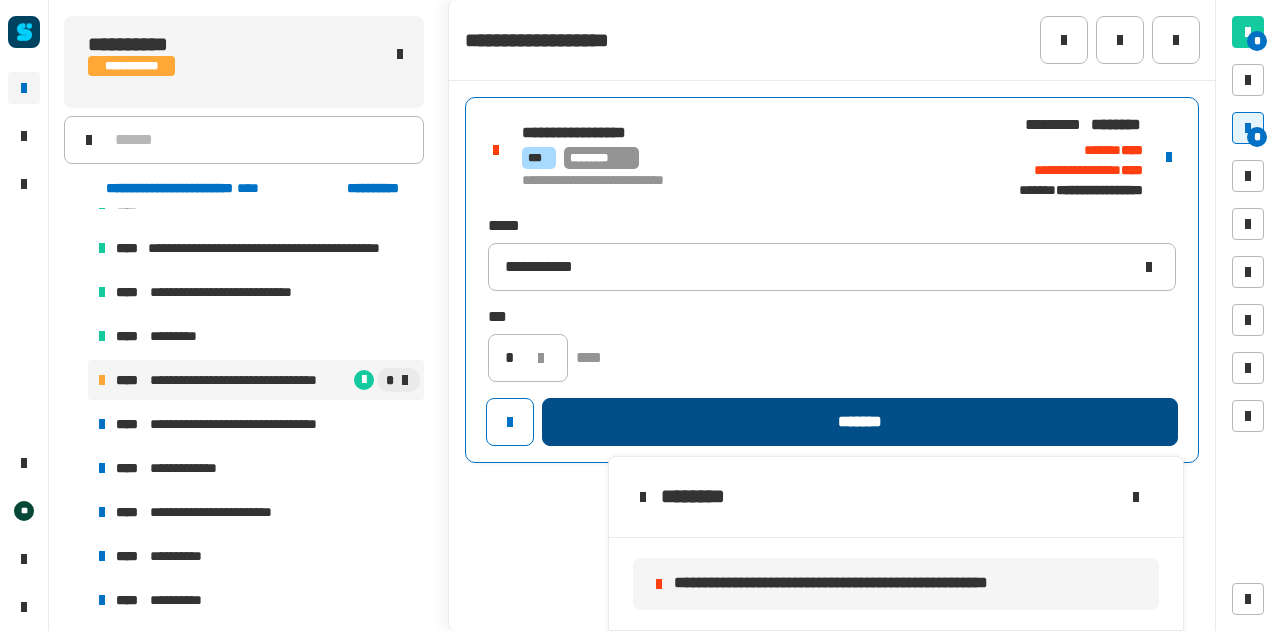 click on "*******" 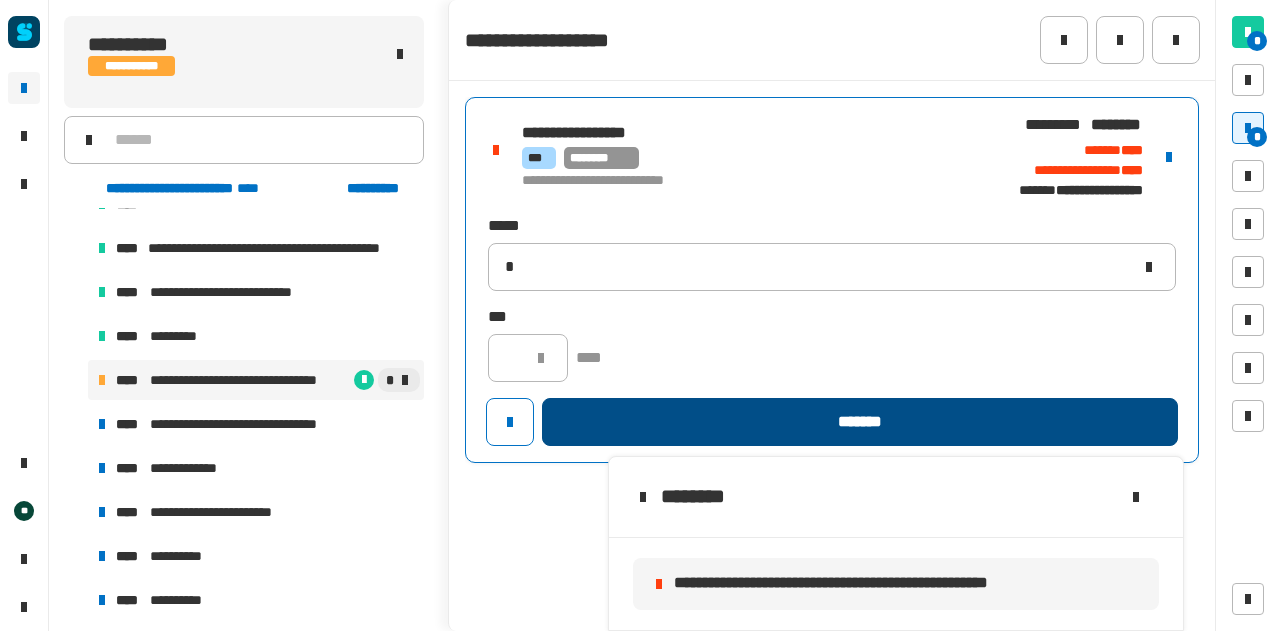 type 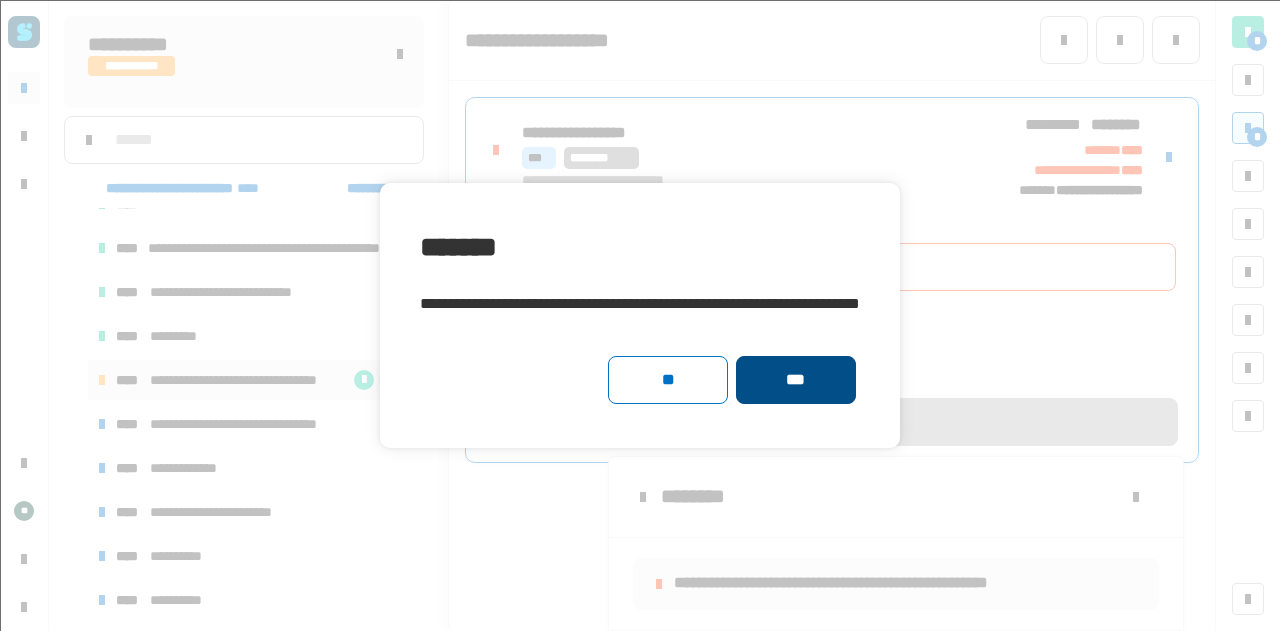 click on "***" 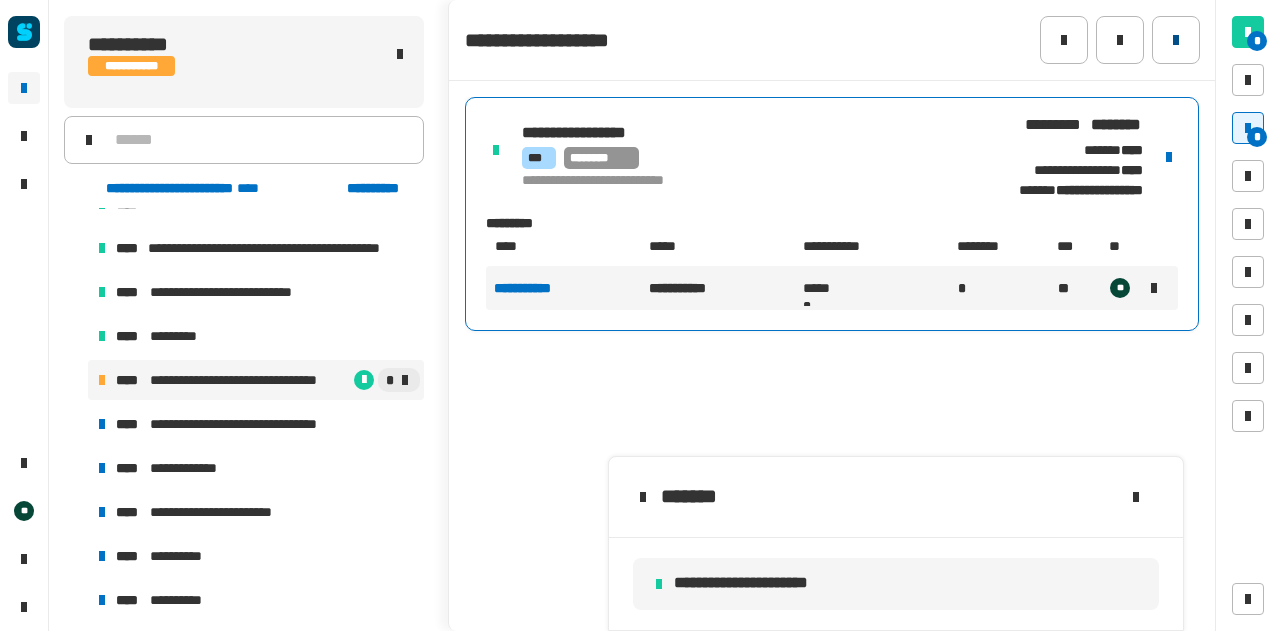 click 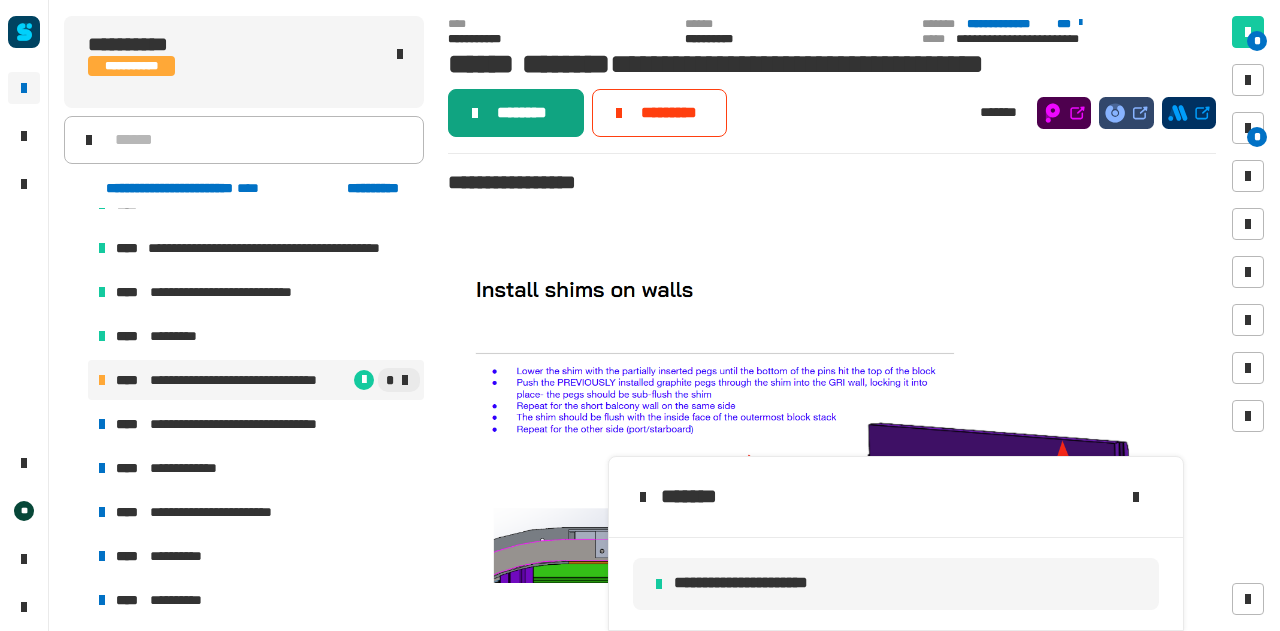 click on "********" 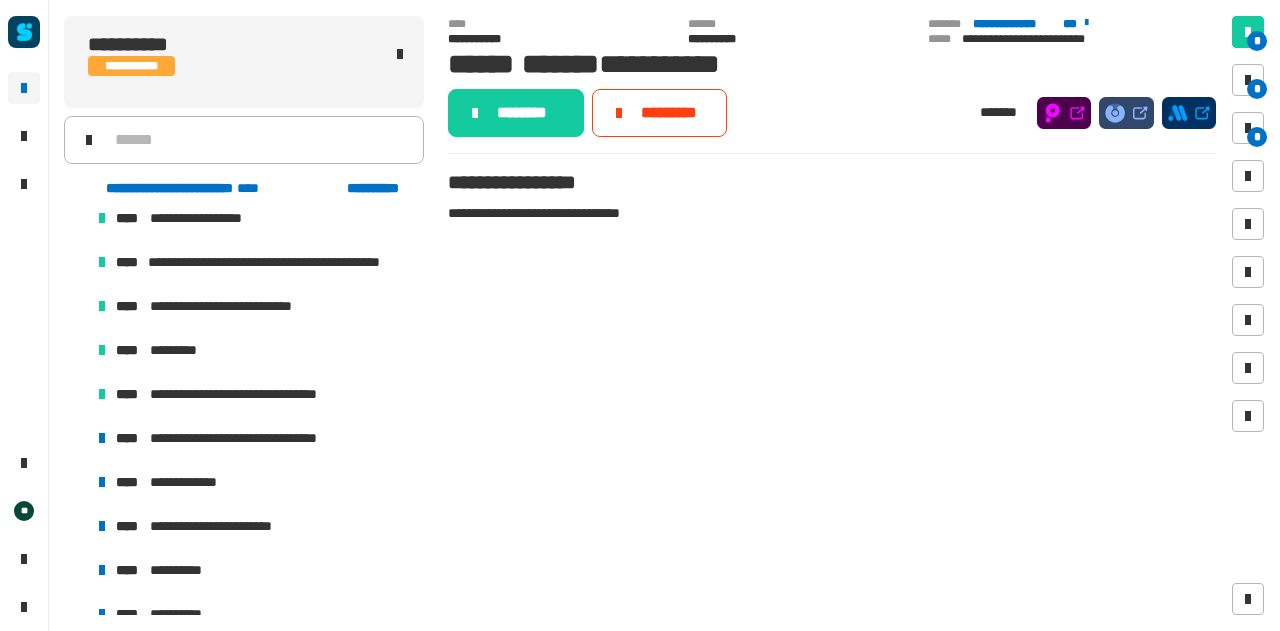scroll, scrollTop: 1852, scrollLeft: 0, axis: vertical 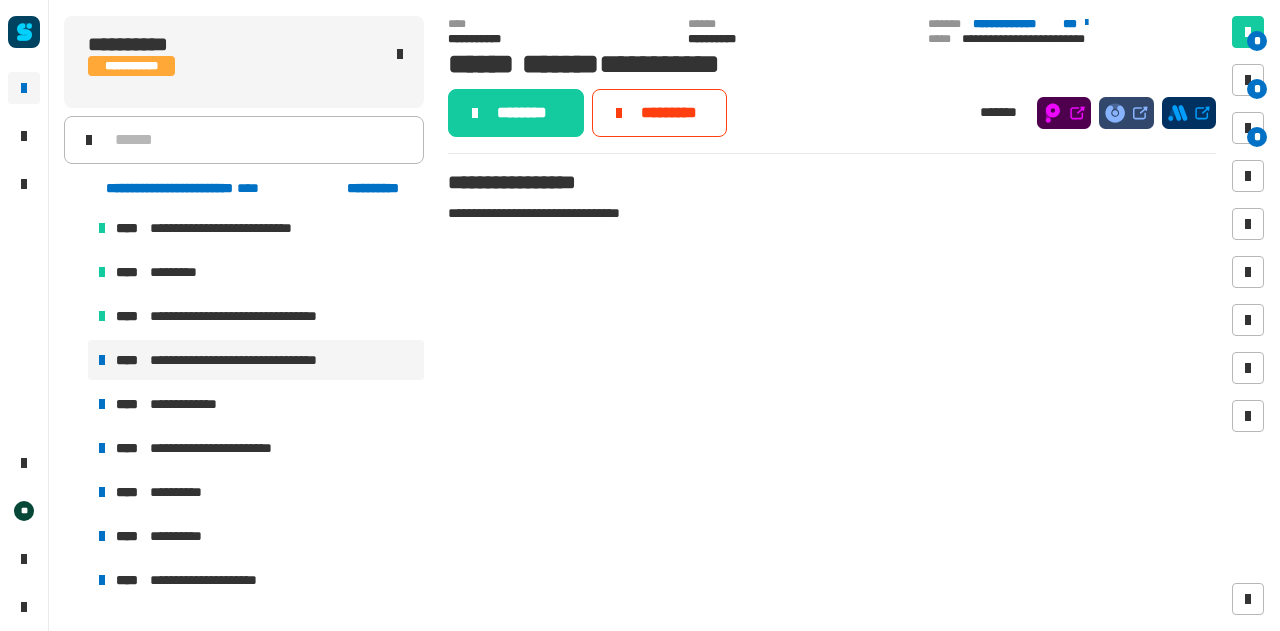 click on "**********" at bounding box center [259, 360] 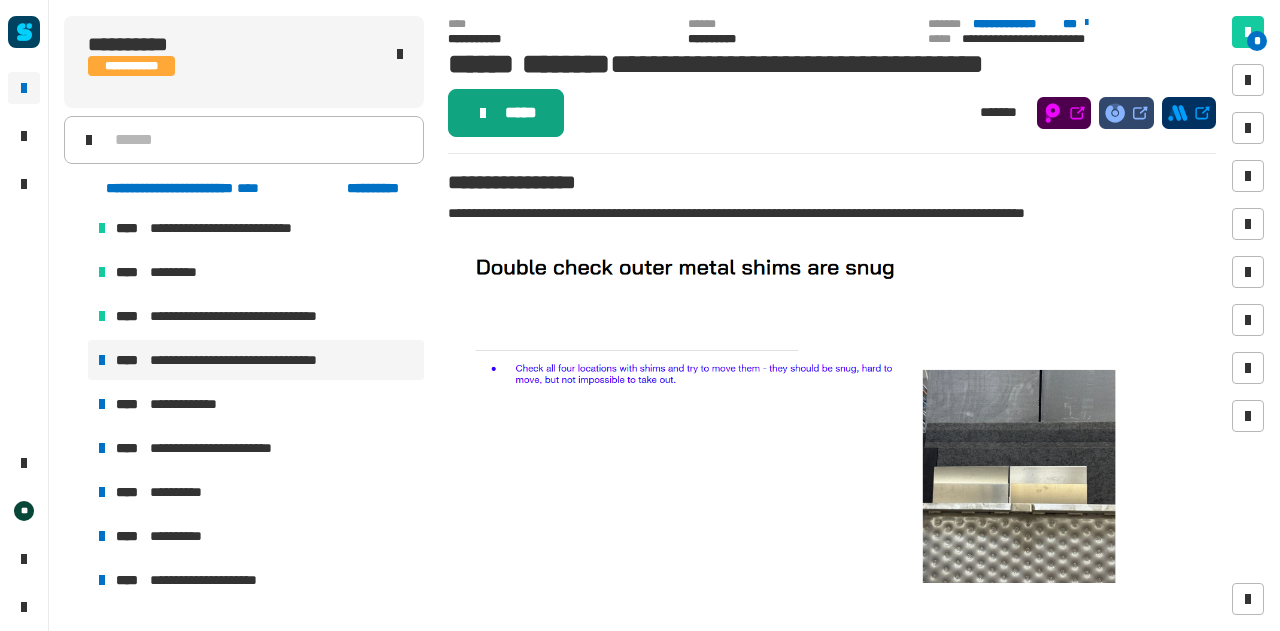 click on "*****" 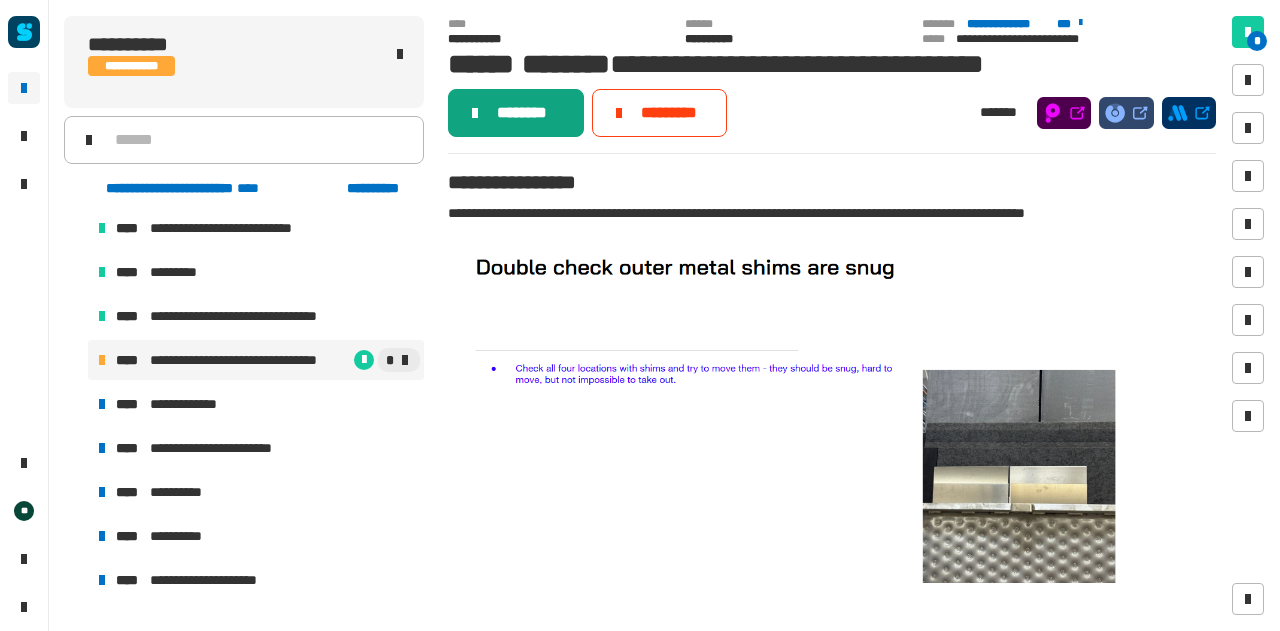 click on "********" 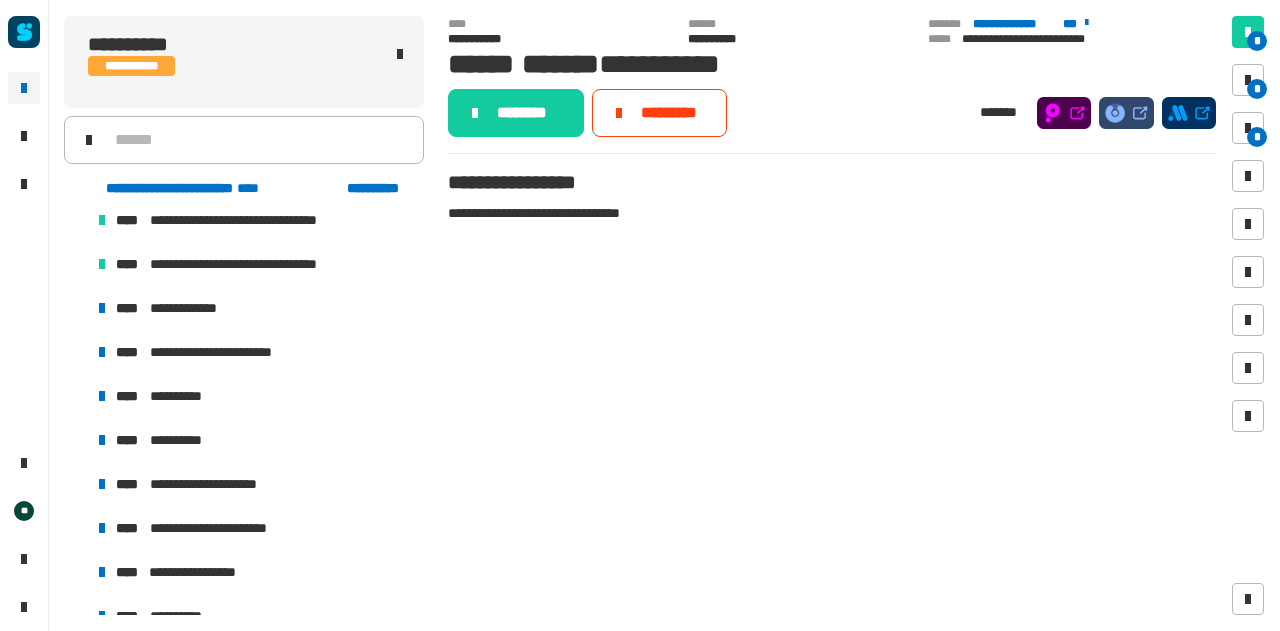 scroll, scrollTop: 1948, scrollLeft: 0, axis: vertical 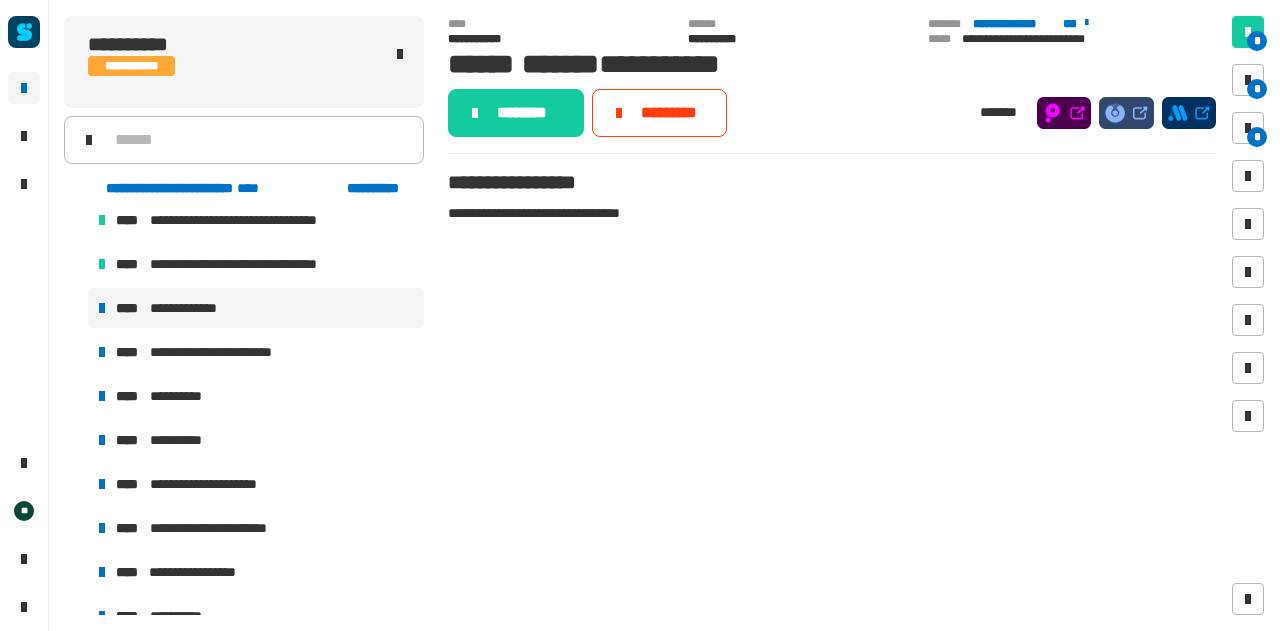 click on "**********" at bounding box center (198, 308) 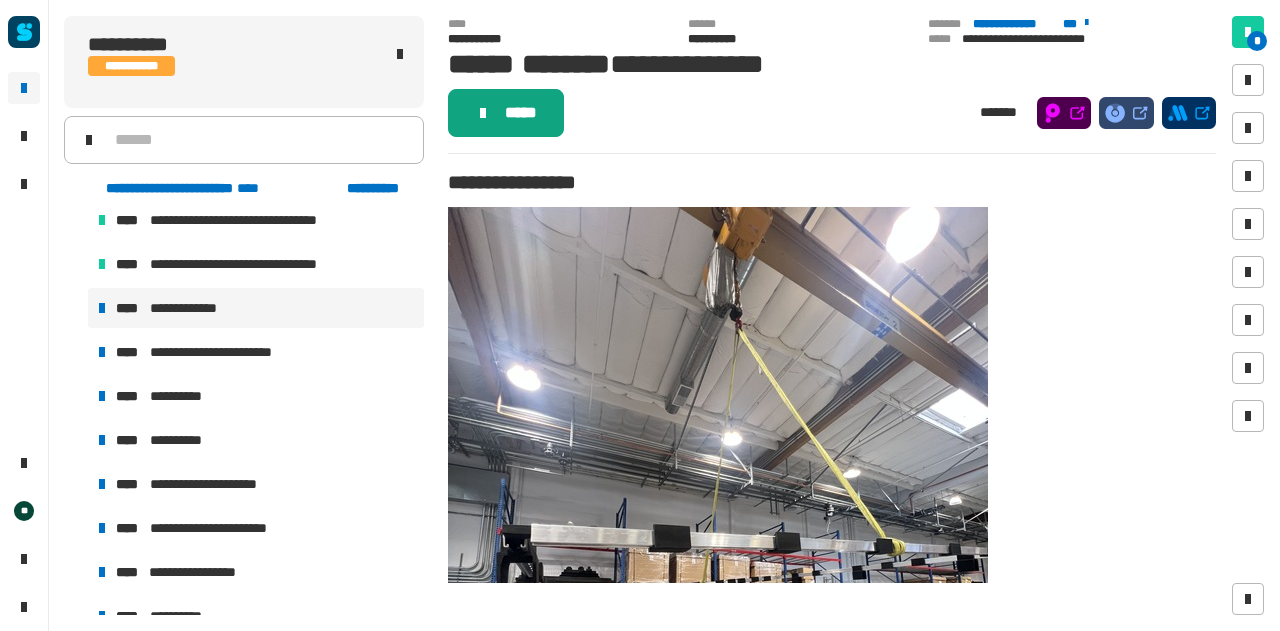 click on "*****" 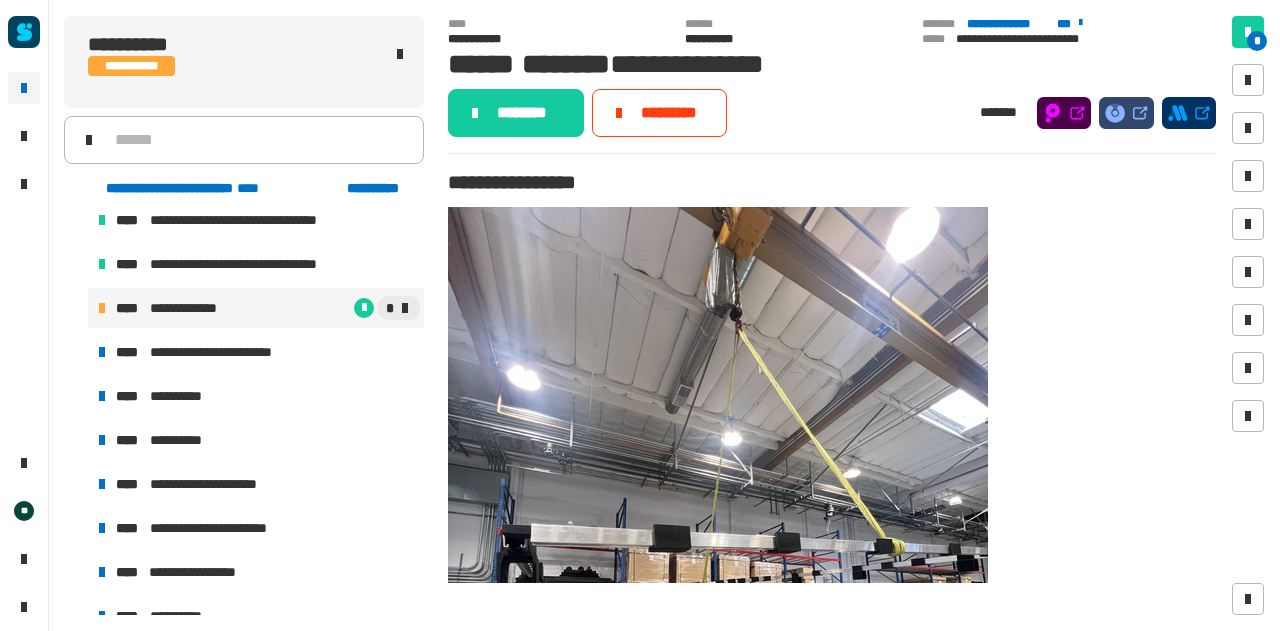 click on "********" 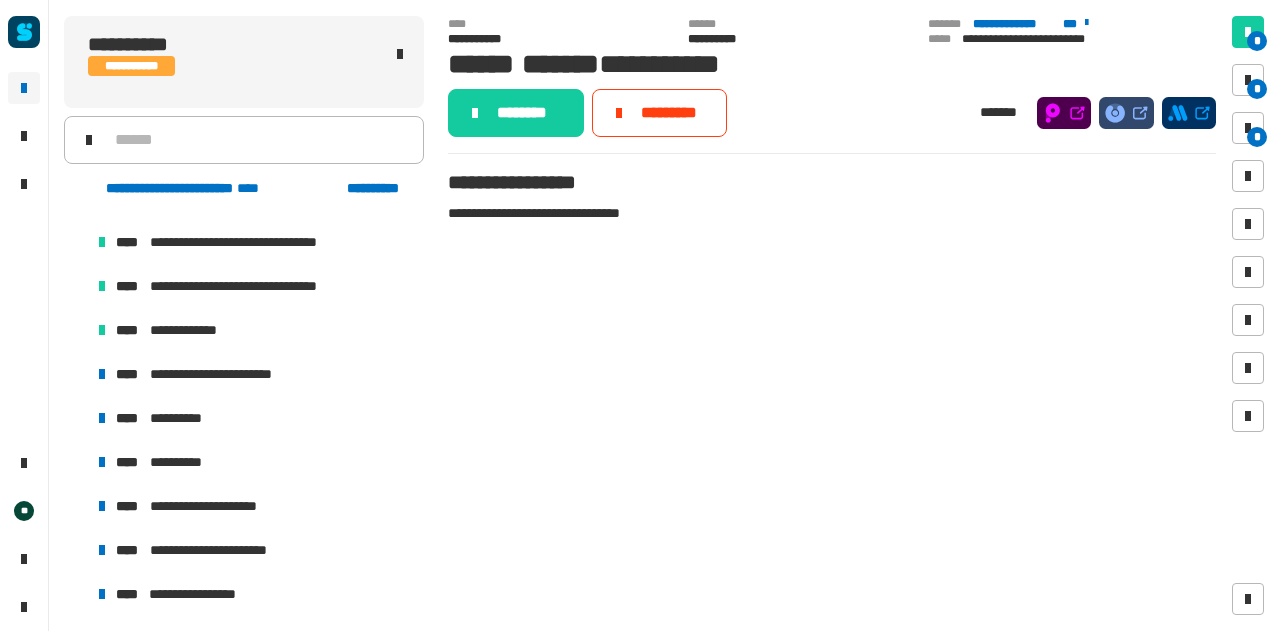 scroll, scrollTop: 1932, scrollLeft: 0, axis: vertical 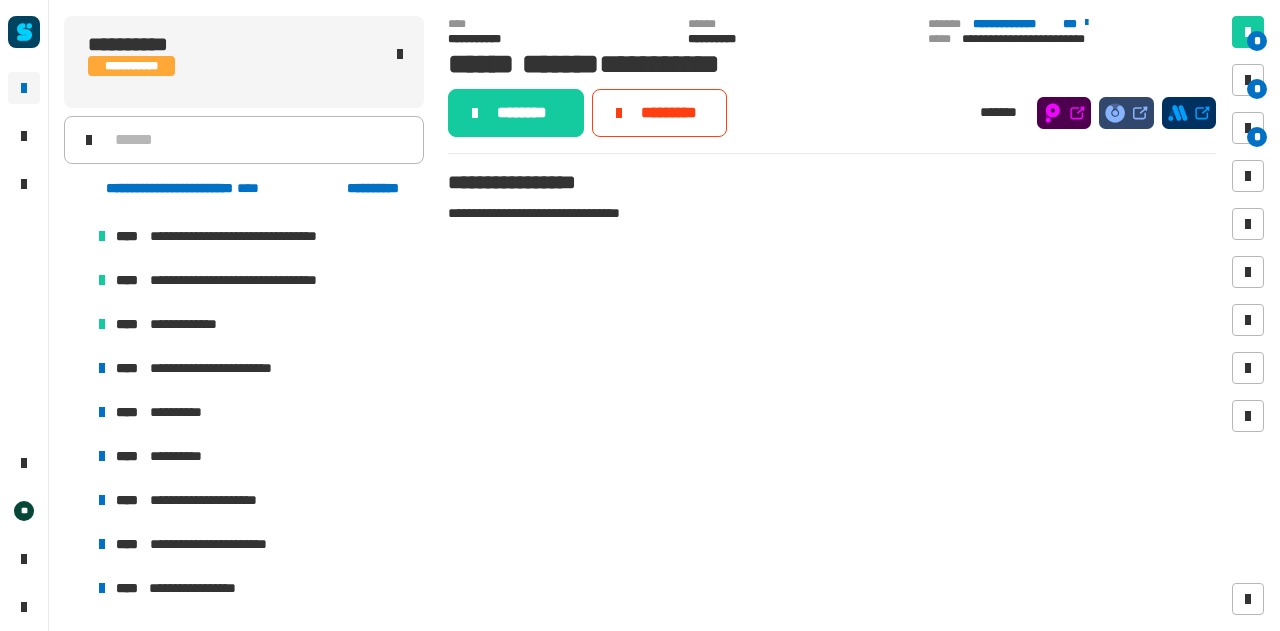 click on "**********" at bounding box center [256, -50] 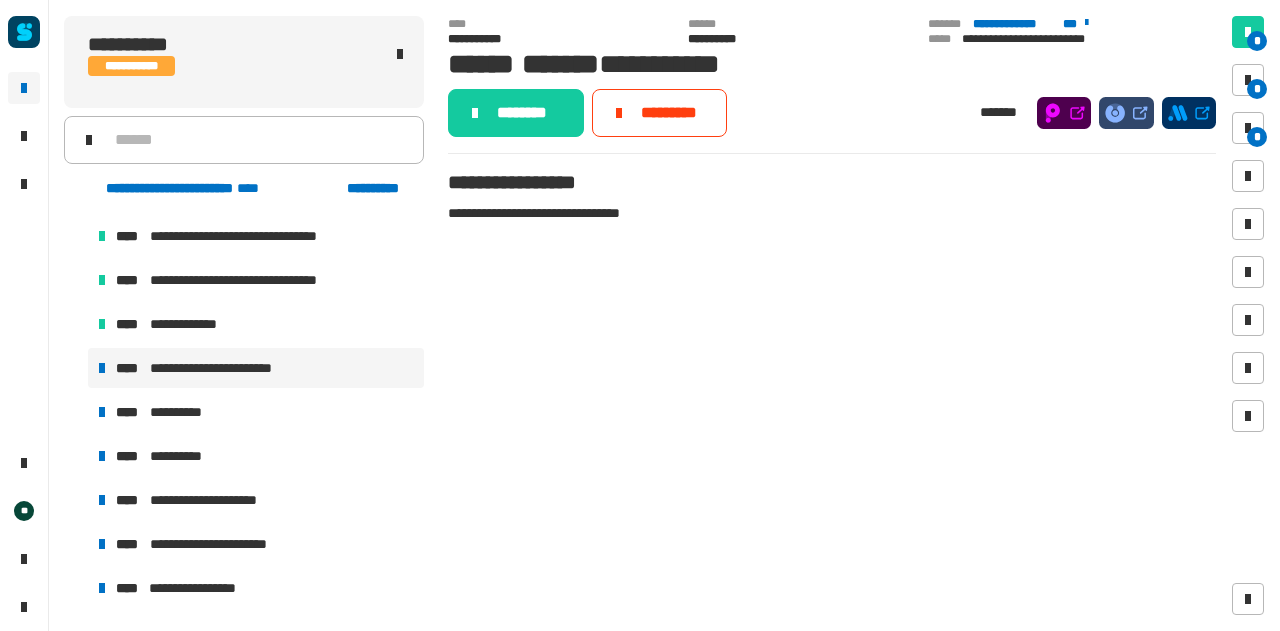 click on "**********" at bounding box center [229, 368] 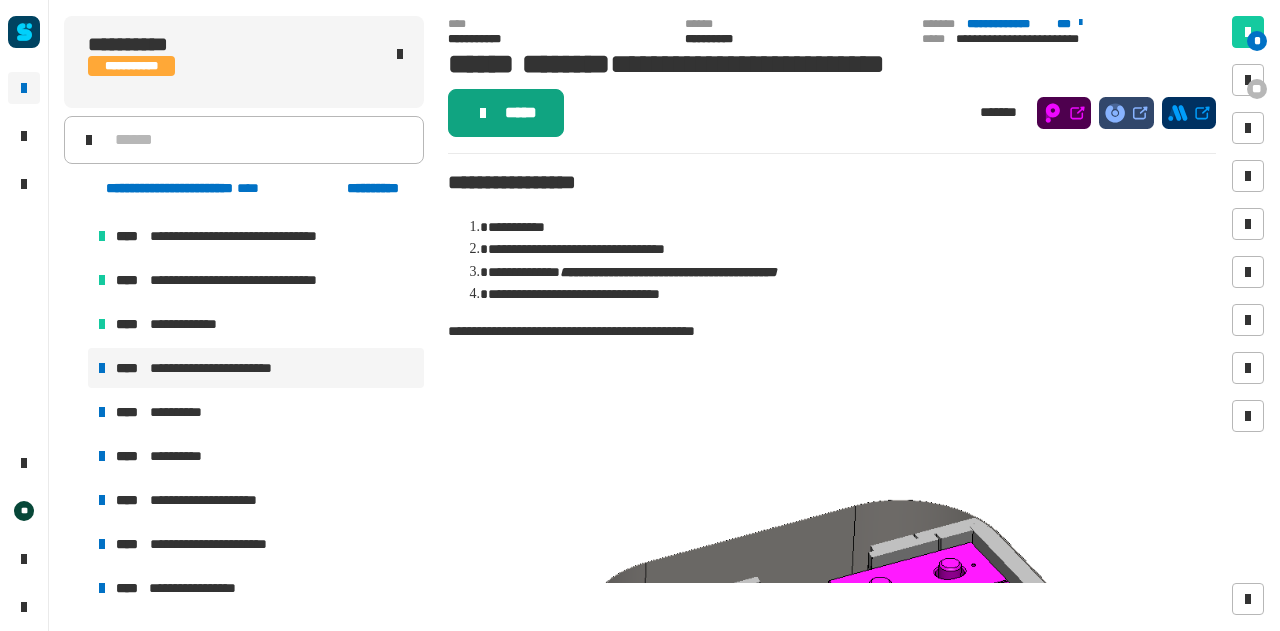 click on "*****" 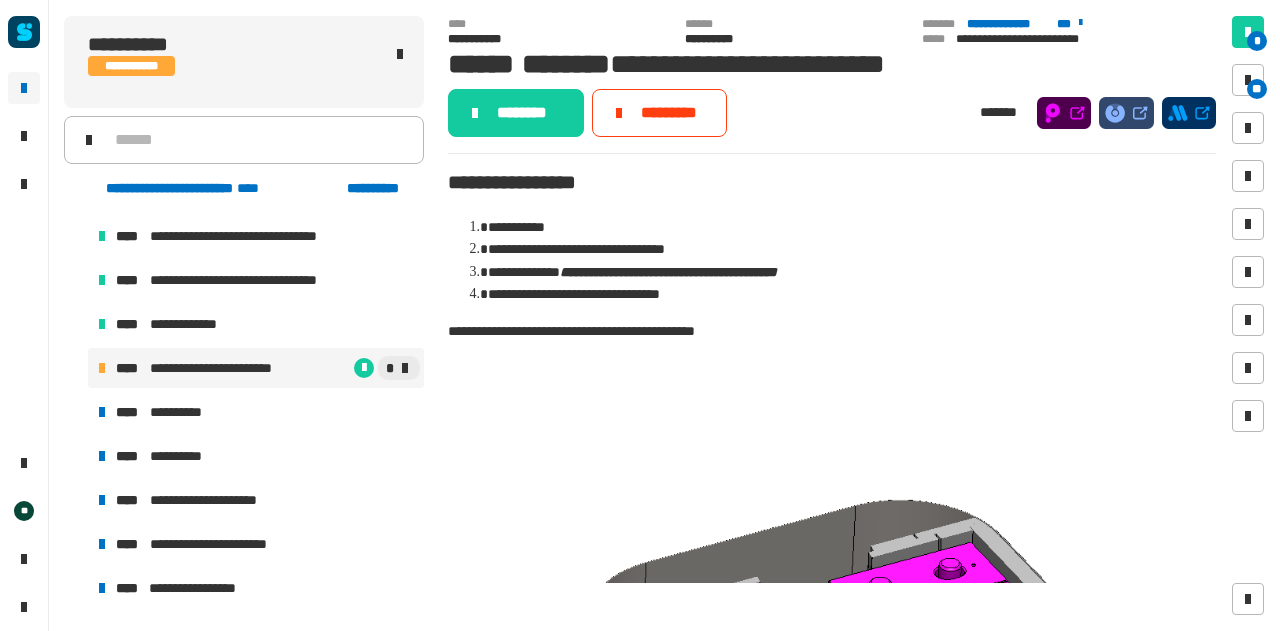 click on "**********" 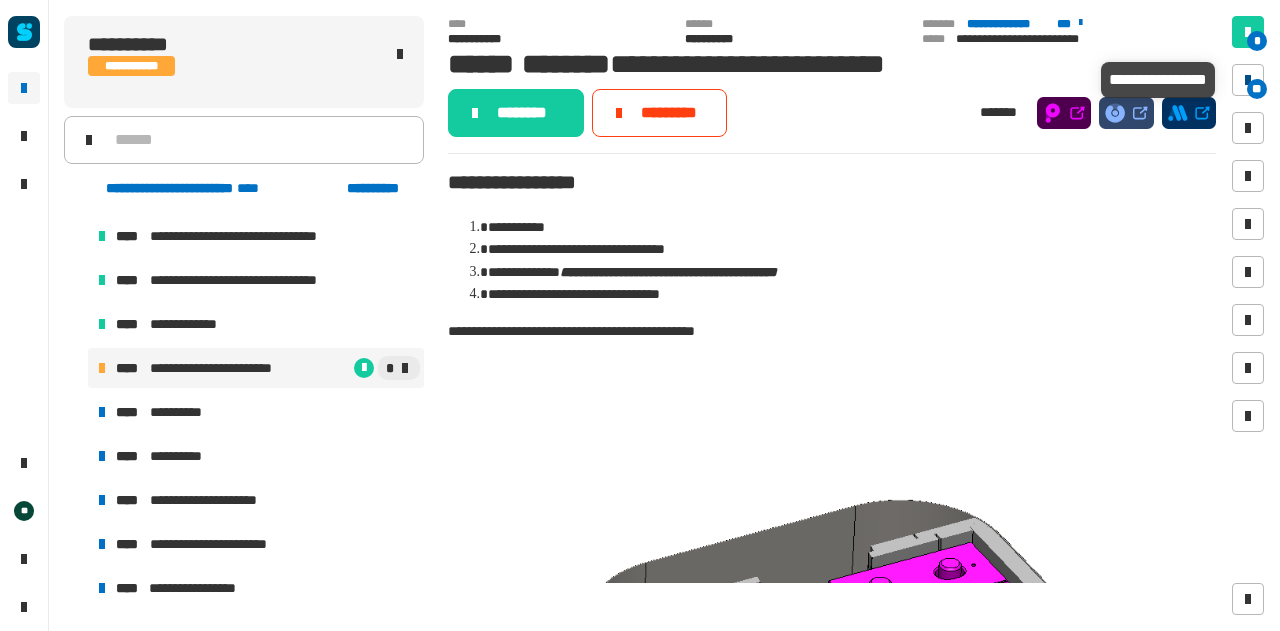click at bounding box center [1248, 80] 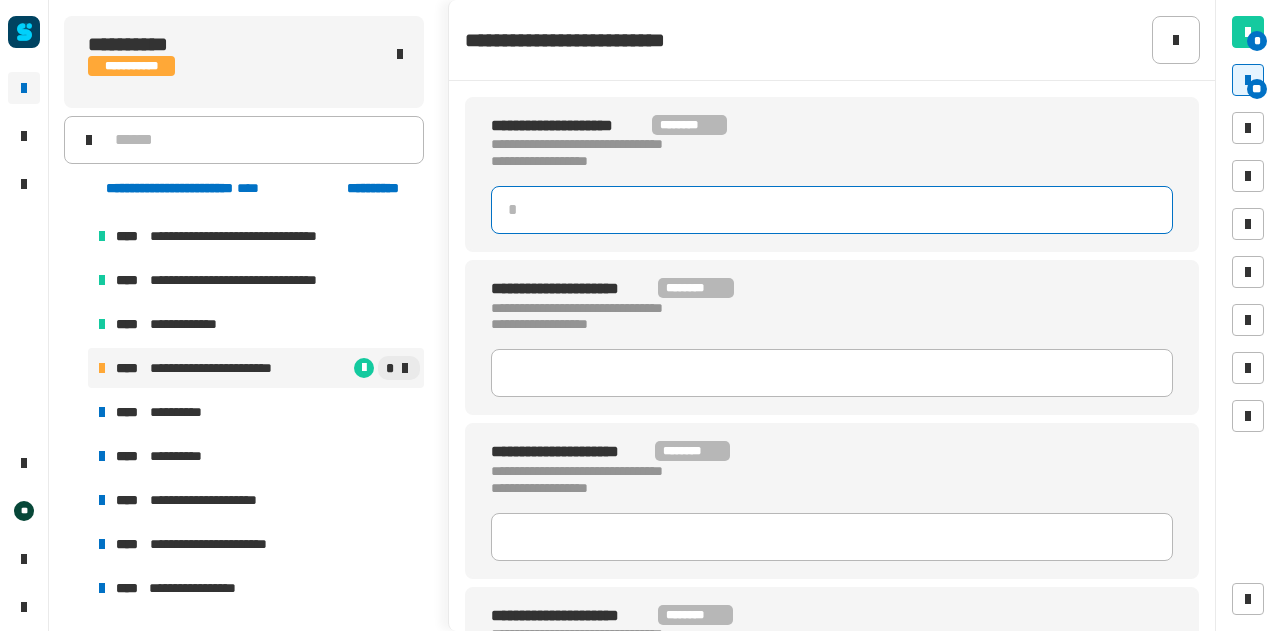 click 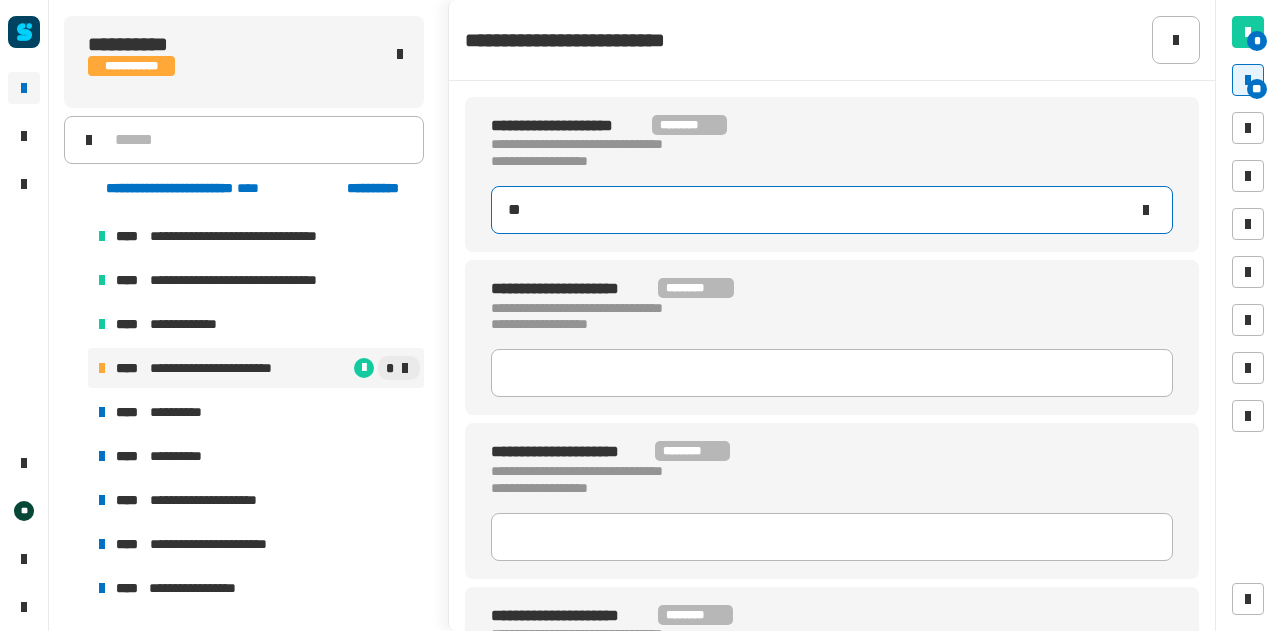 type on "***" 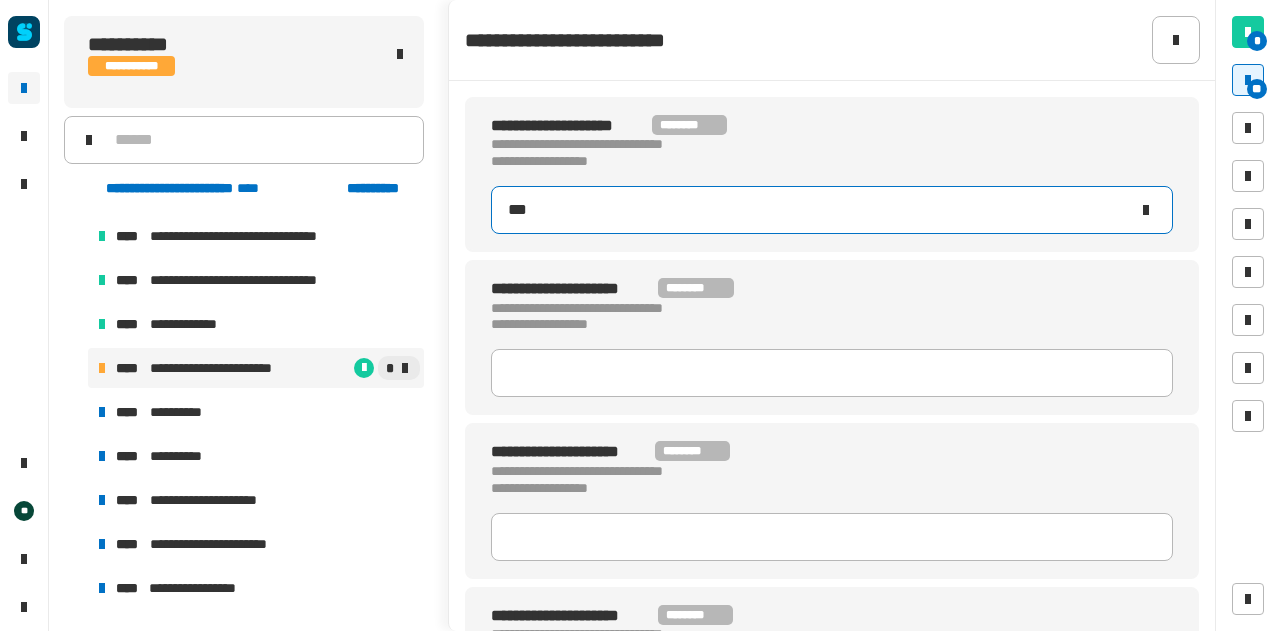 scroll, scrollTop: 160, scrollLeft: 0, axis: vertical 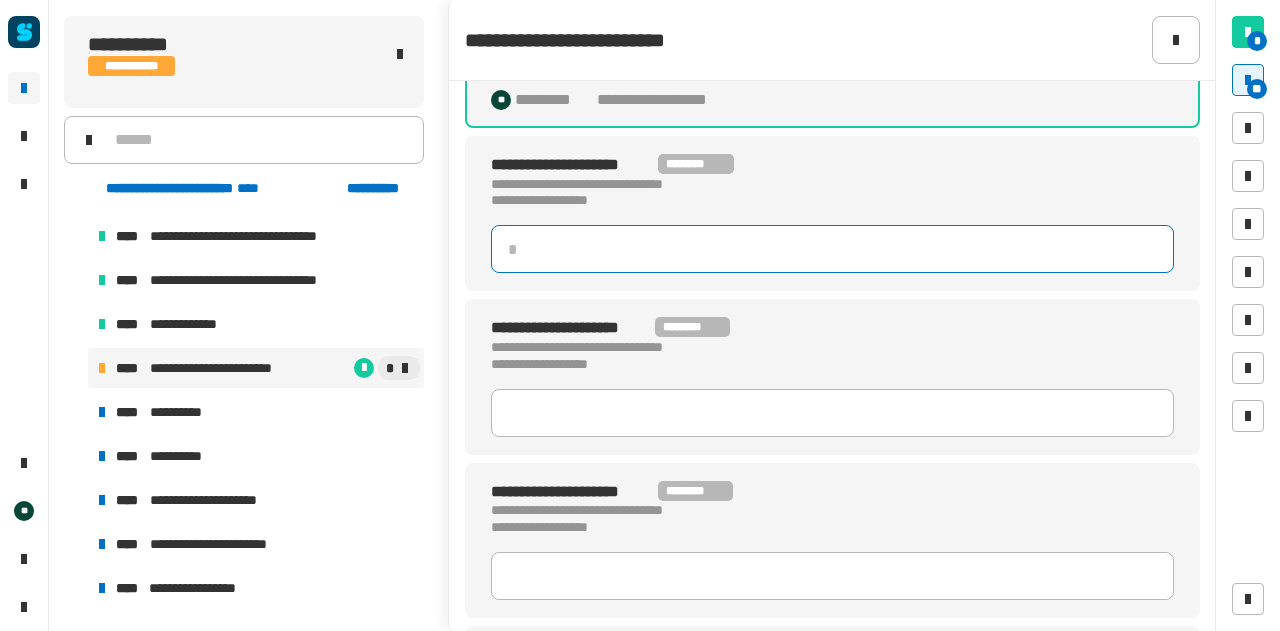 click 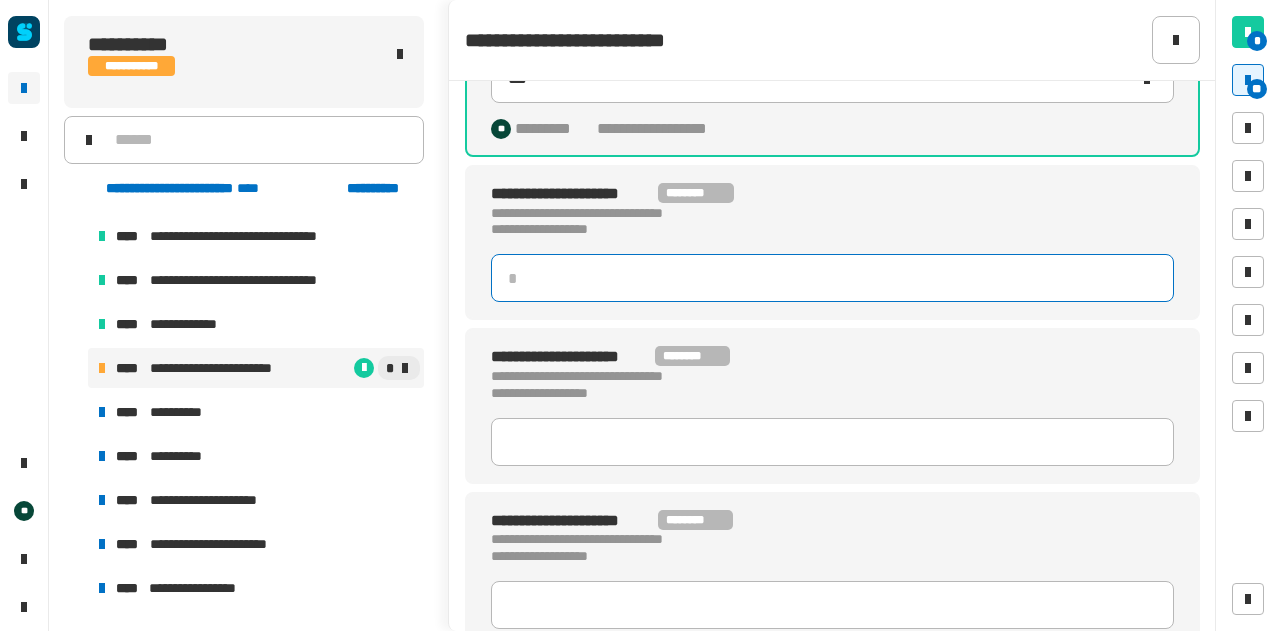 scroll, scrollTop: 152, scrollLeft: 0, axis: vertical 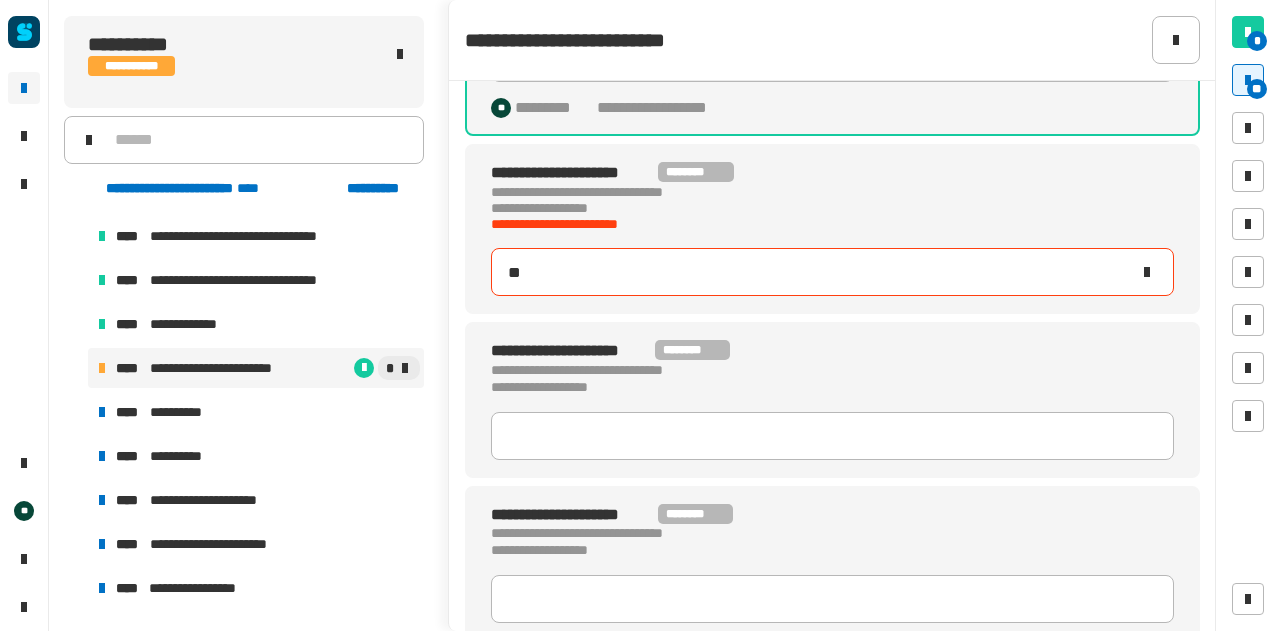 type on "***" 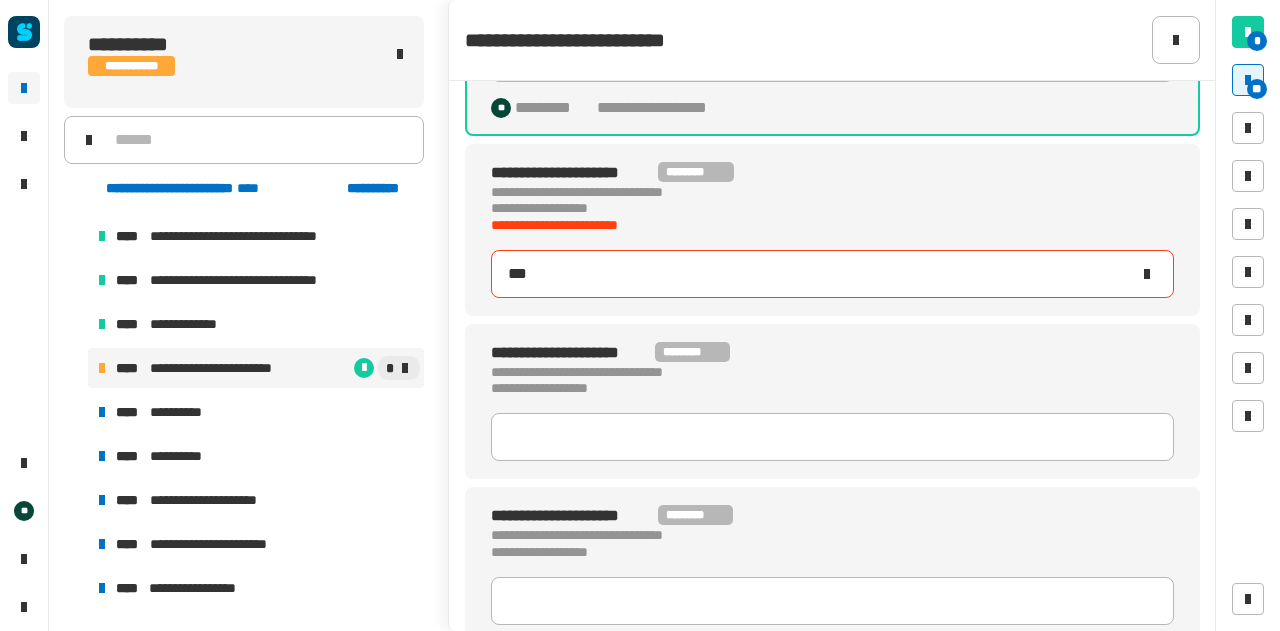 type on "***" 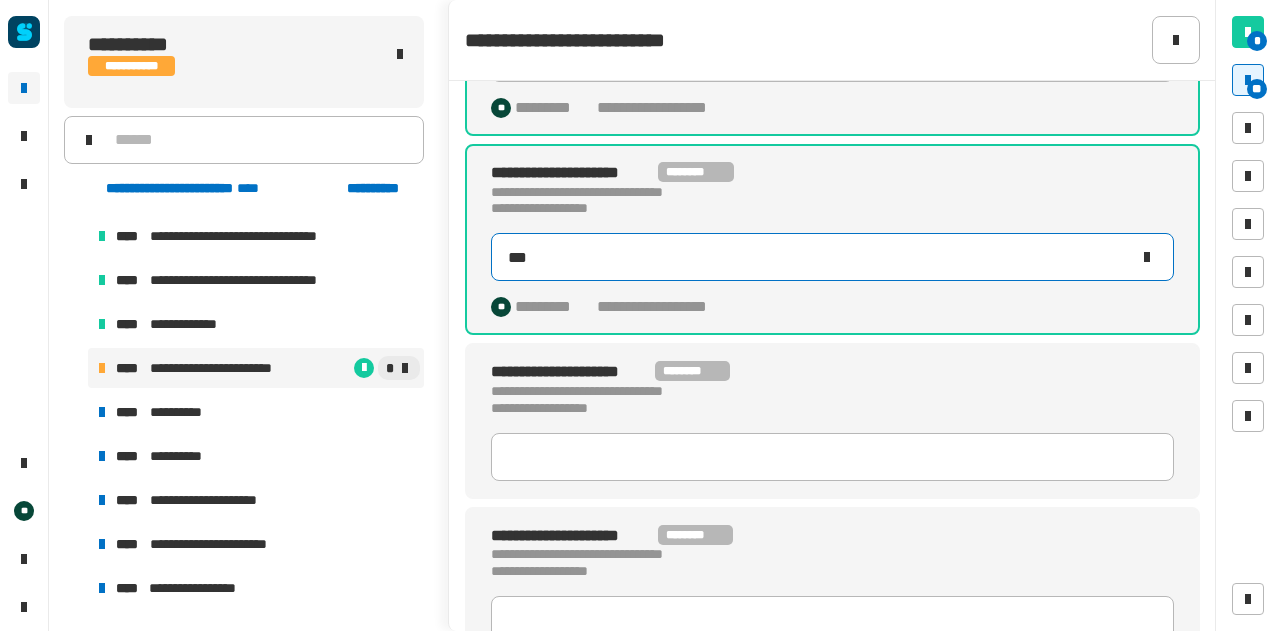 scroll, scrollTop: 259, scrollLeft: 0, axis: vertical 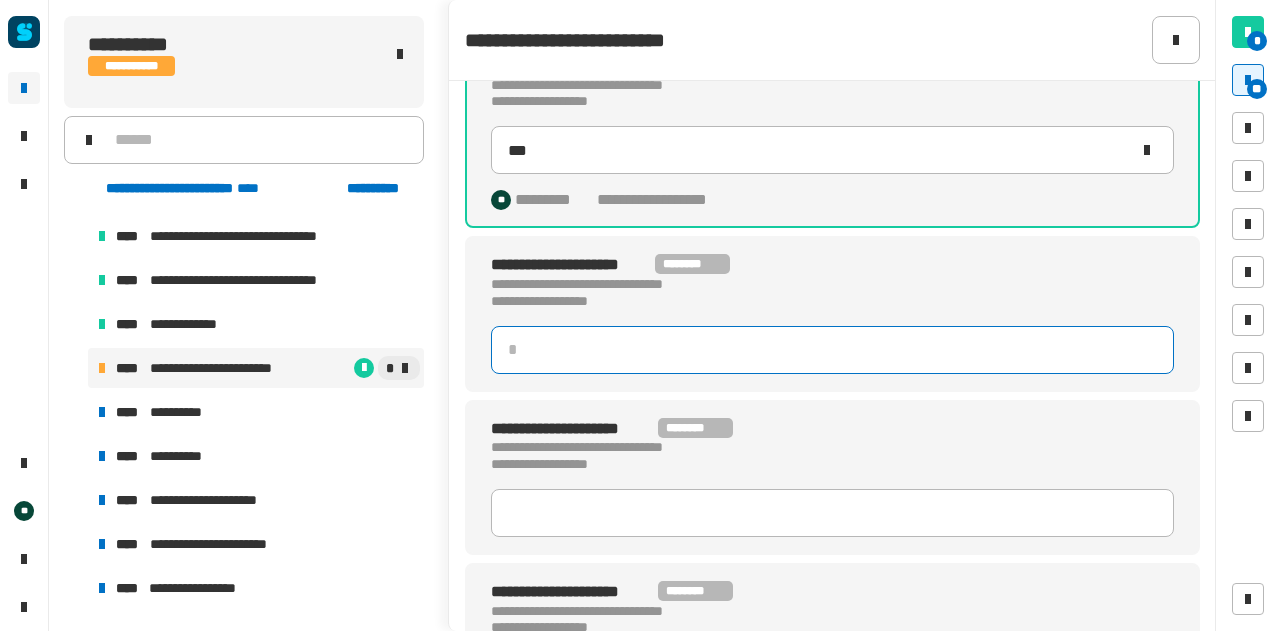 click 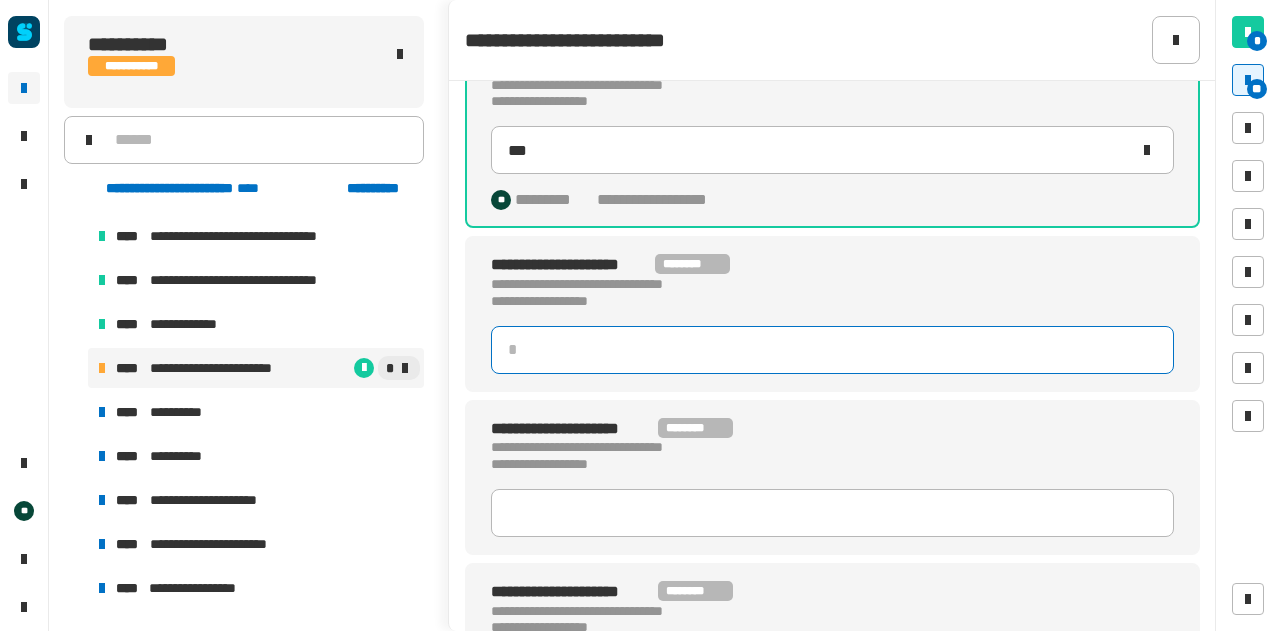drag, startPoint x: 540, startPoint y: 364, endPoint x: 605, endPoint y: 177, distance: 197.97475 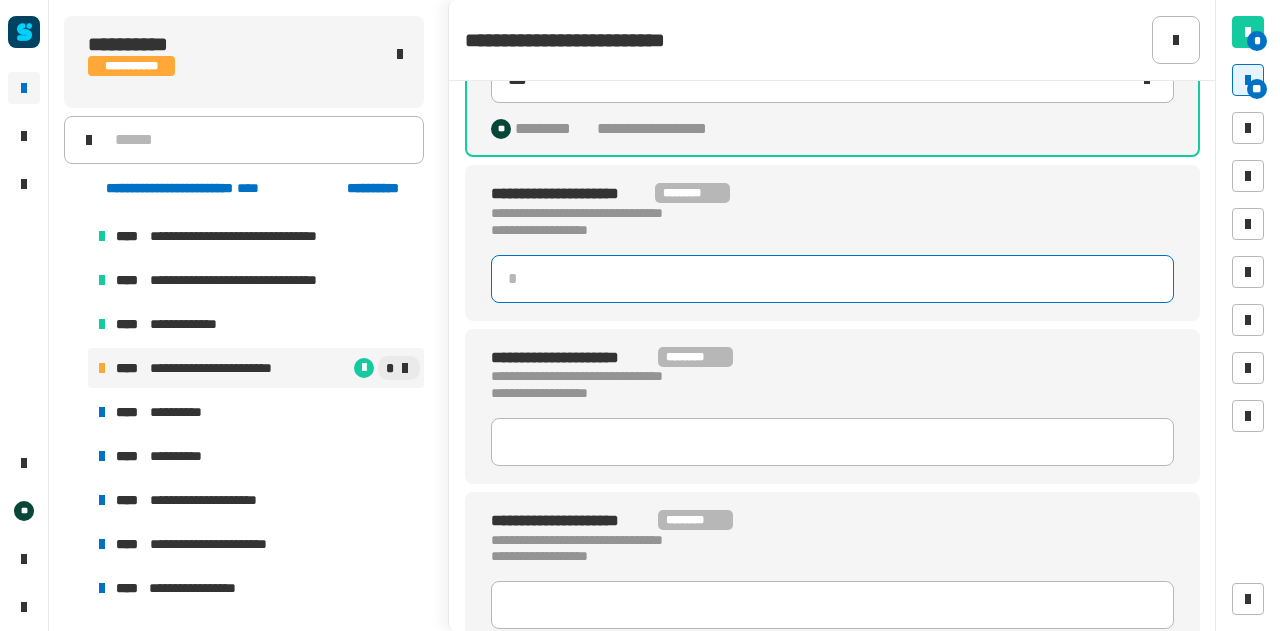 scroll, scrollTop: 411, scrollLeft: 0, axis: vertical 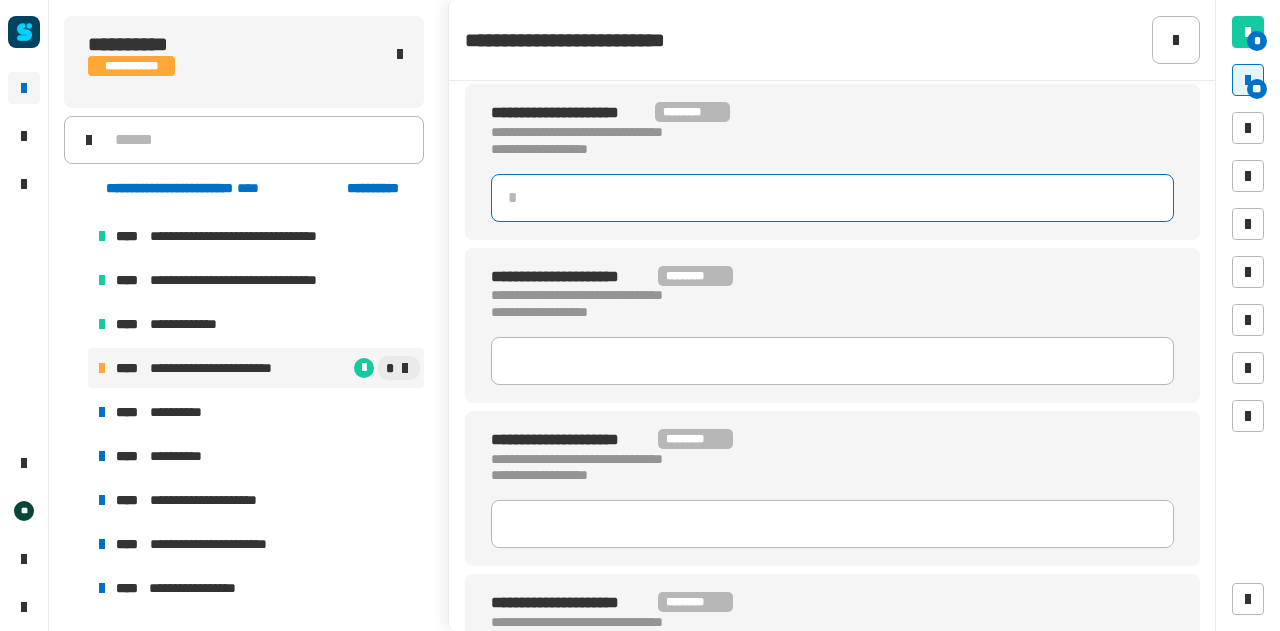 click 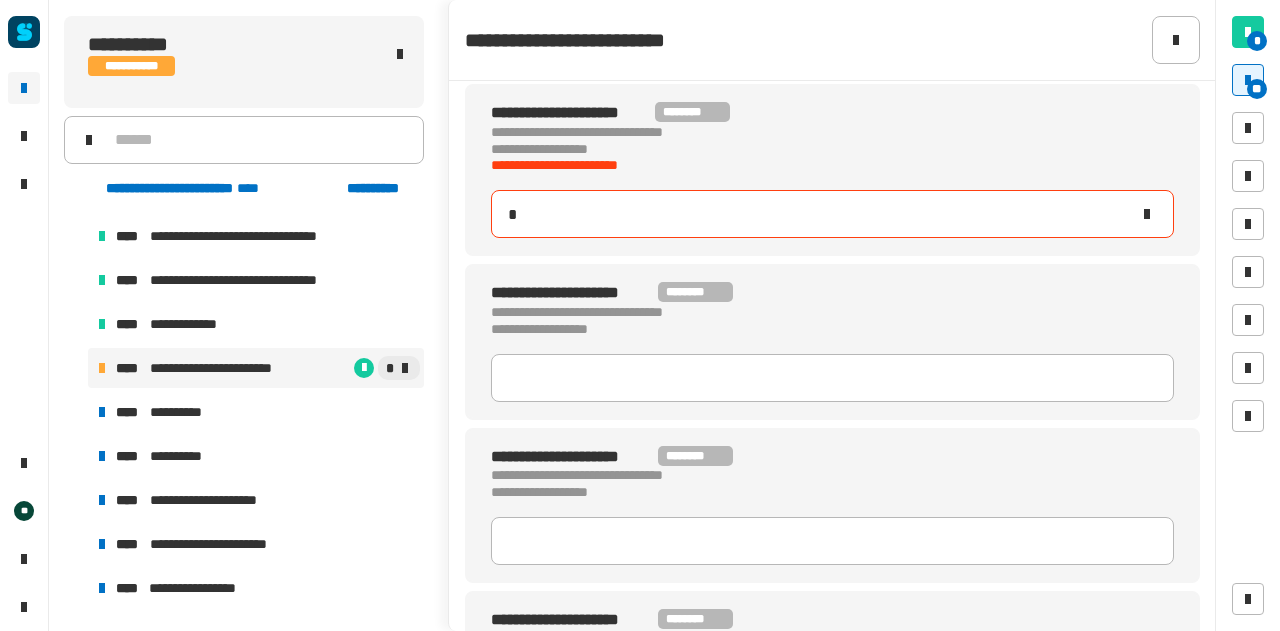 type on "***" 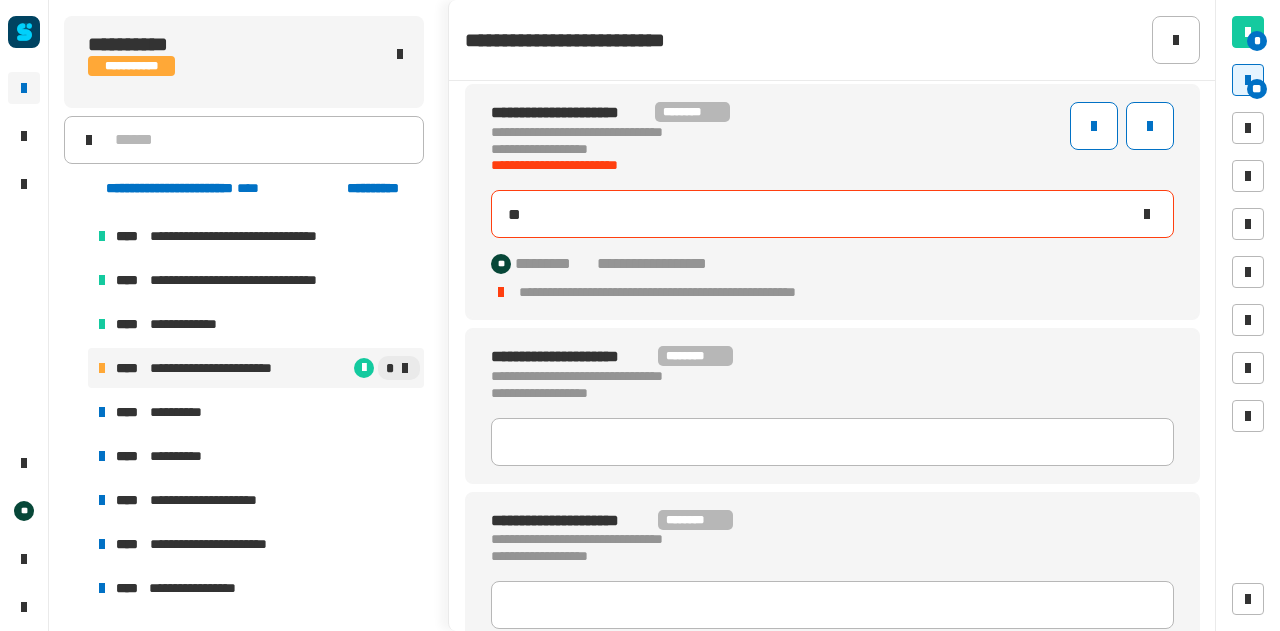 type on "***" 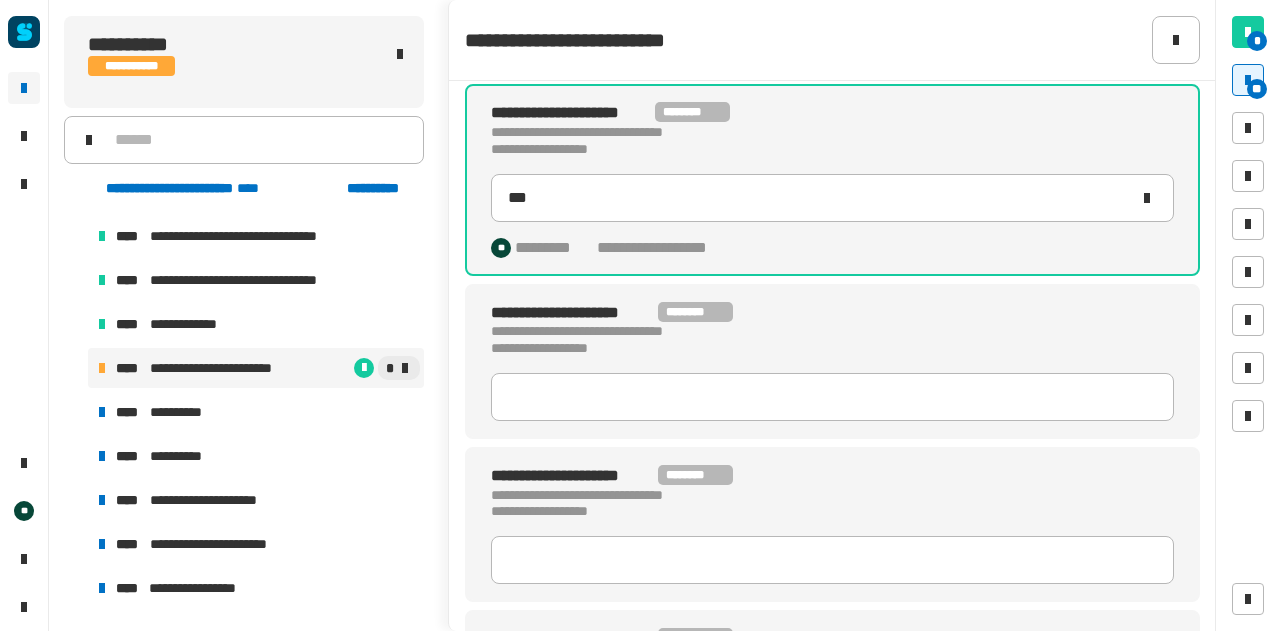 click on "**********" 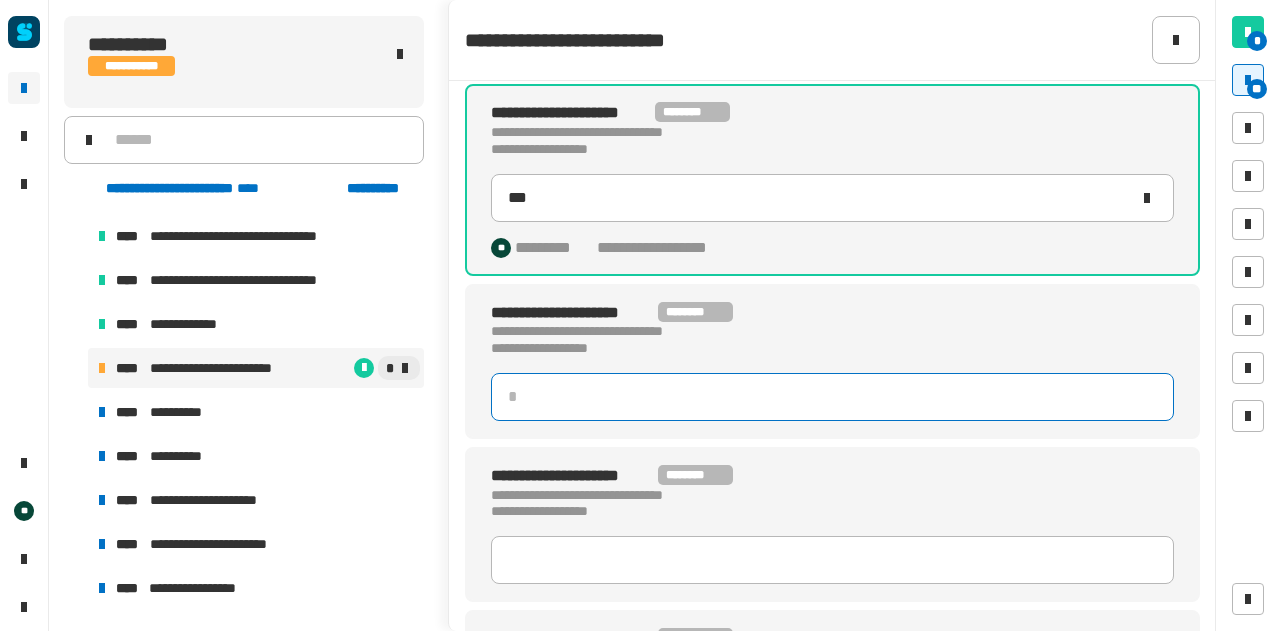 click 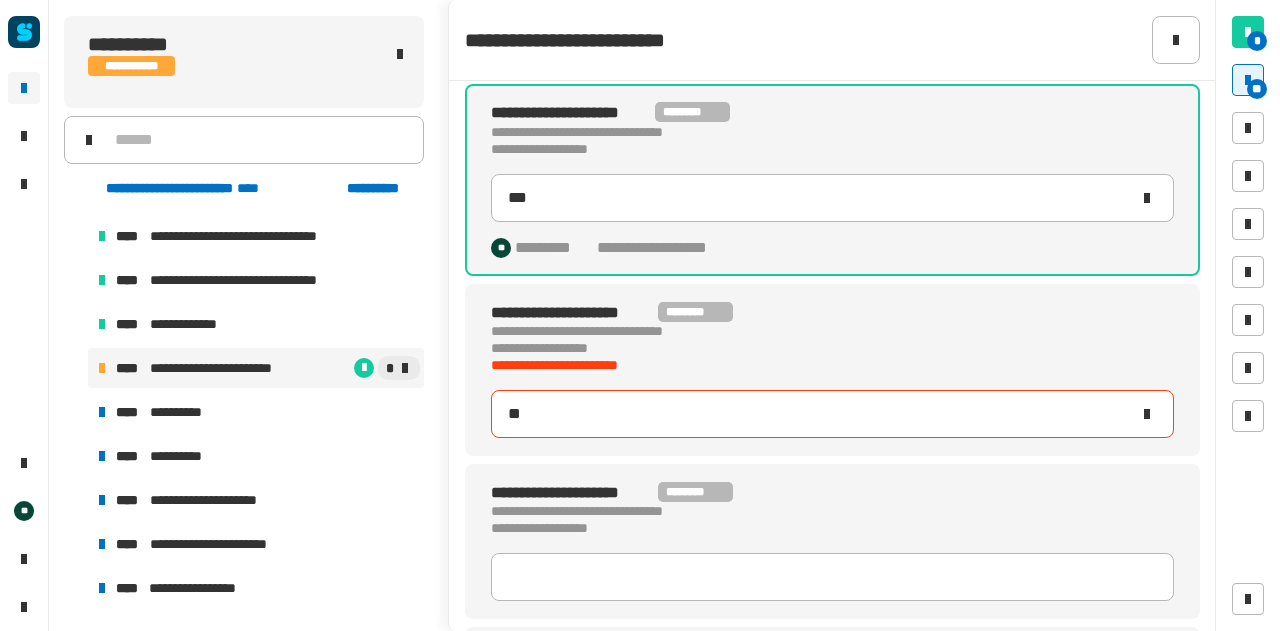 type on "***" 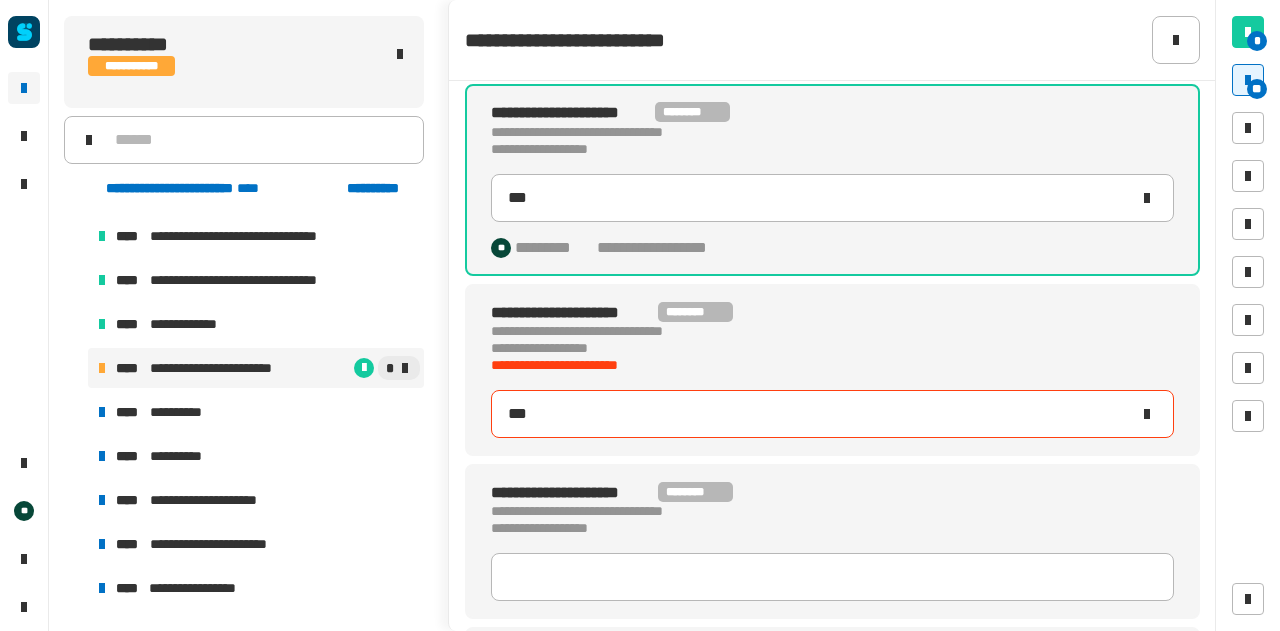 type on "***" 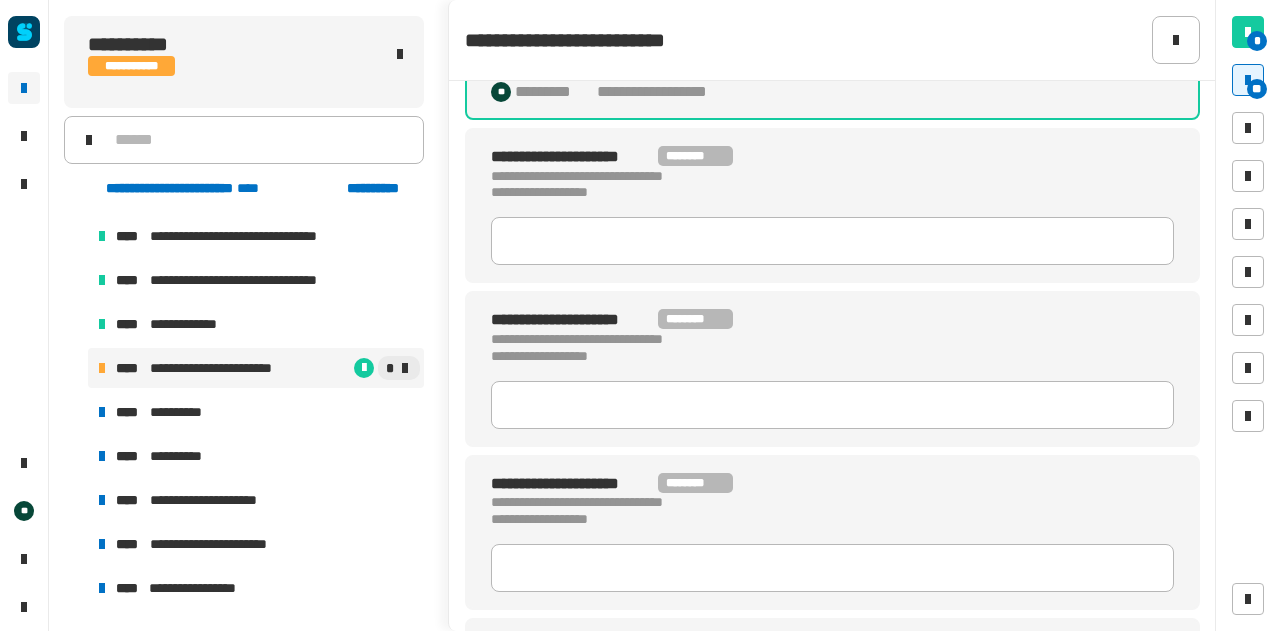 scroll, scrollTop: 752, scrollLeft: 0, axis: vertical 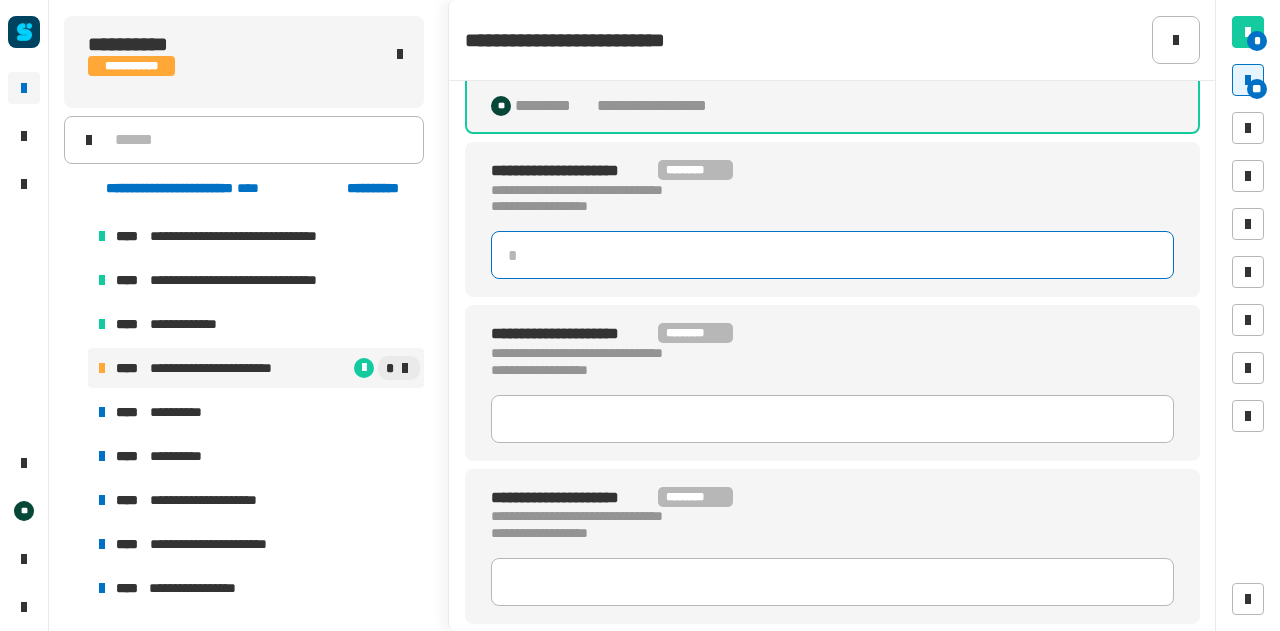 click 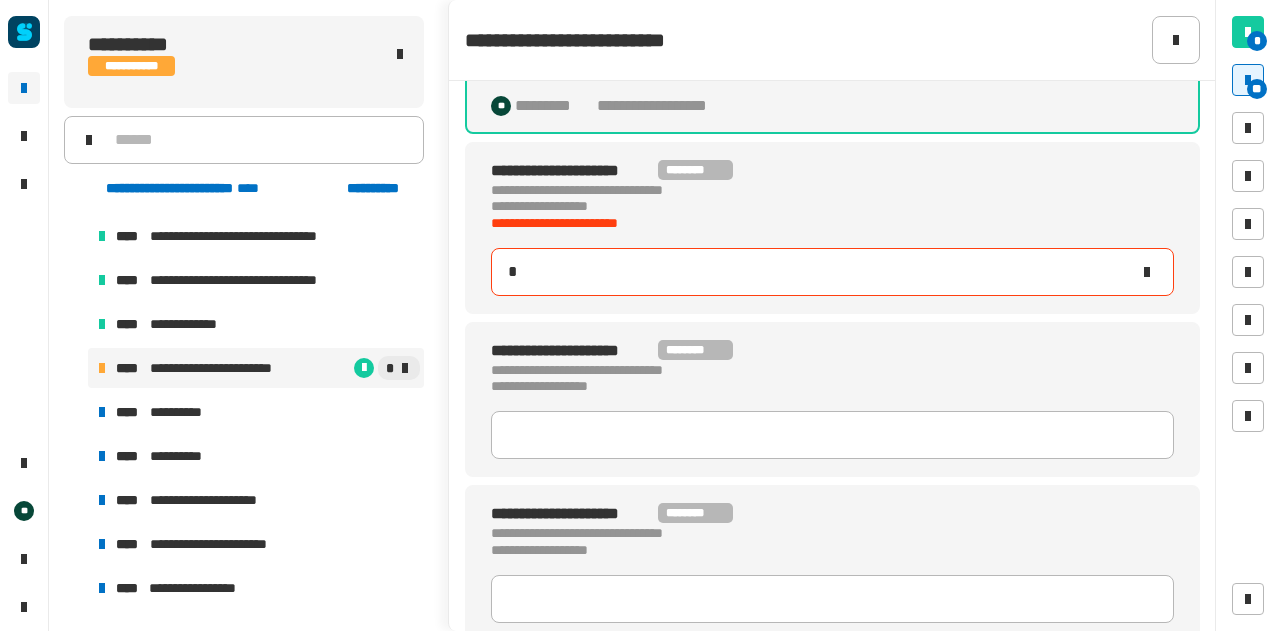 type on "***" 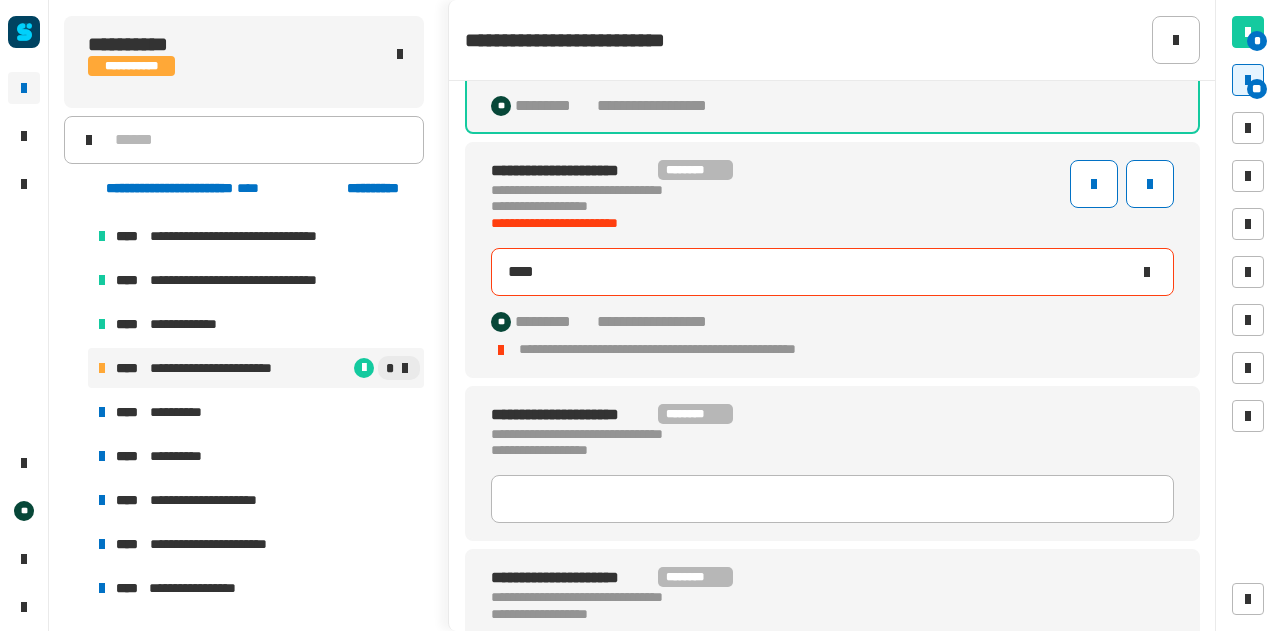 type on "***" 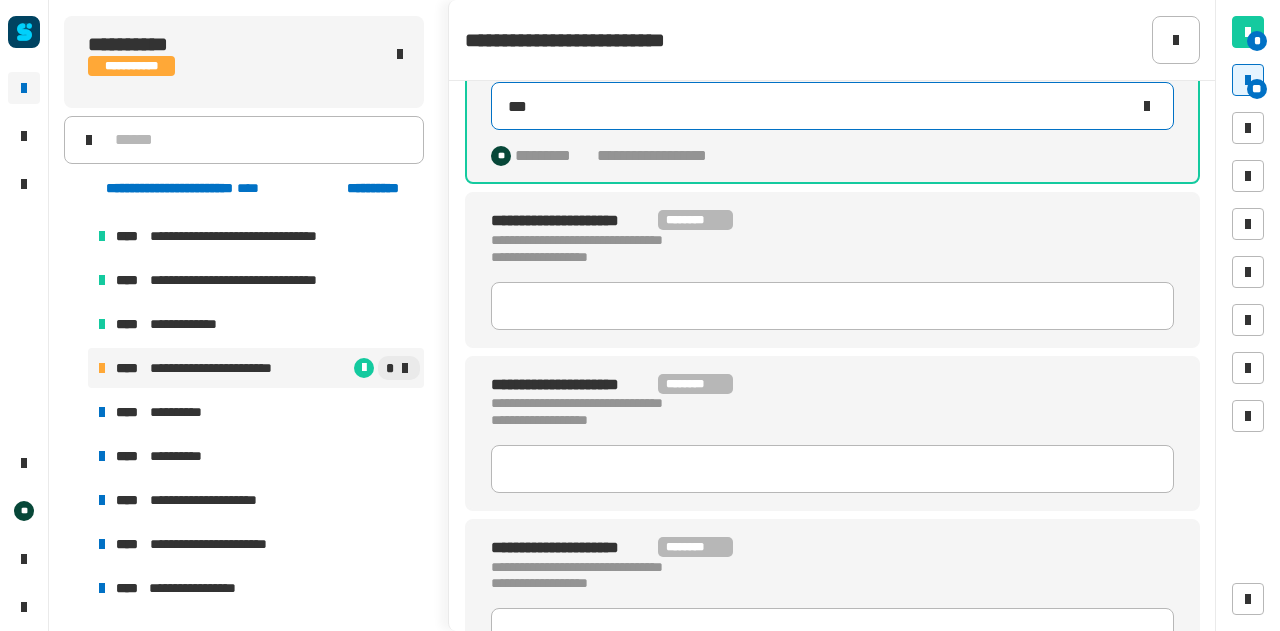 scroll, scrollTop: 902, scrollLeft: 0, axis: vertical 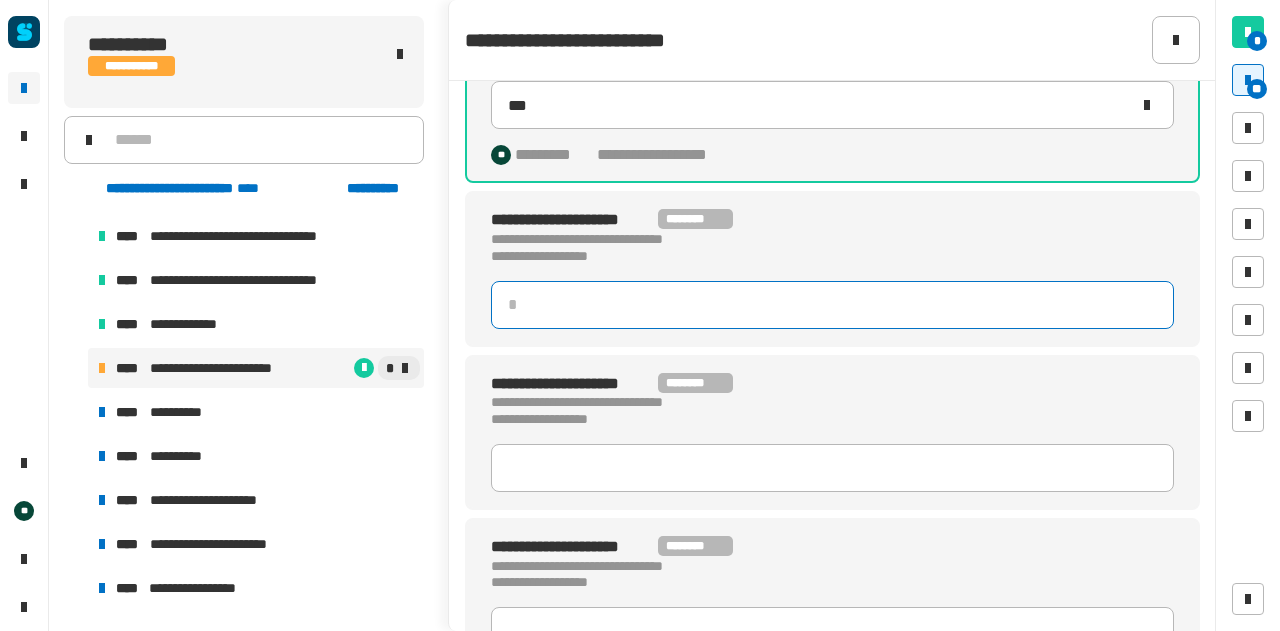 click 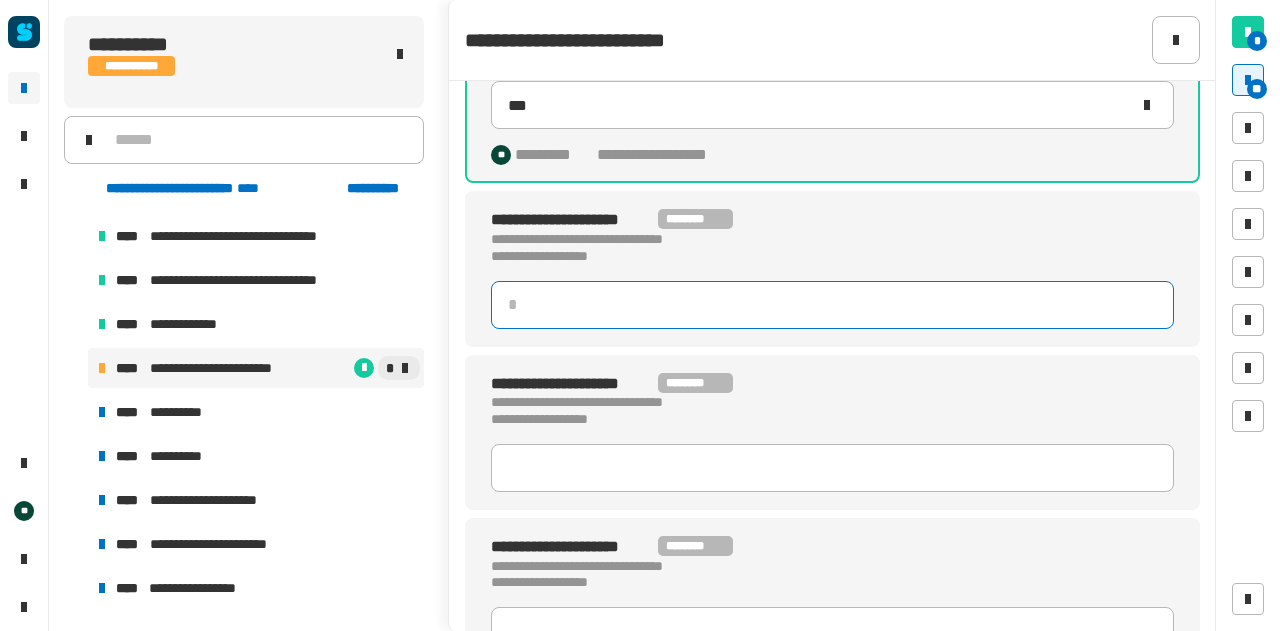 type on "*" 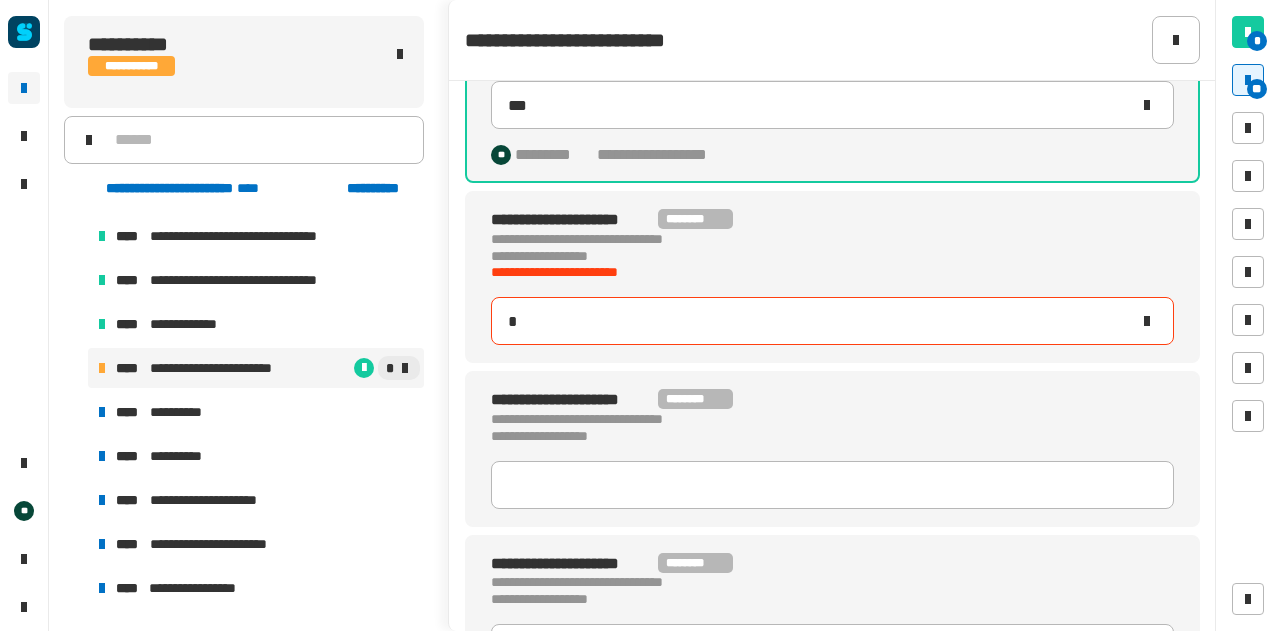 type on "***" 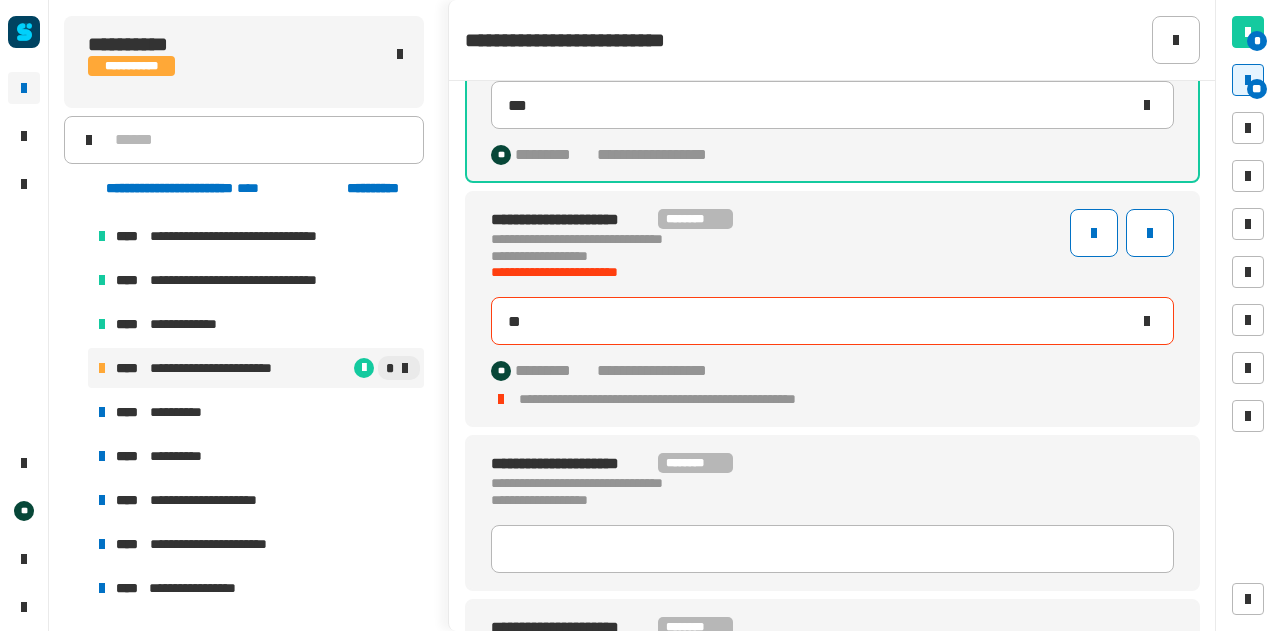 type on "***" 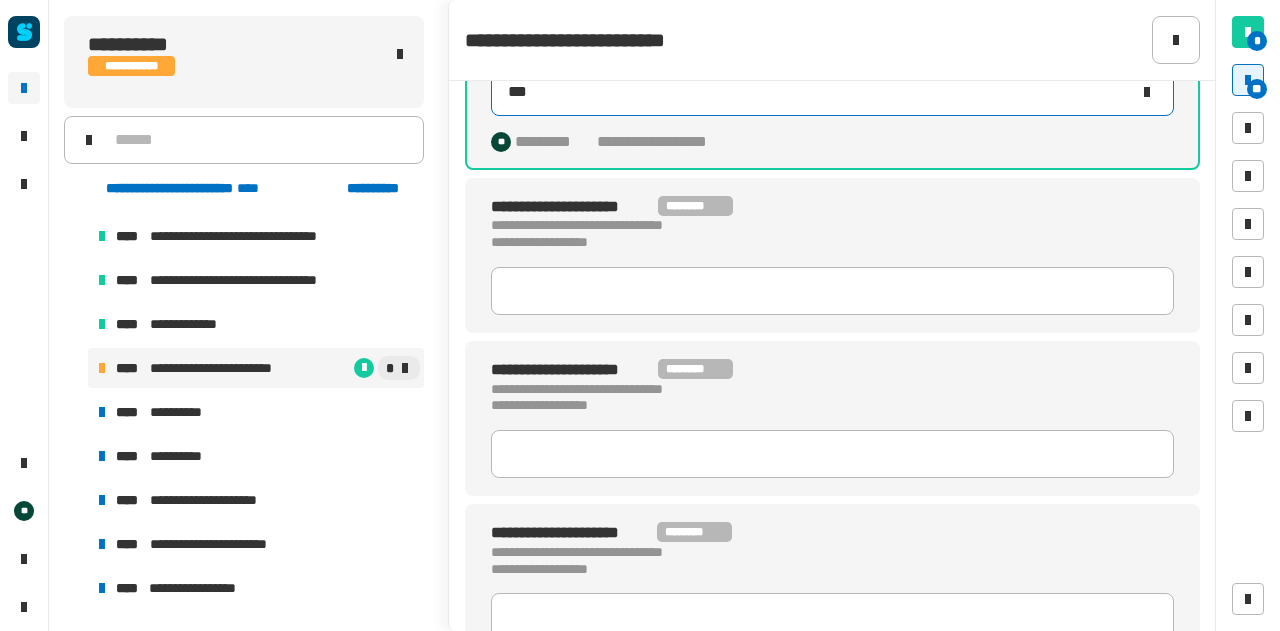 scroll, scrollTop: 1114, scrollLeft: 0, axis: vertical 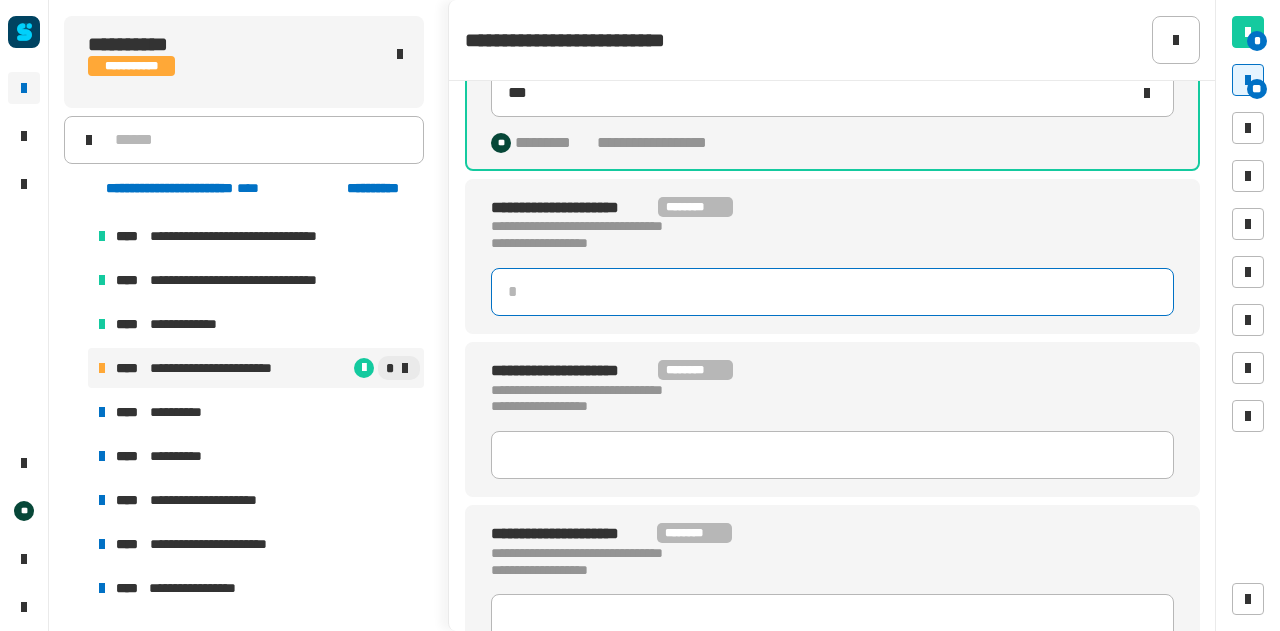 click 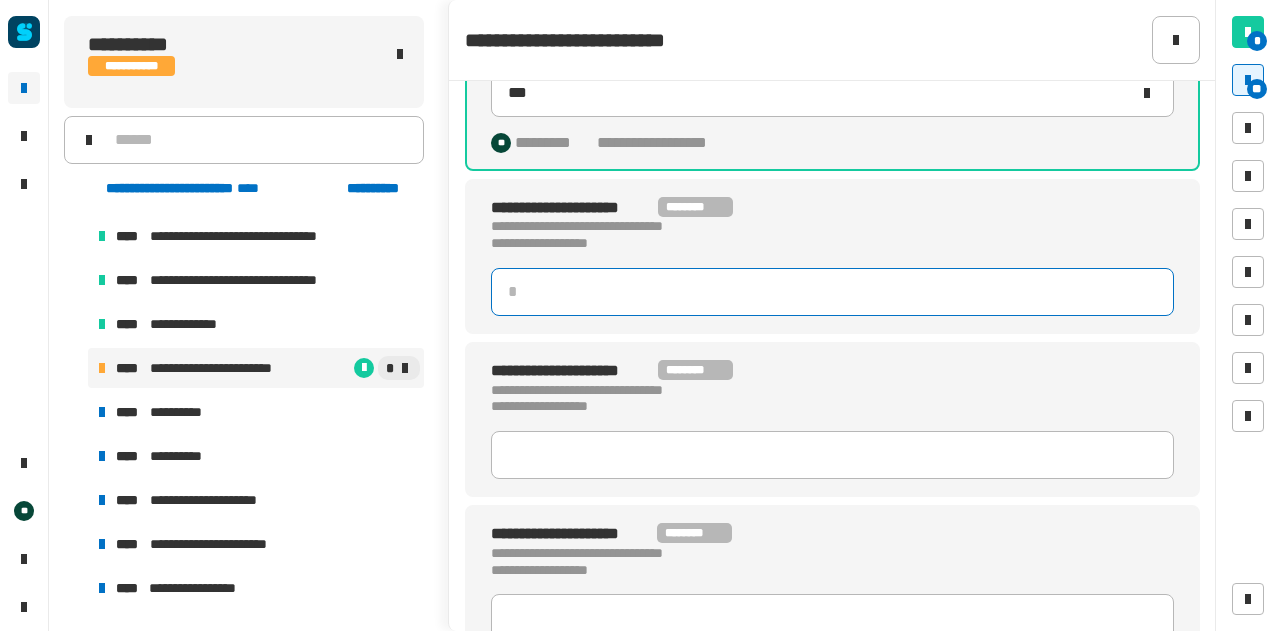 type on "*" 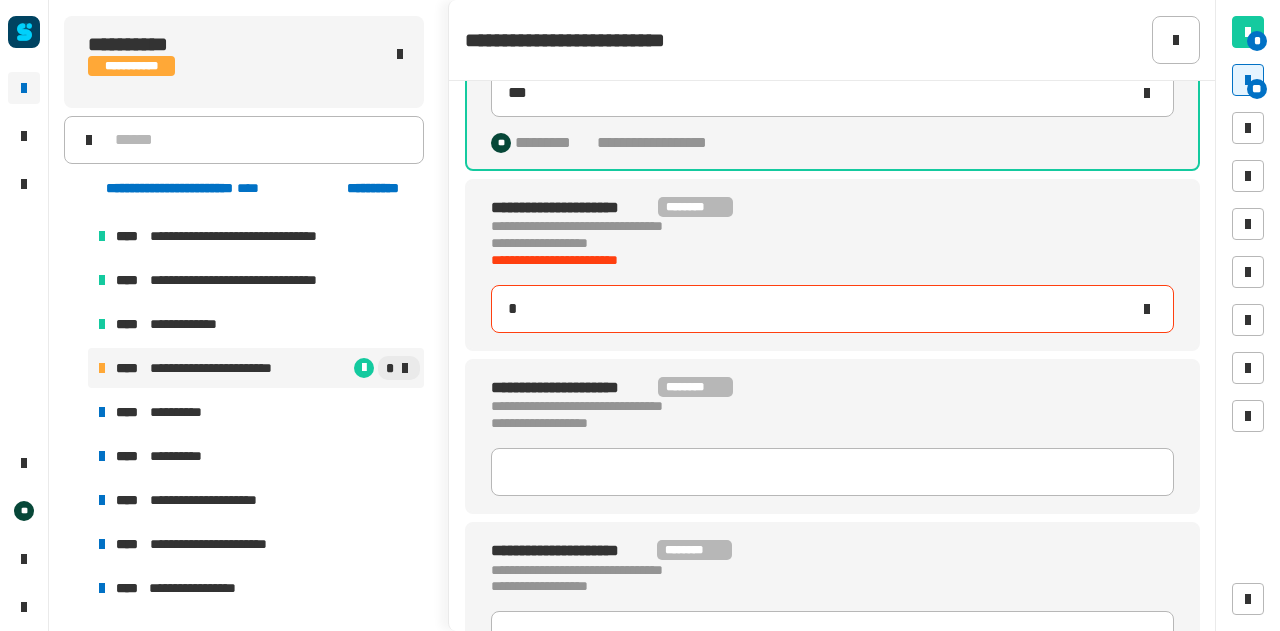 type on "***" 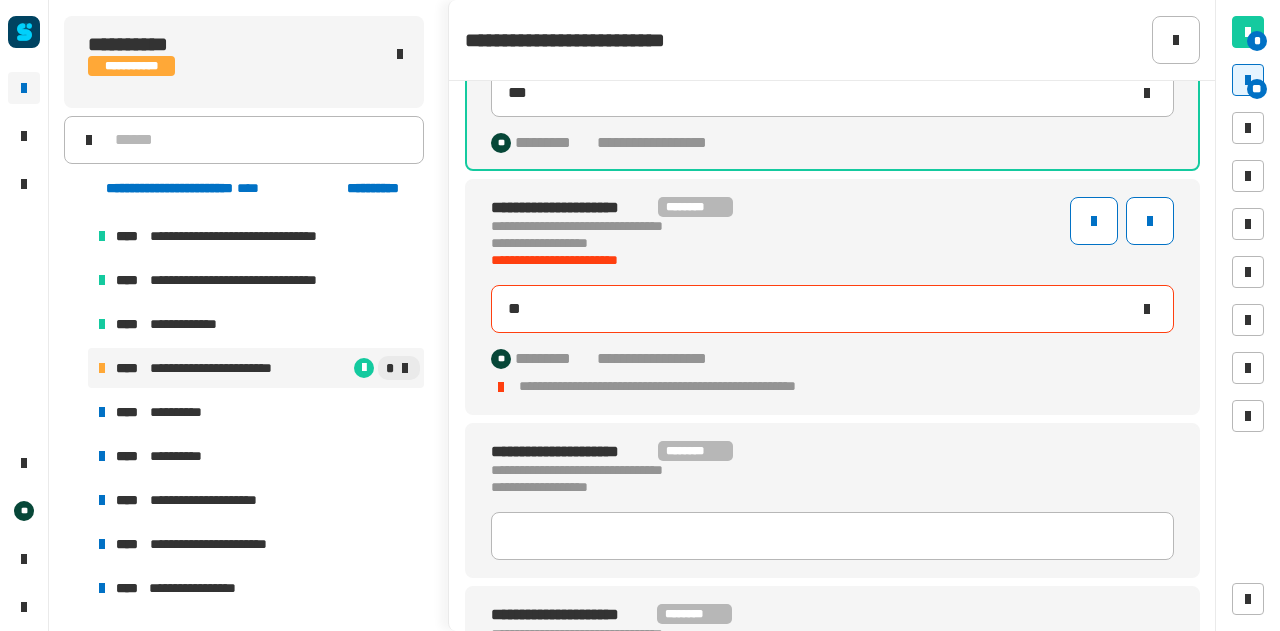 type on "***" 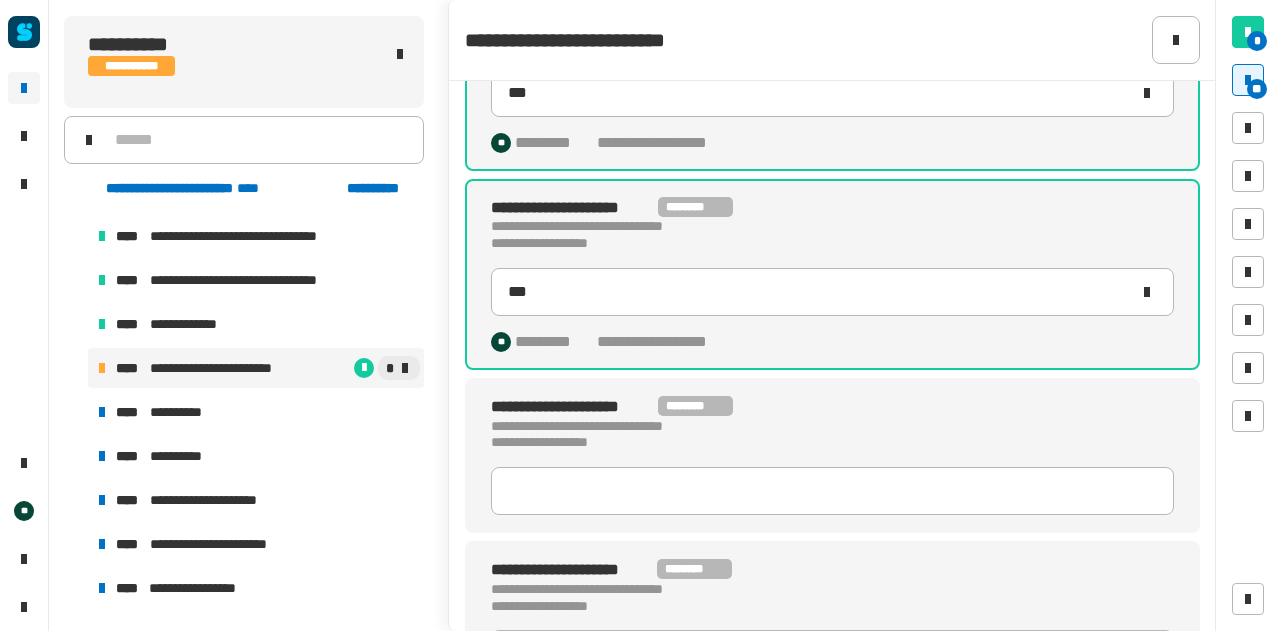click on "**********" 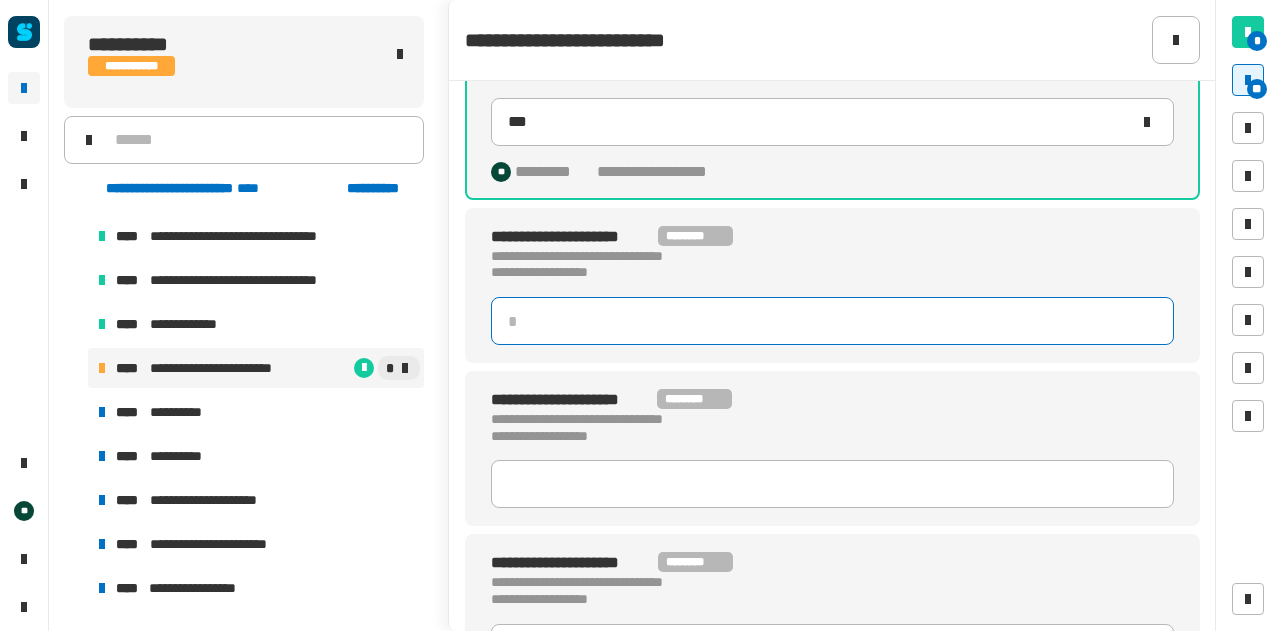 click 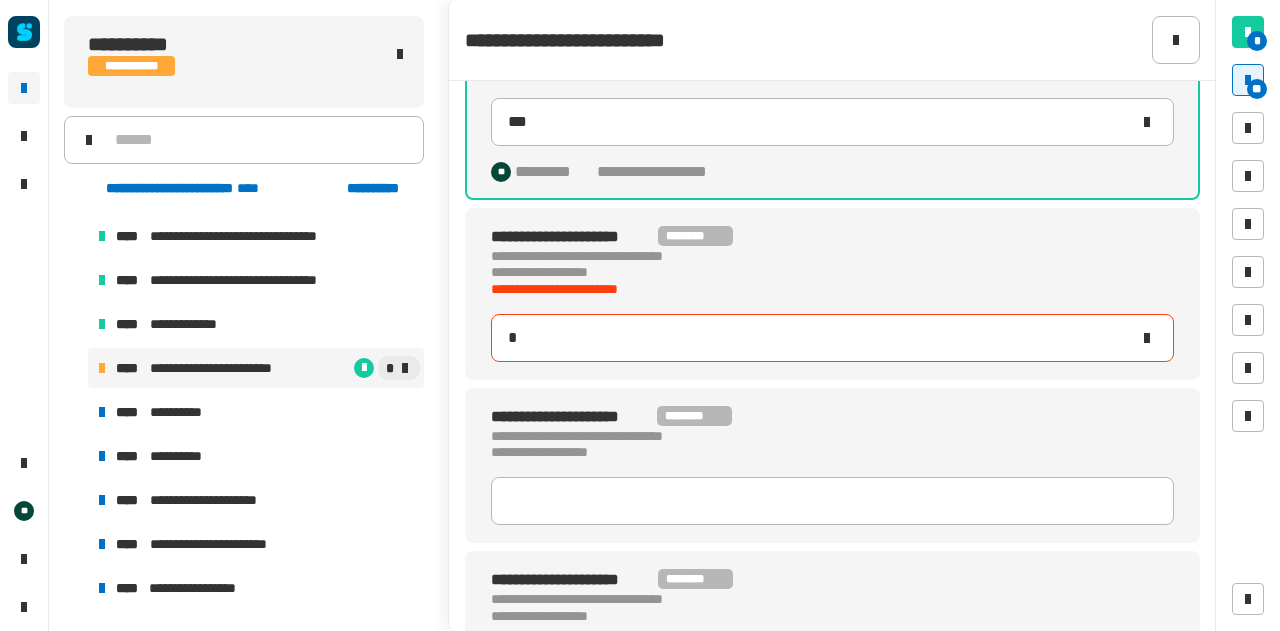 type on "**" 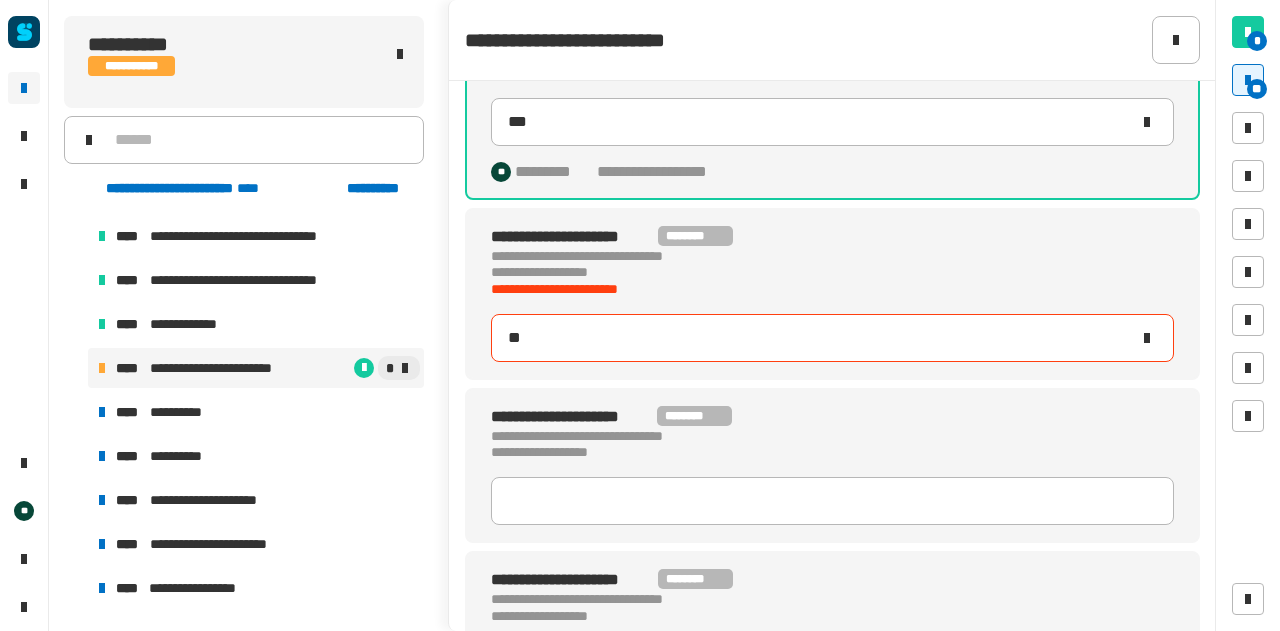 type on "***" 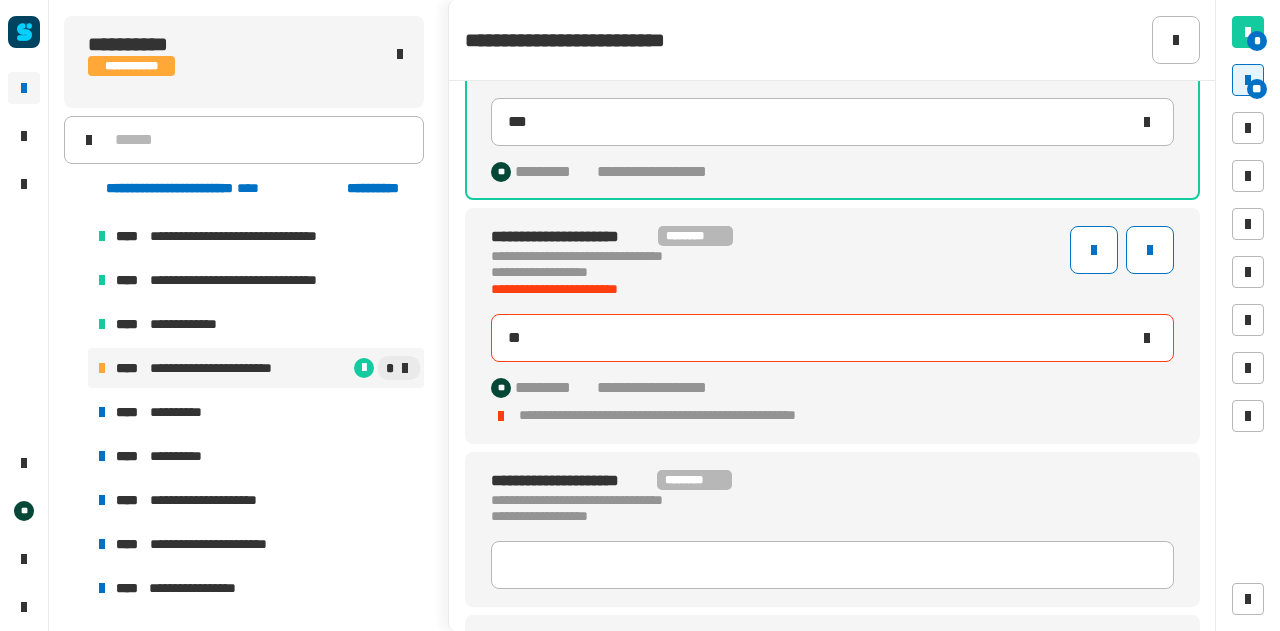 type on "***" 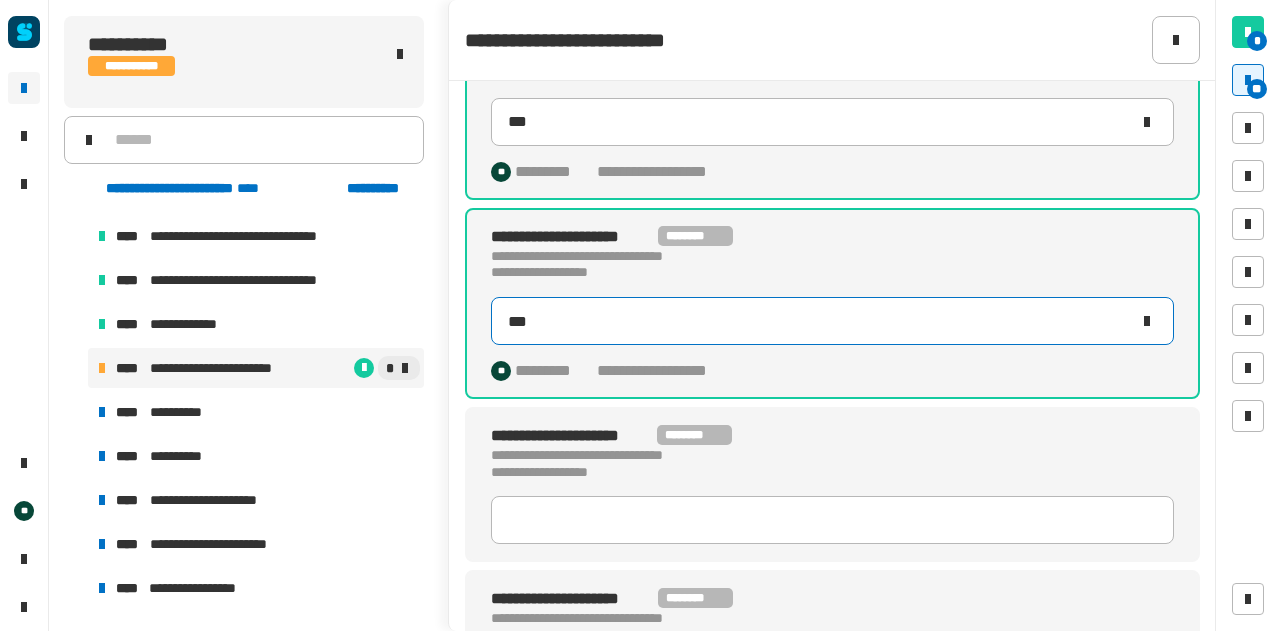 scroll, scrollTop: 1528, scrollLeft: 0, axis: vertical 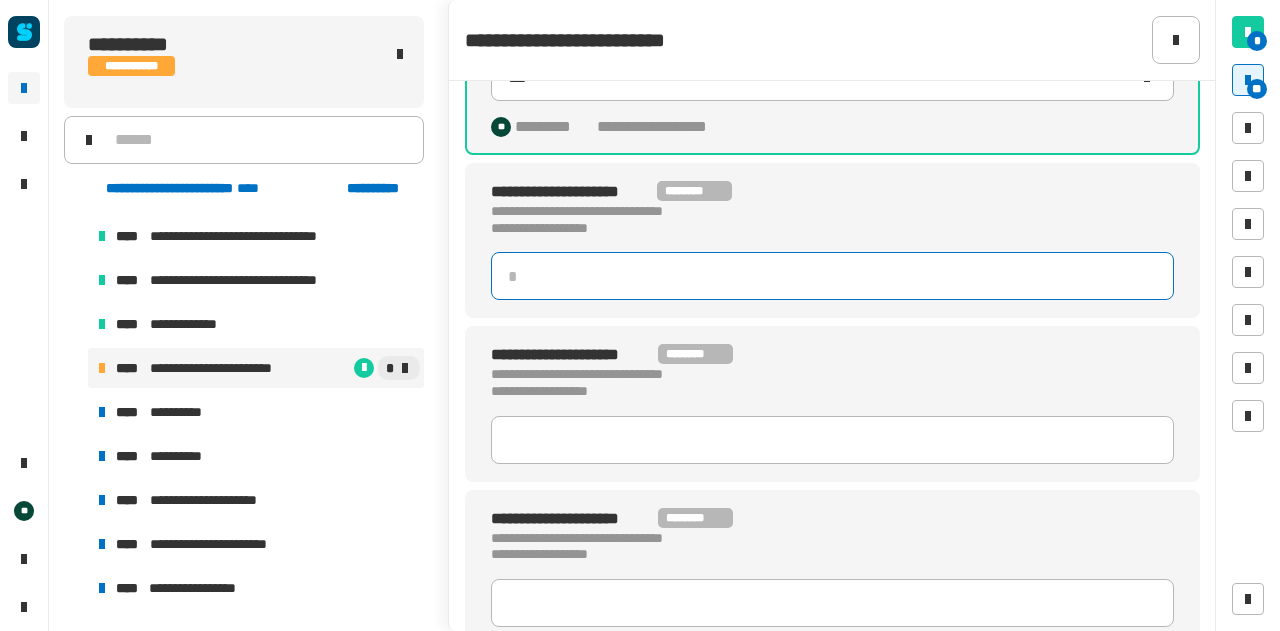 click 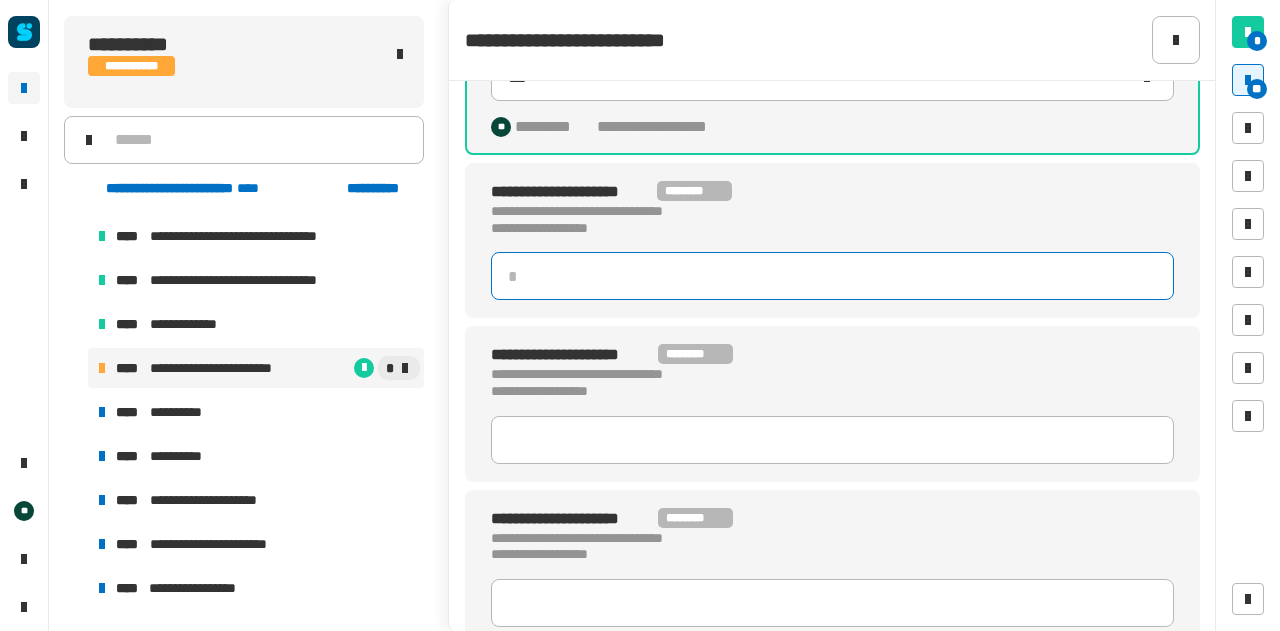 type on "*" 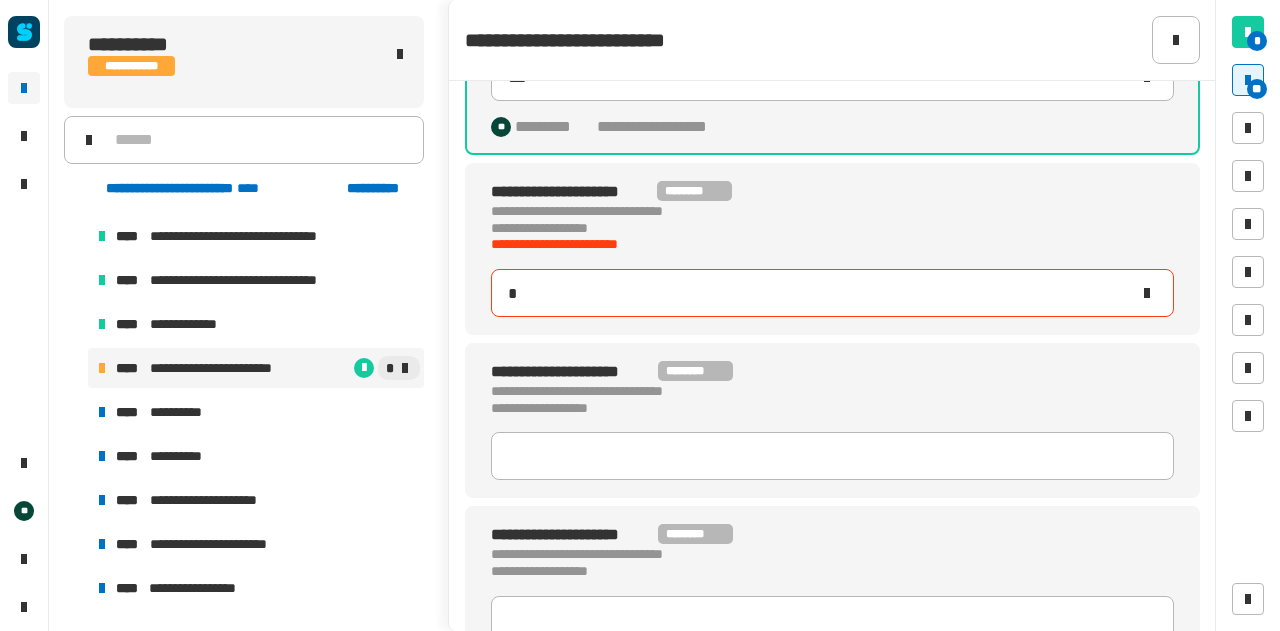 type on "***" 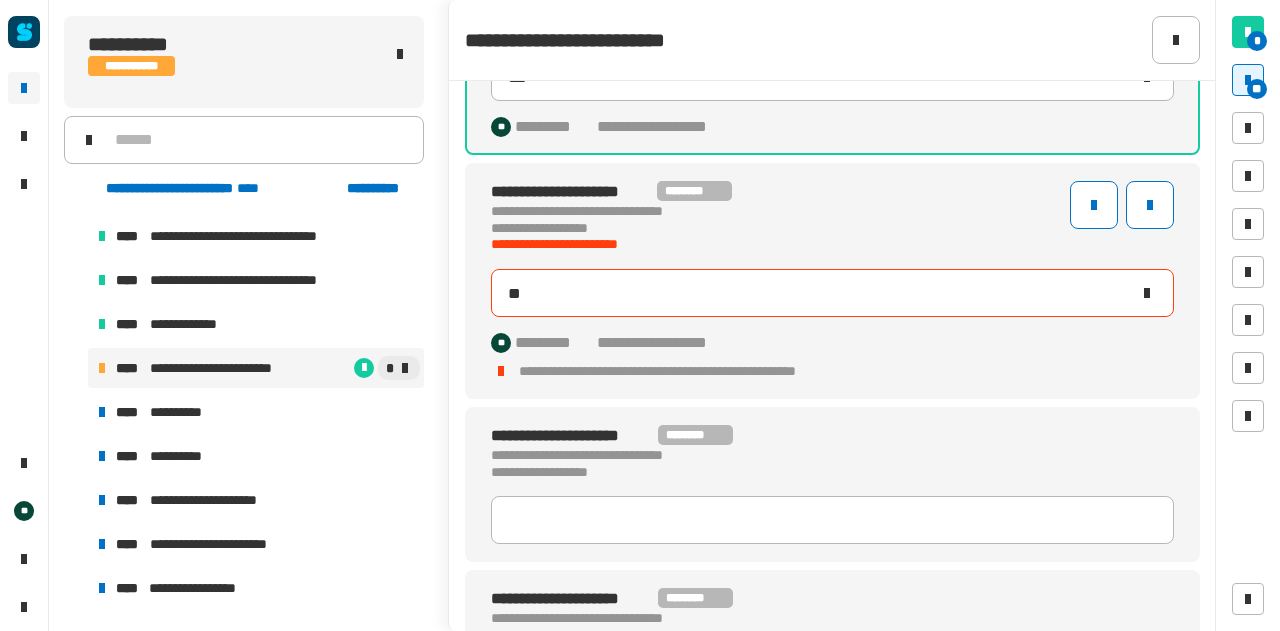 type on "***" 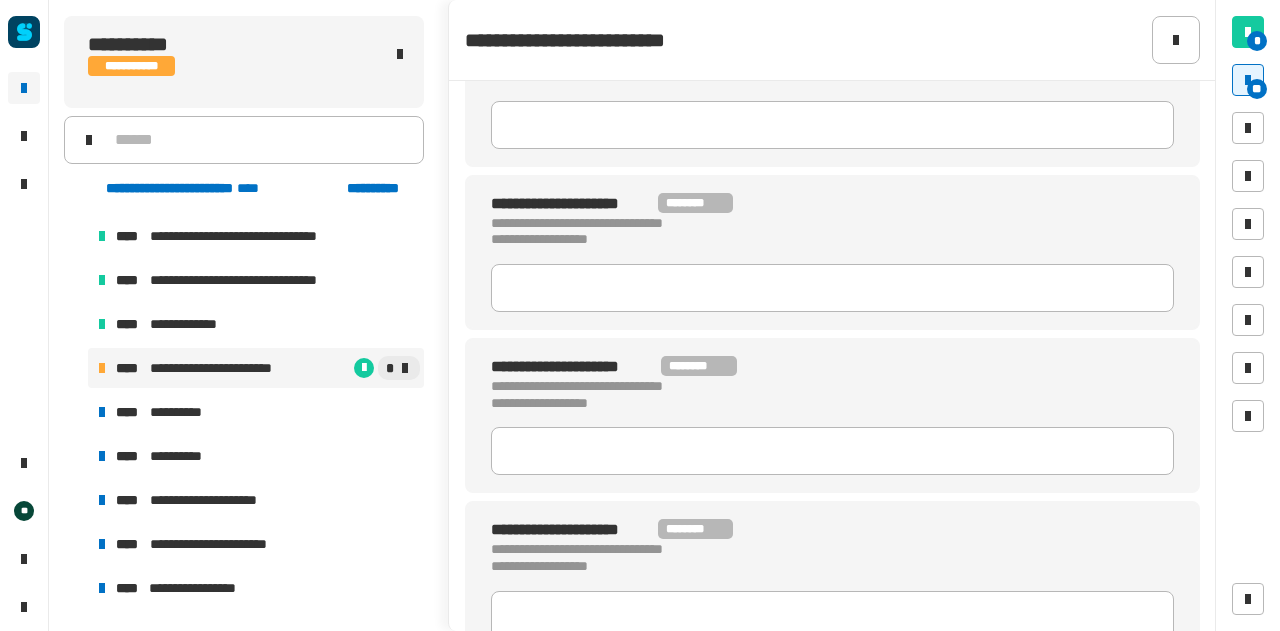 scroll, scrollTop: 1908, scrollLeft: 0, axis: vertical 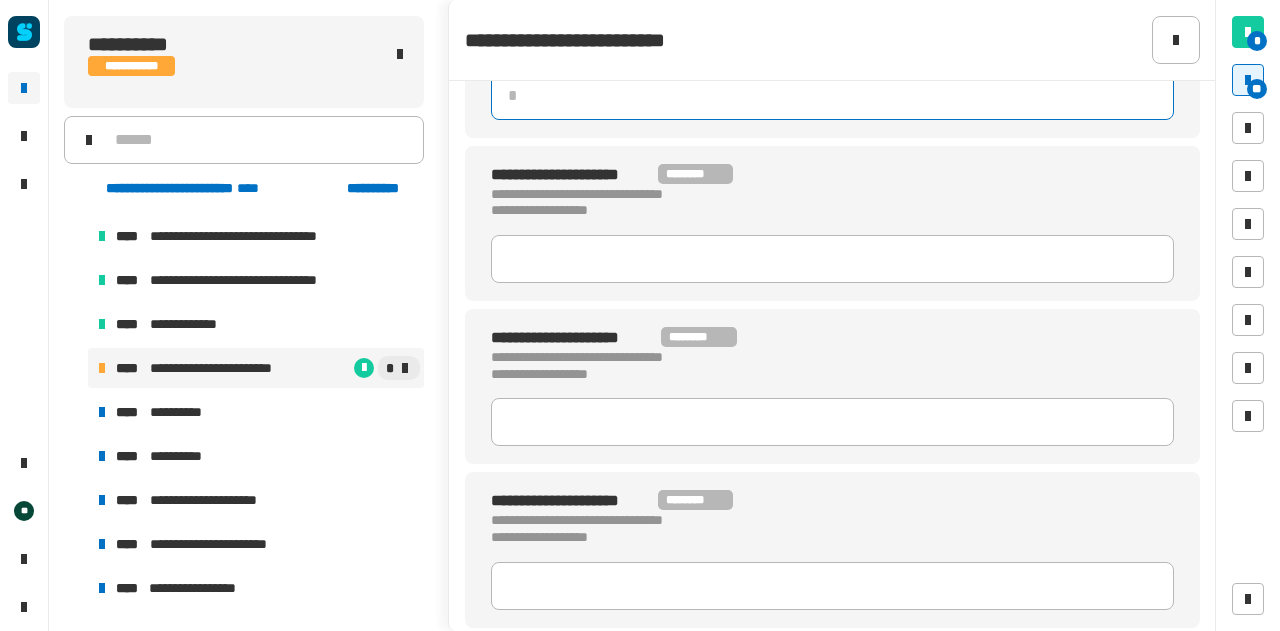 click 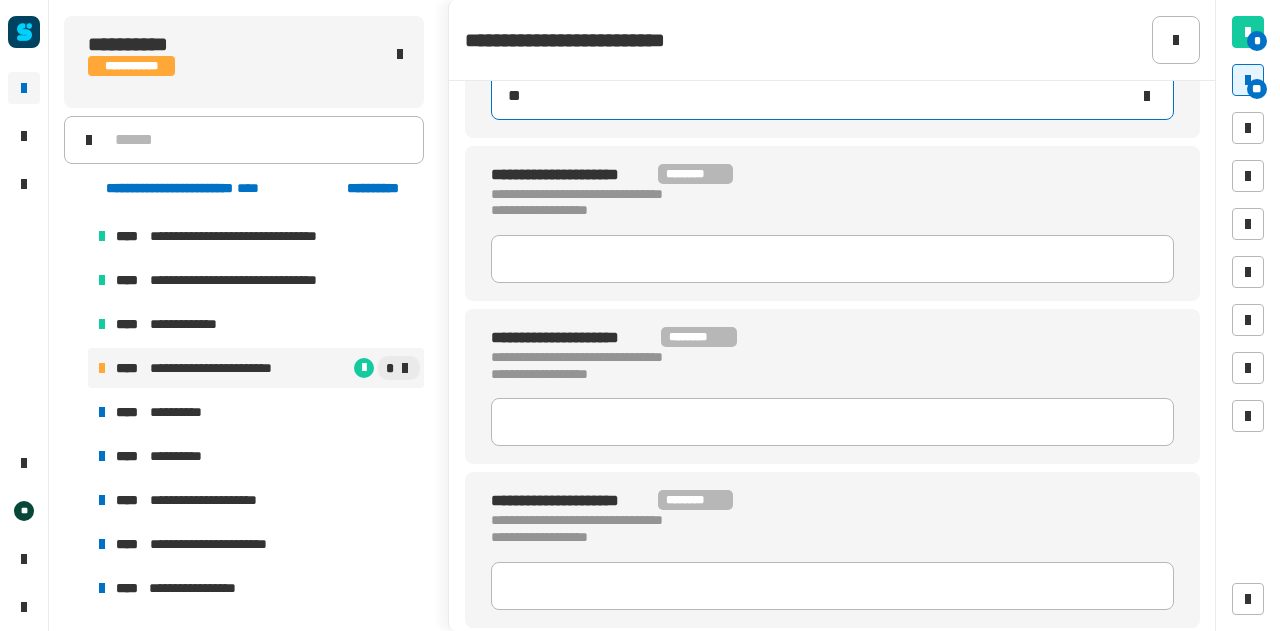 type on "***" 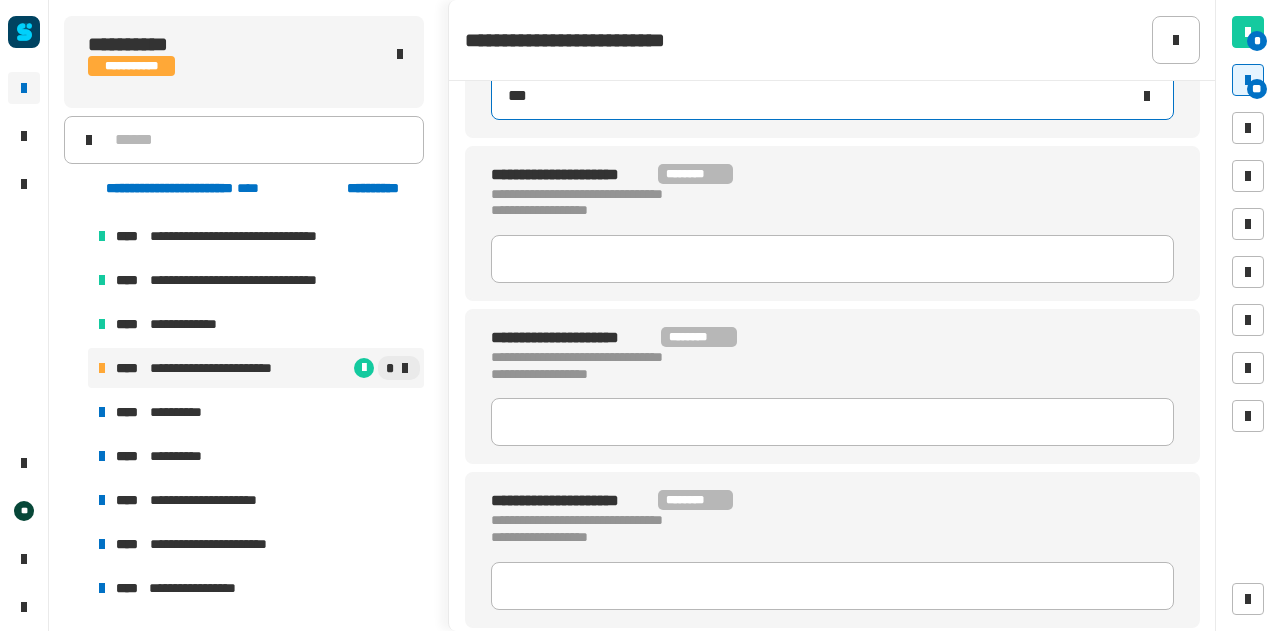 type on "***" 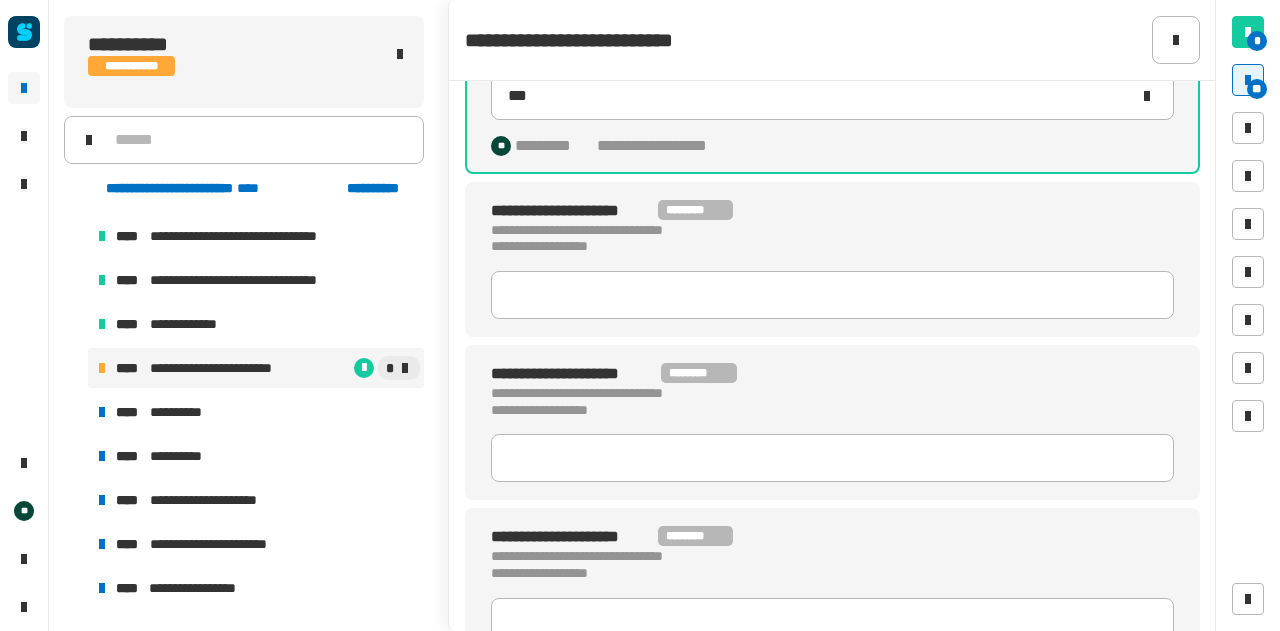 click on "**********" 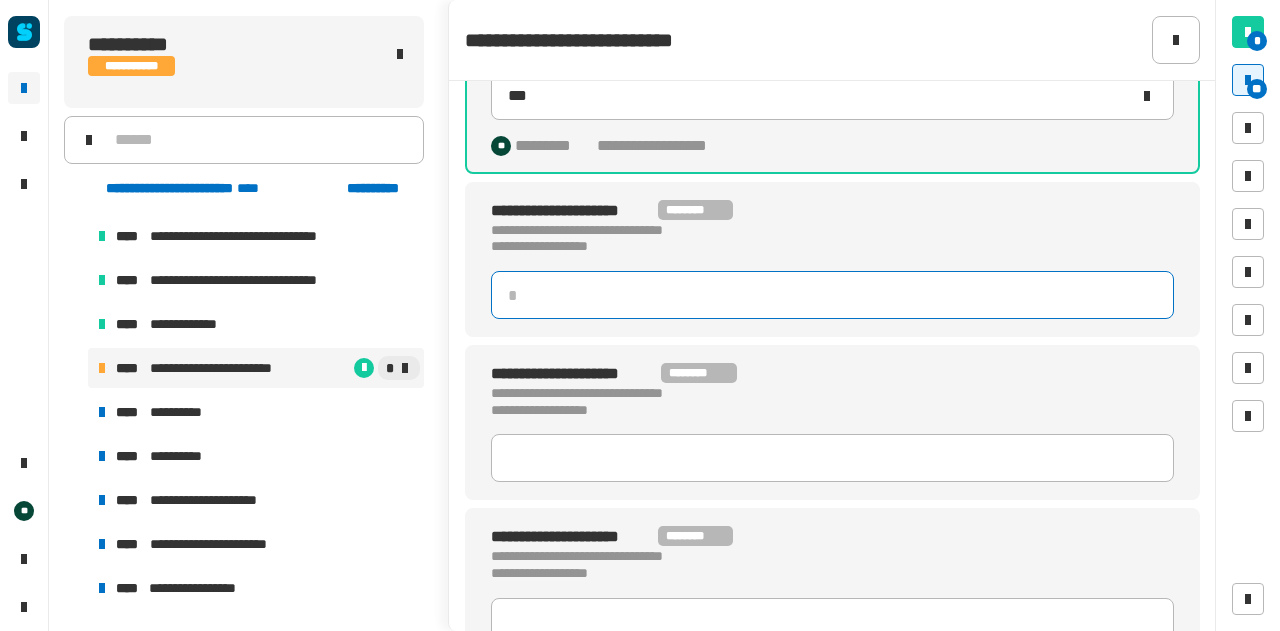 click 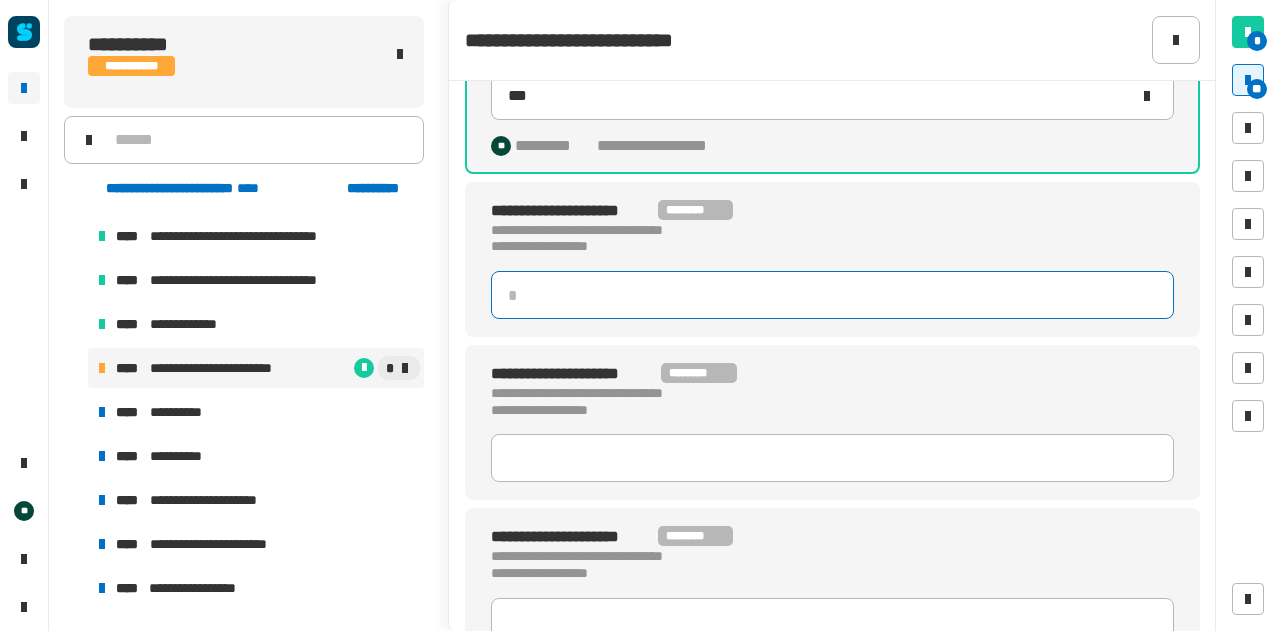 type on "*" 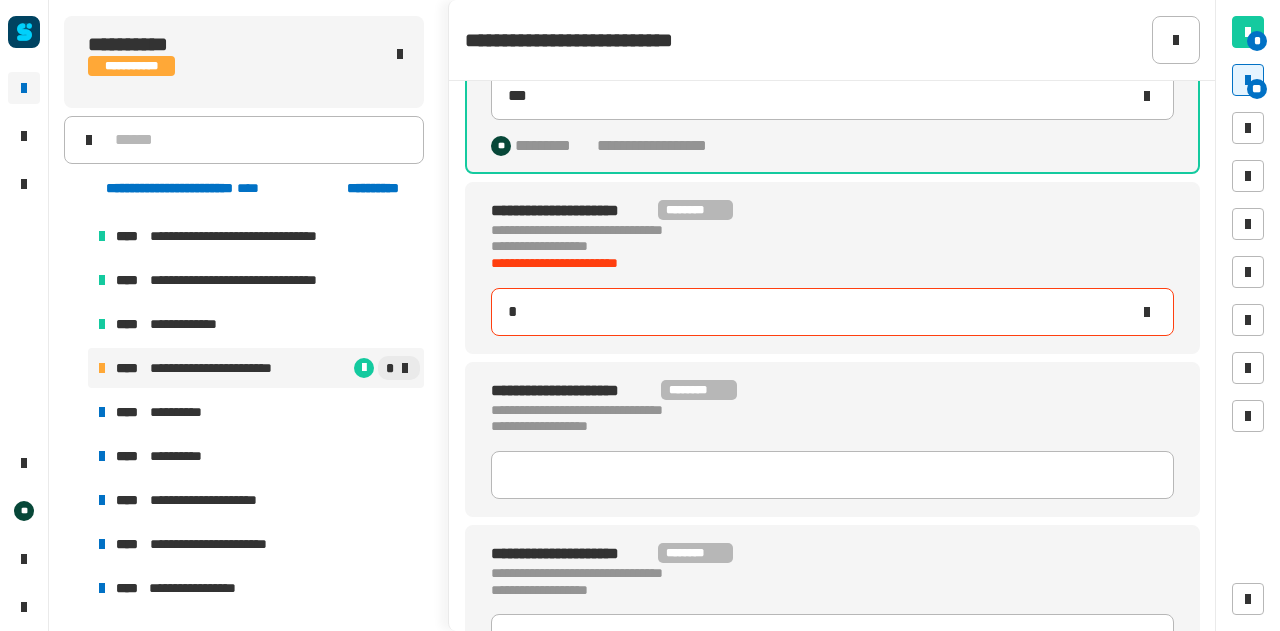 type on "***" 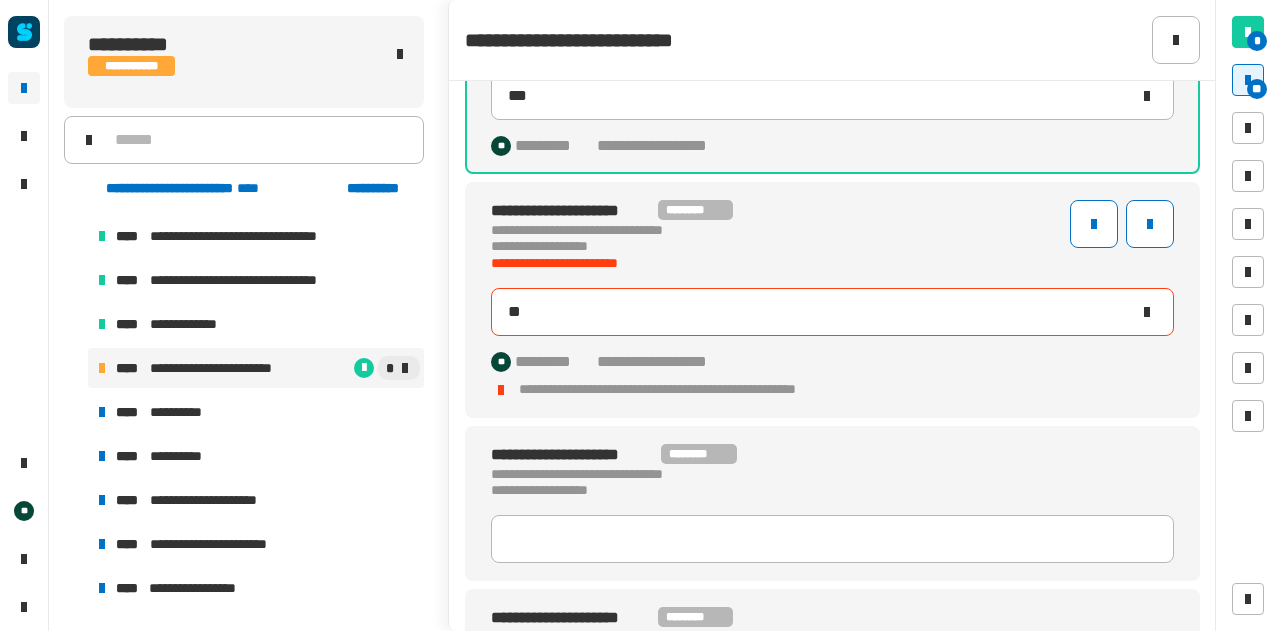 type on "***" 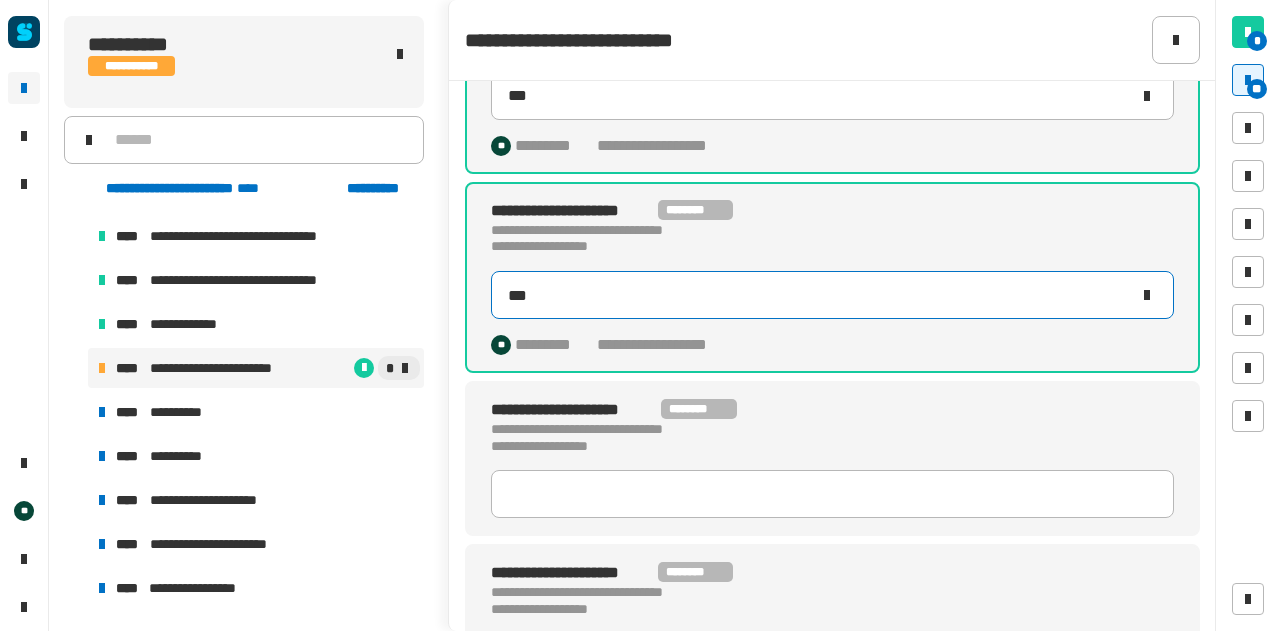 scroll, scrollTop: 2148, scrollLeft: 0, axis: vertical 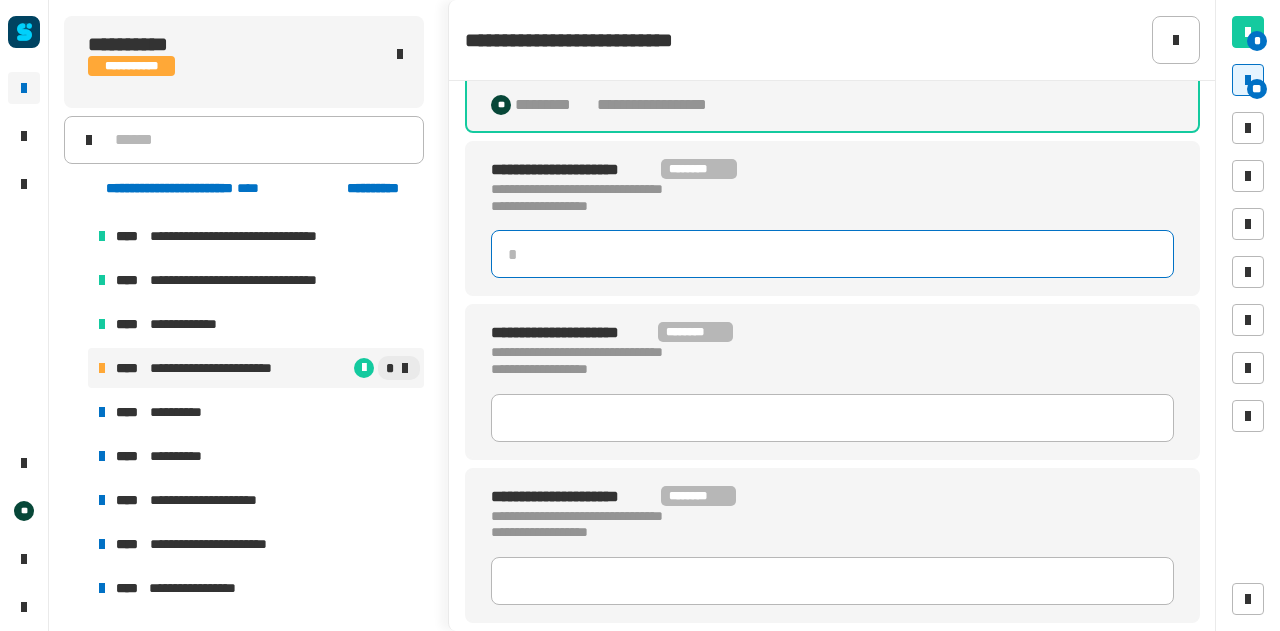 click 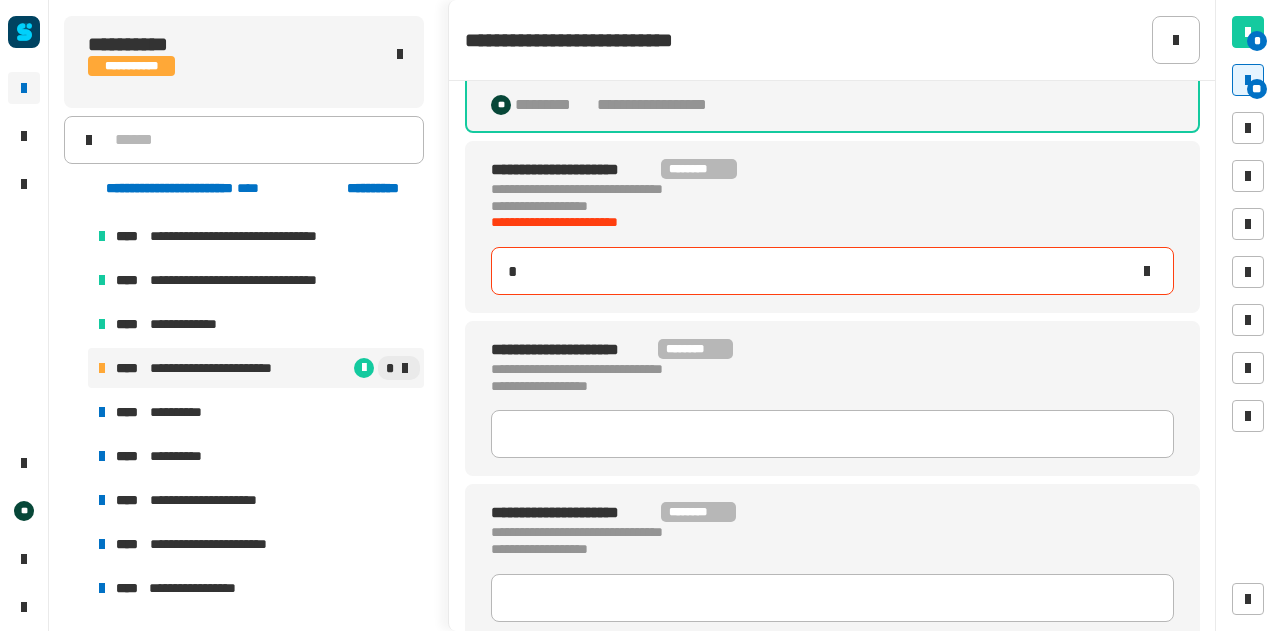 type on "***" 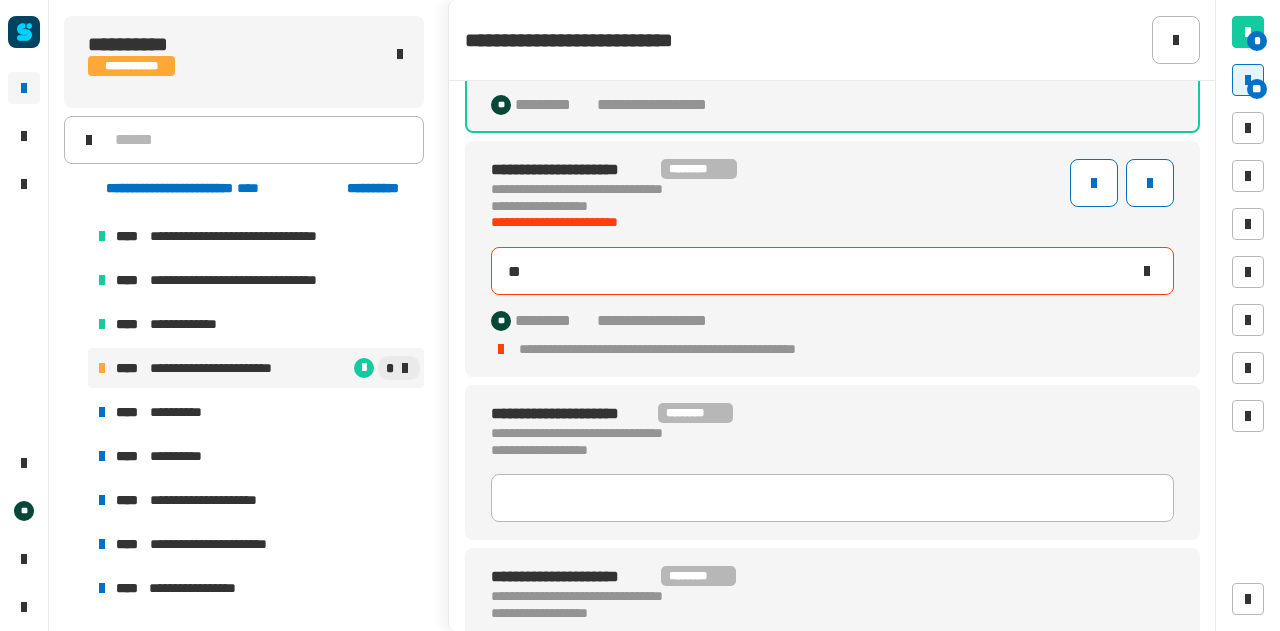 type on "***" 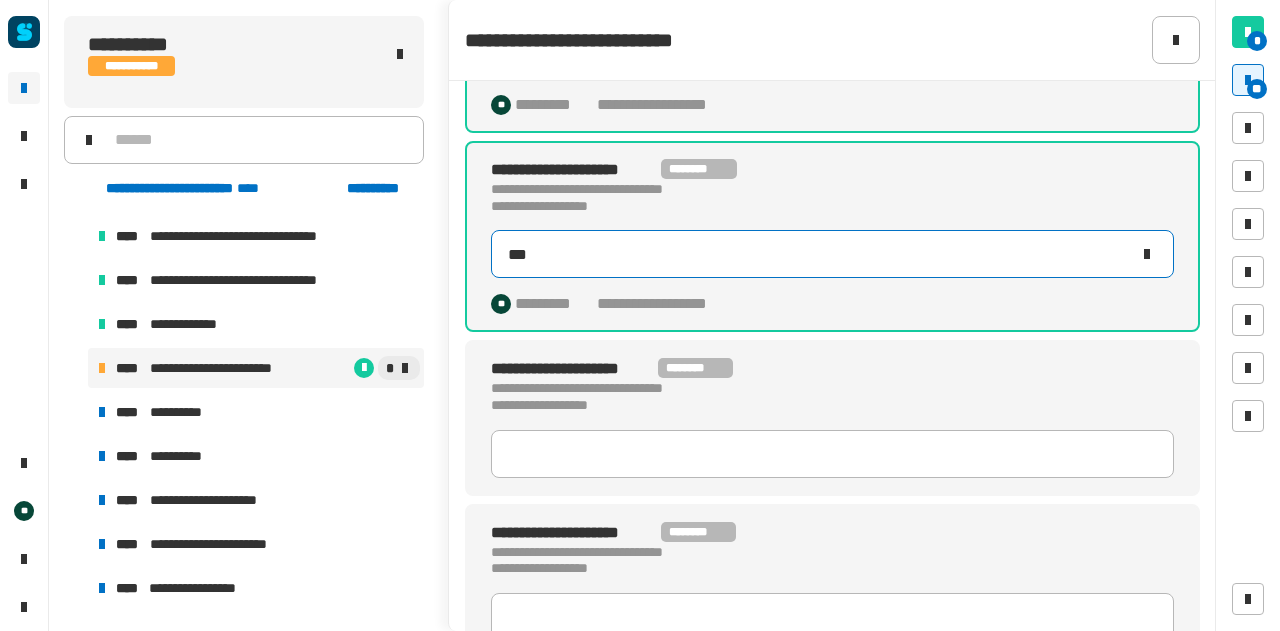 scroll, scrollTop: 2296, scrollLeft: 0, axis: vertical 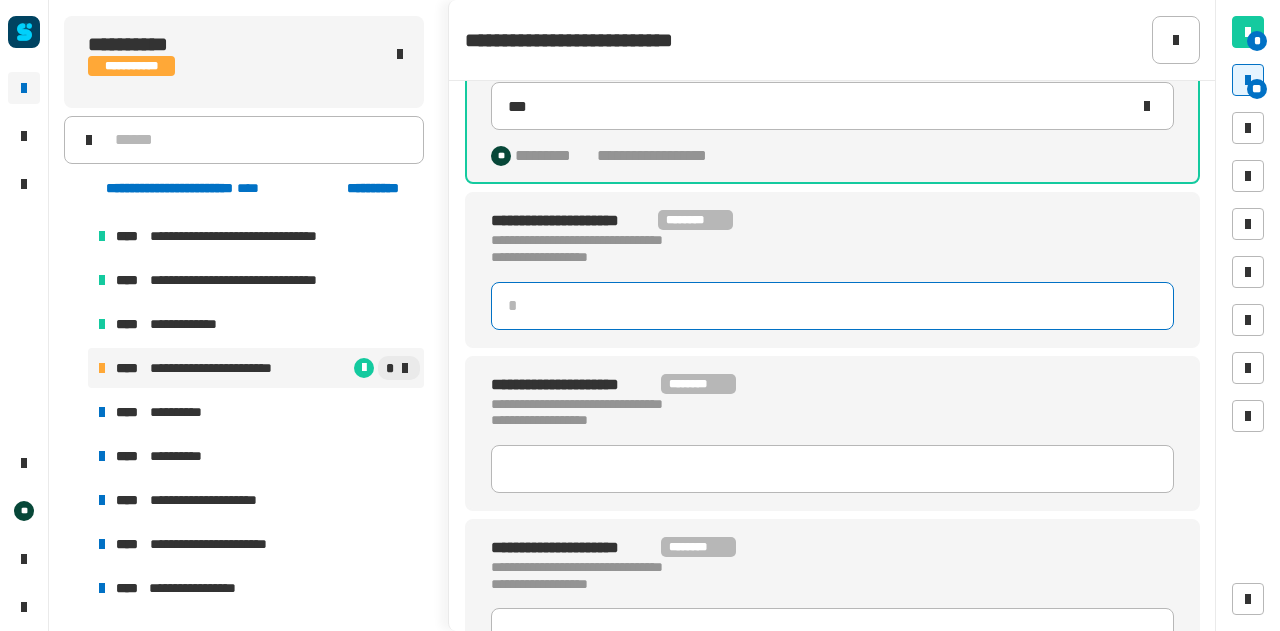 click 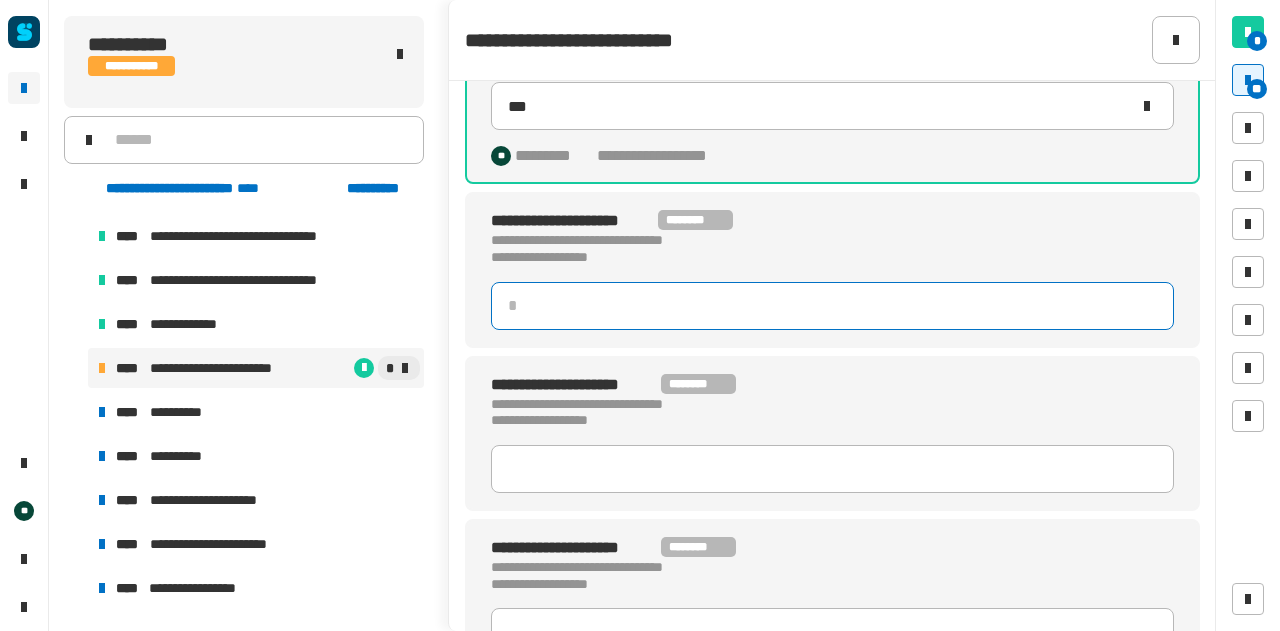 type on "*" 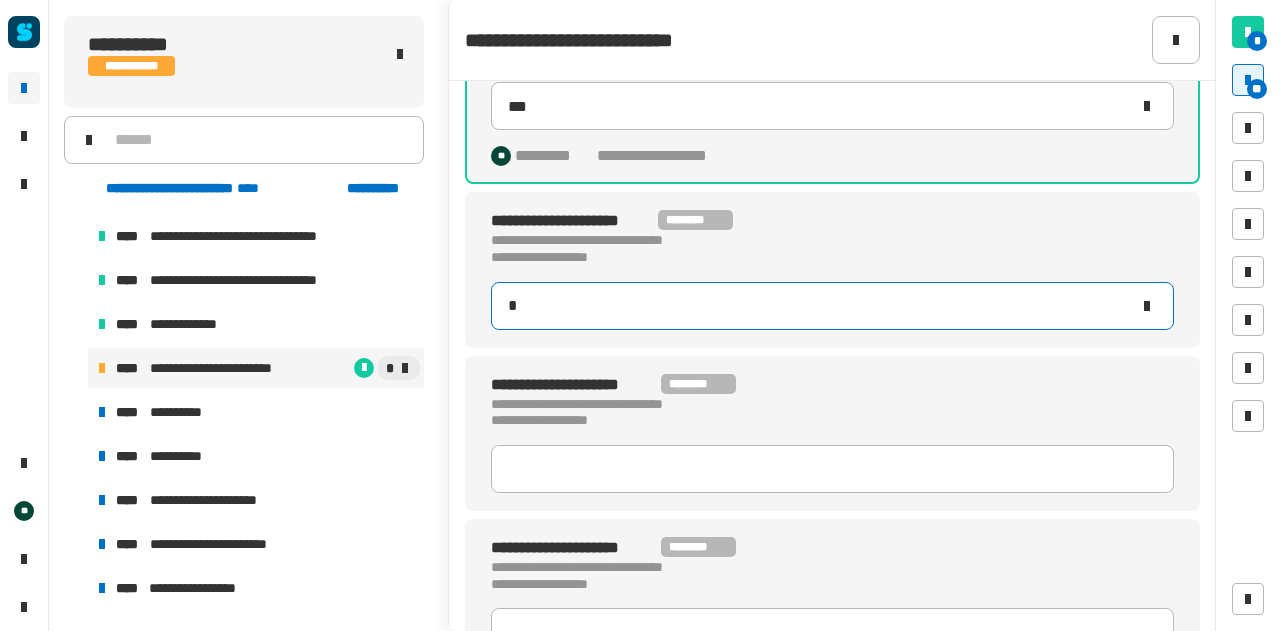 type on "***" 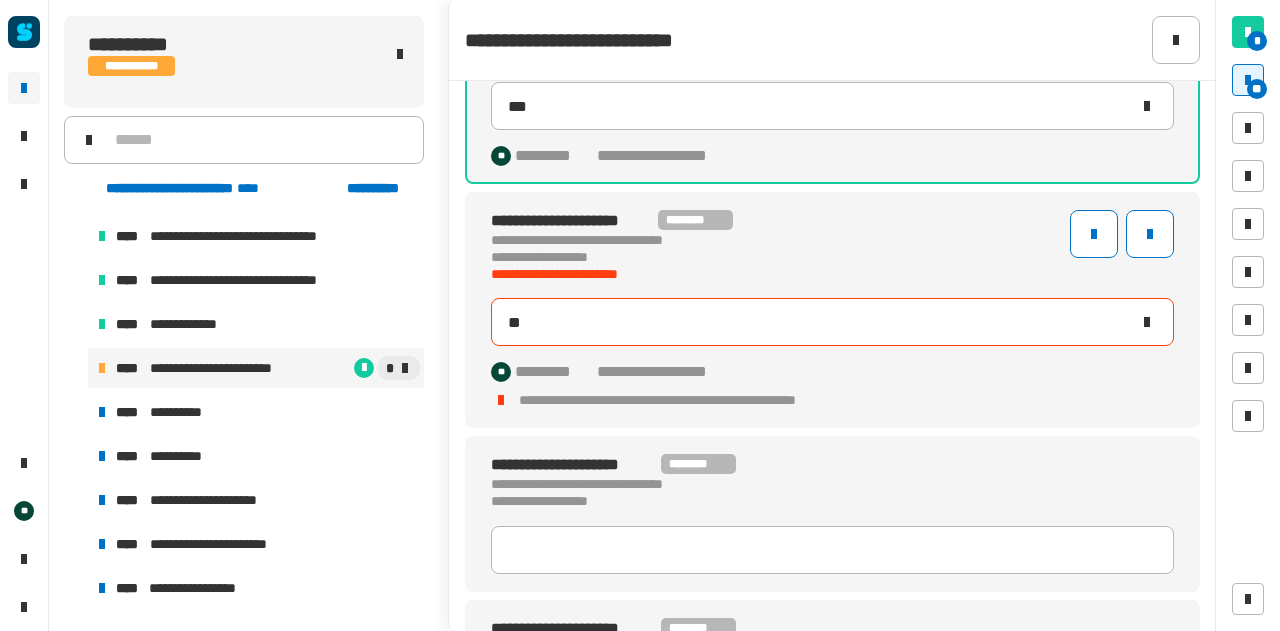 type on "***" 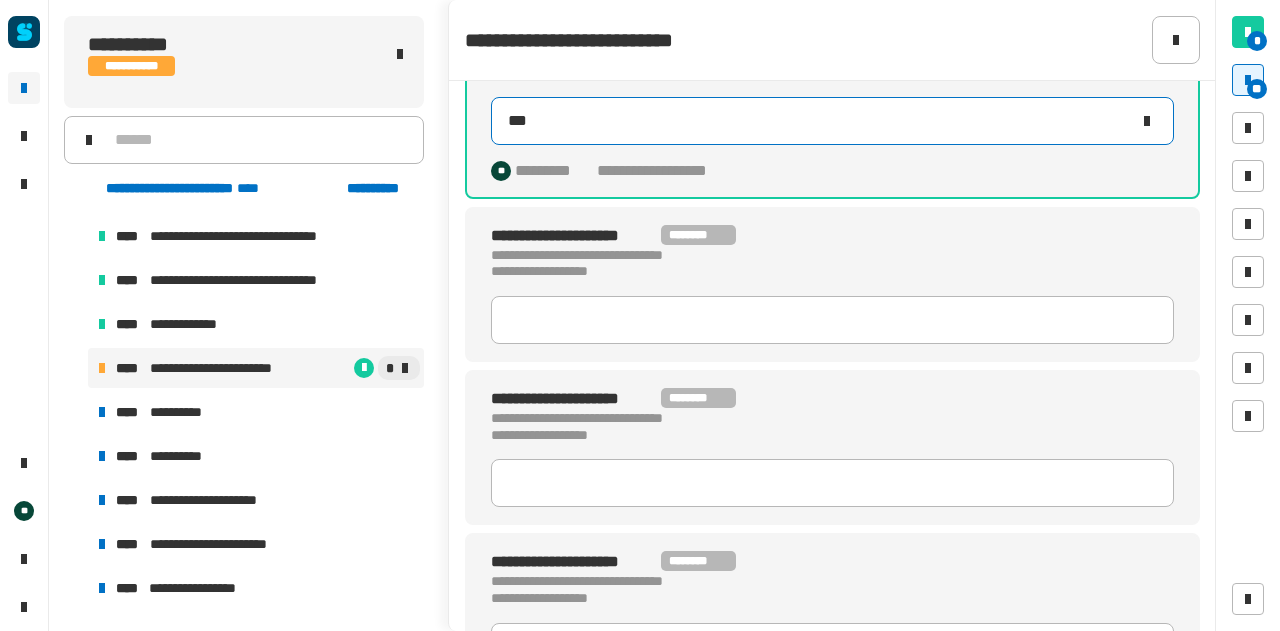 scroll, scrollTop: 2482, scrollLeft: 0, axis: vertical 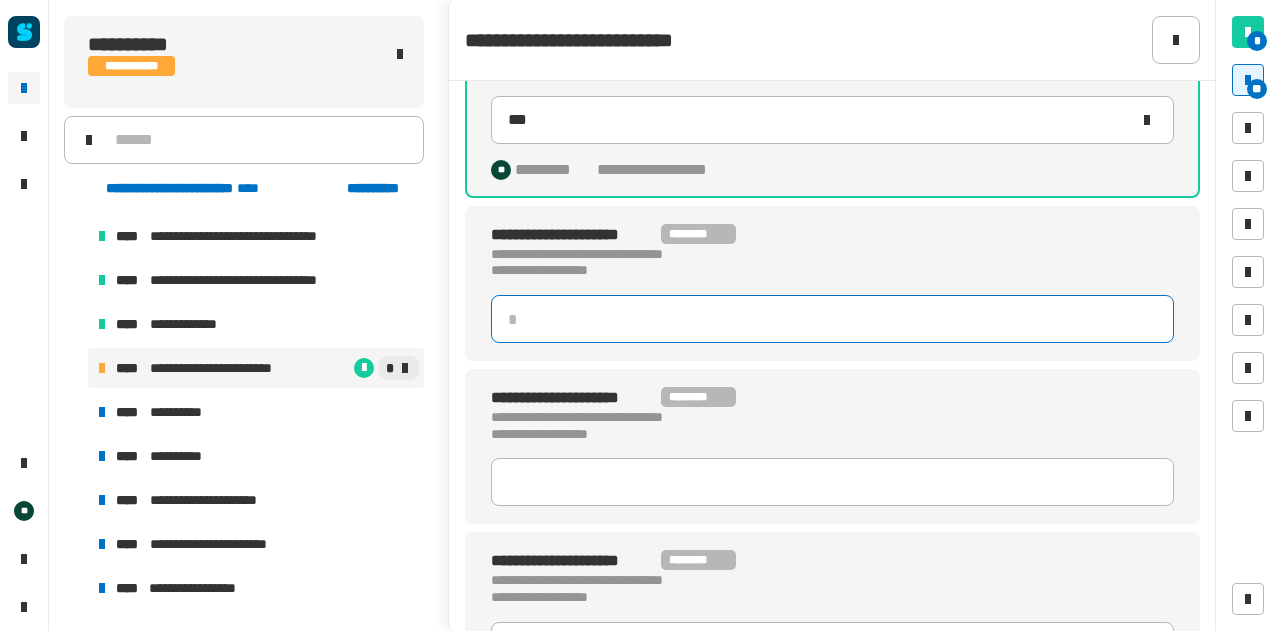 click 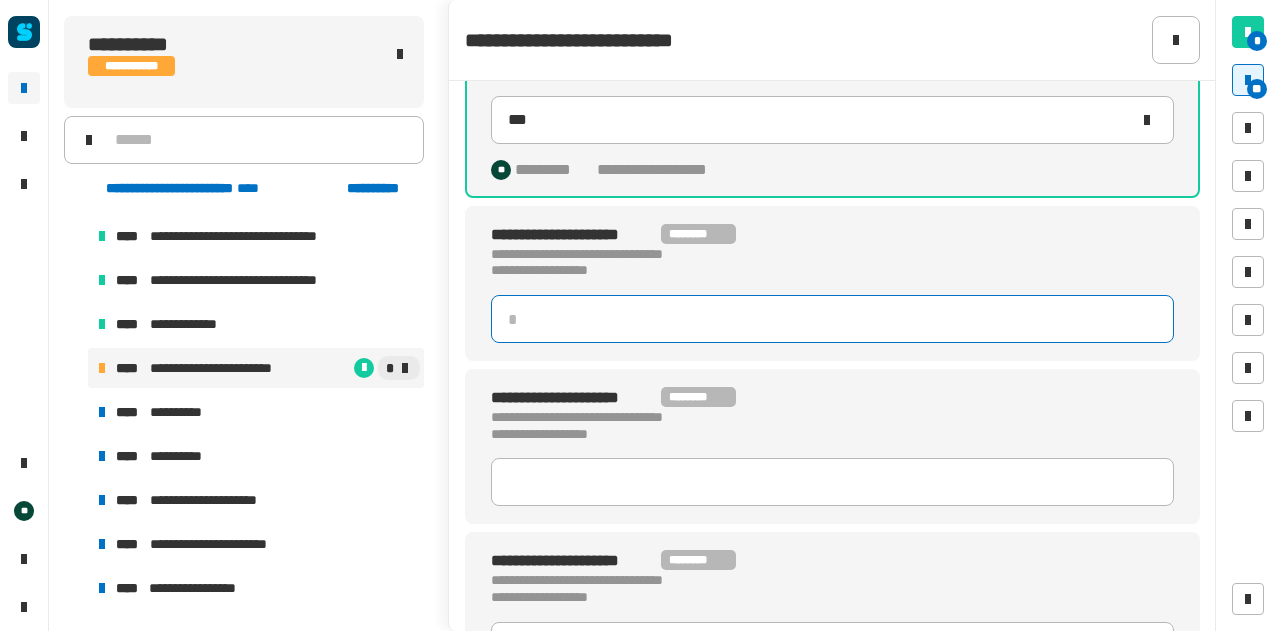 type on "*" 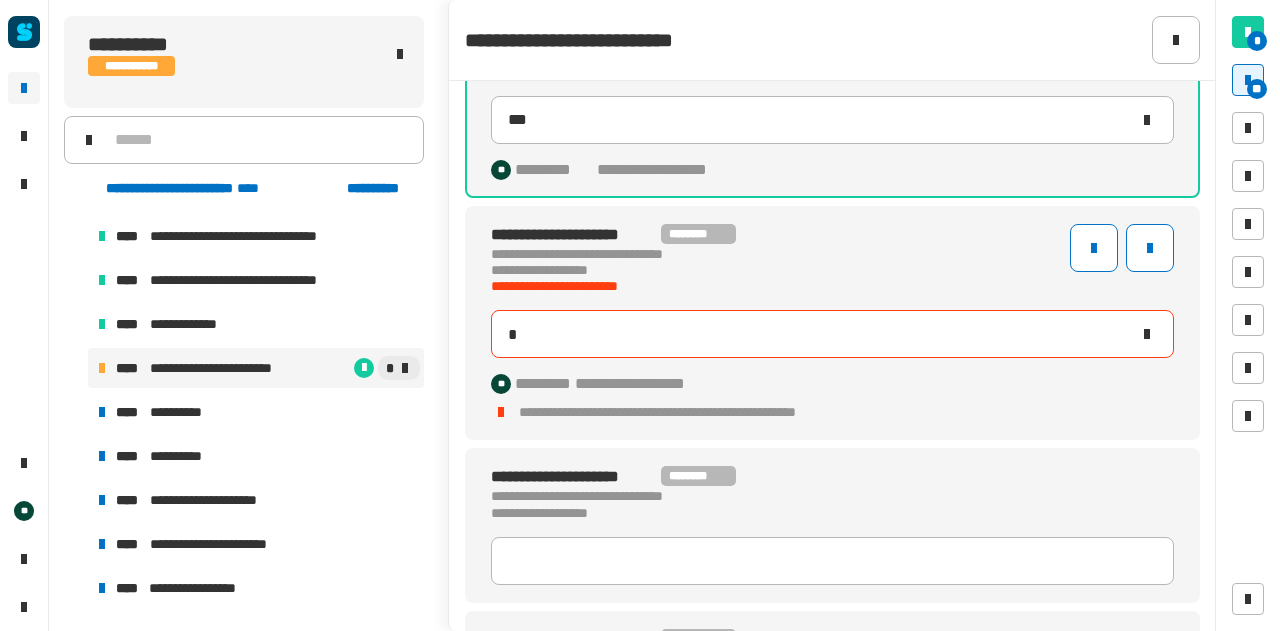 type on "***" 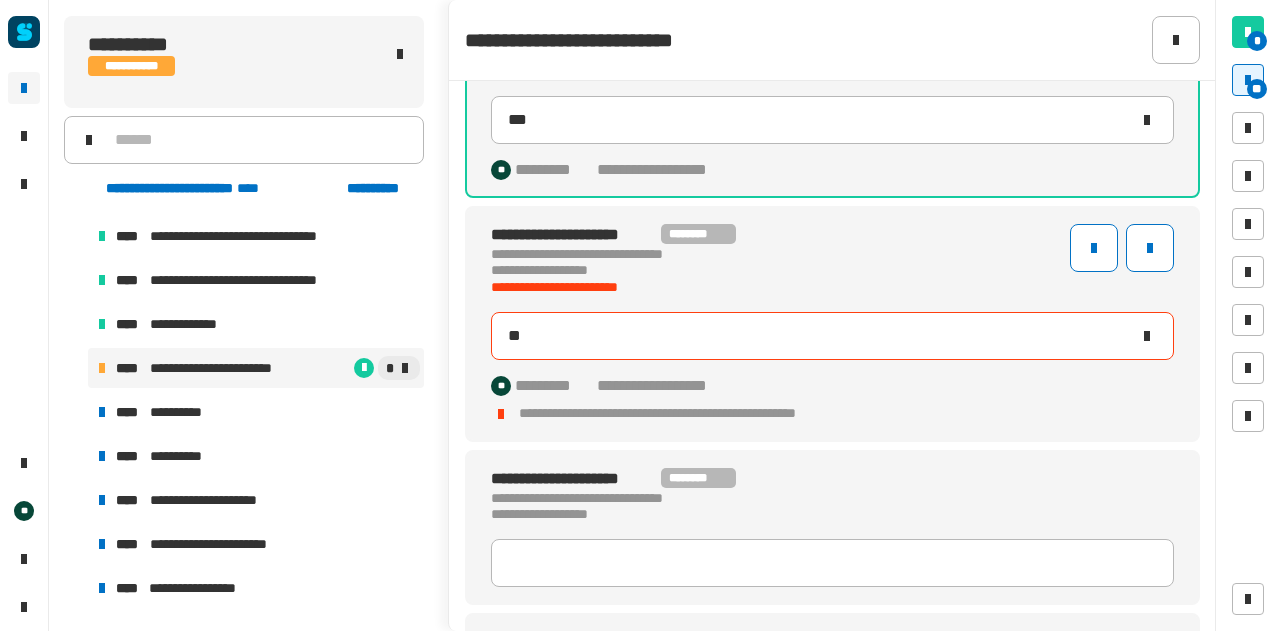 type on "***" 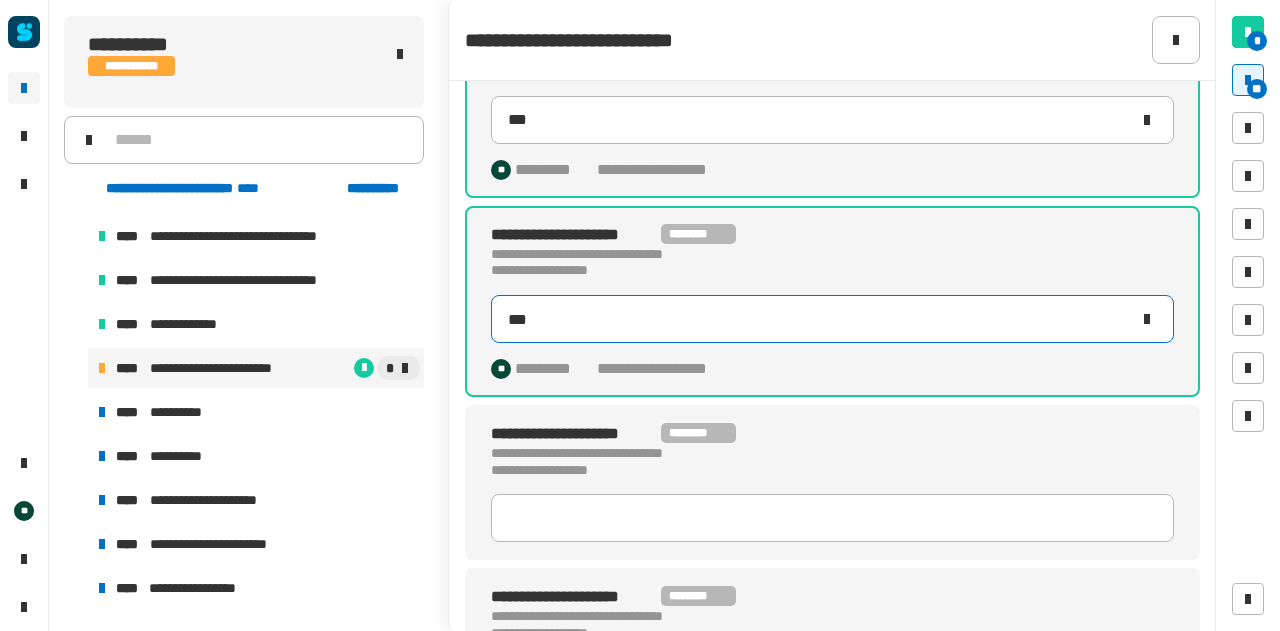 scroll, scrollTop: 2574, scrollLeft: 0, axis: vertical 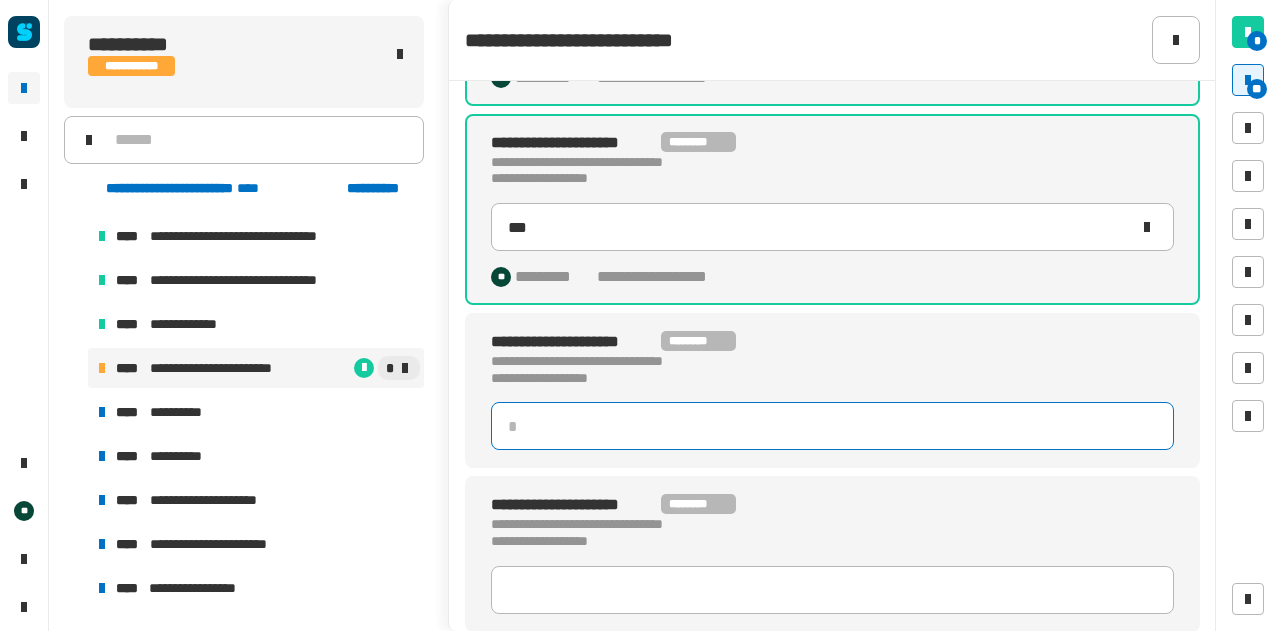 click 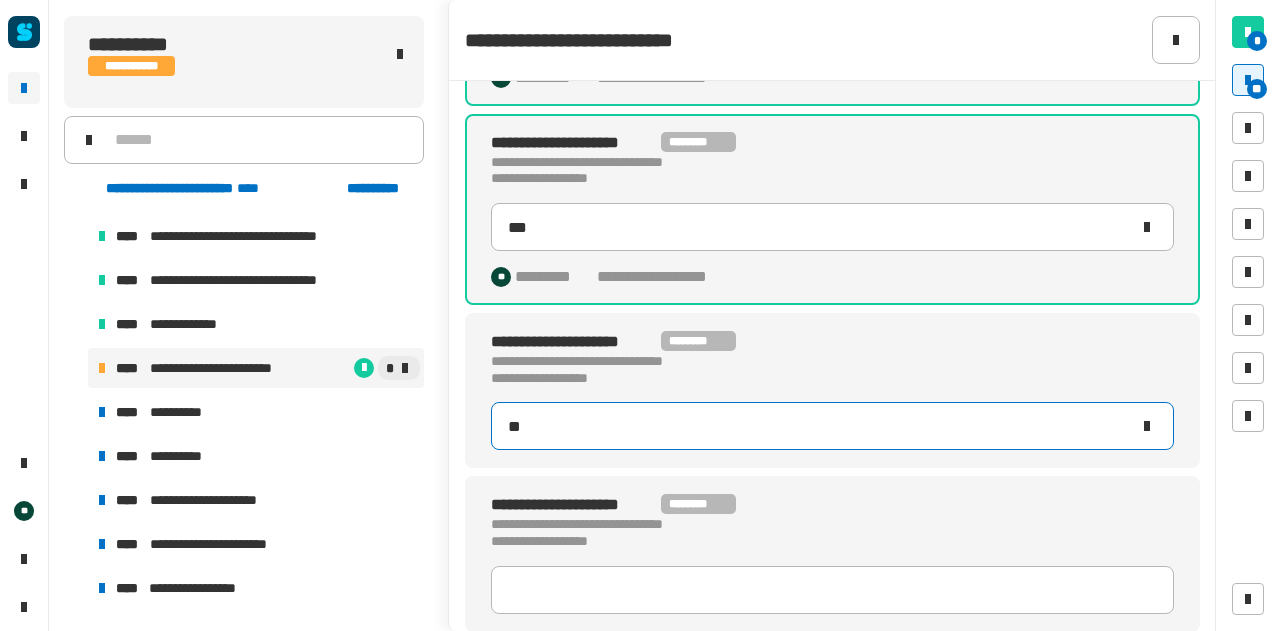 type on "***" 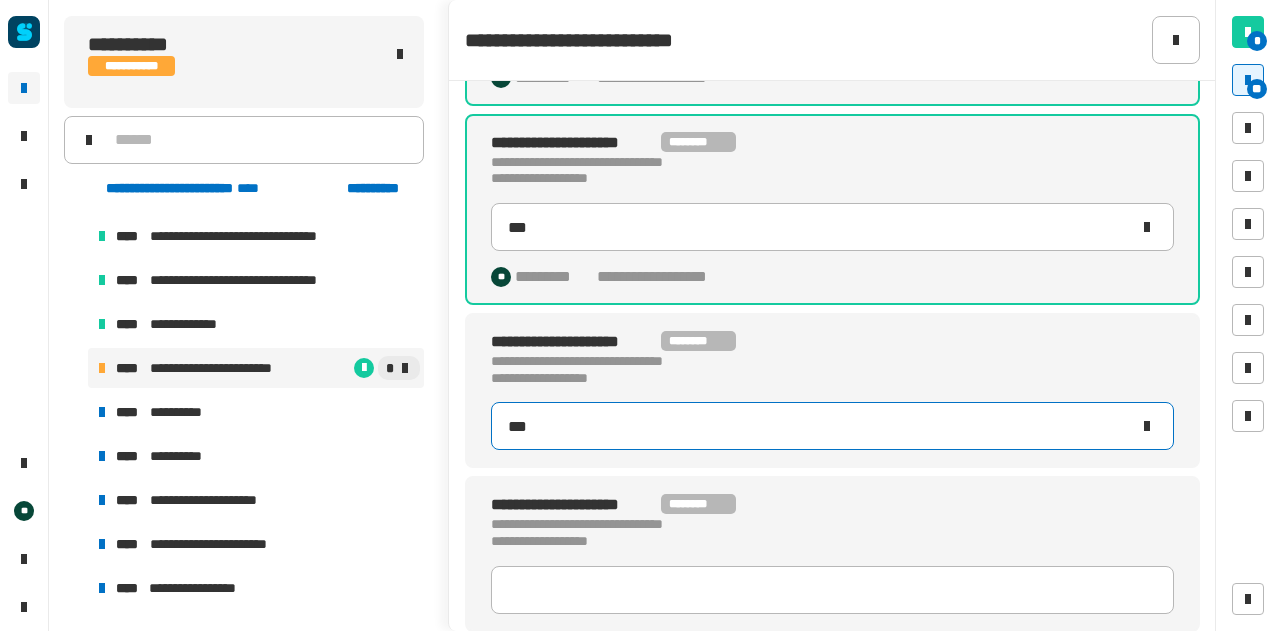 type on "***" 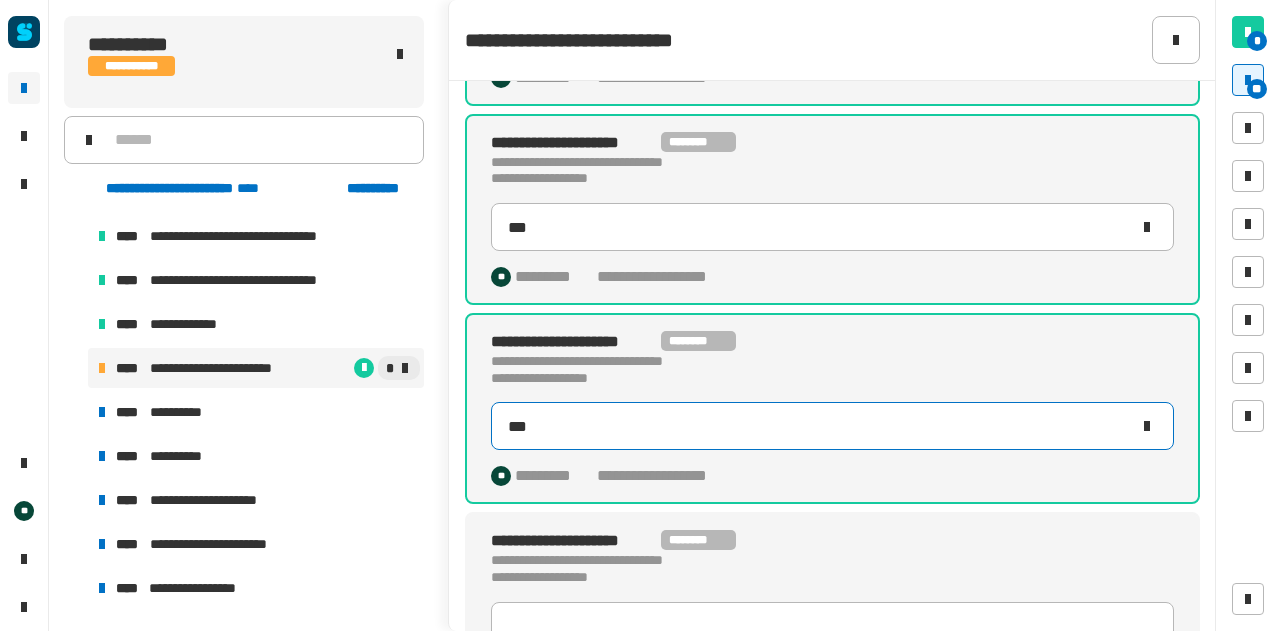 scroll, scrollTop: 2610, scrollLeft: 0, axis: vertical 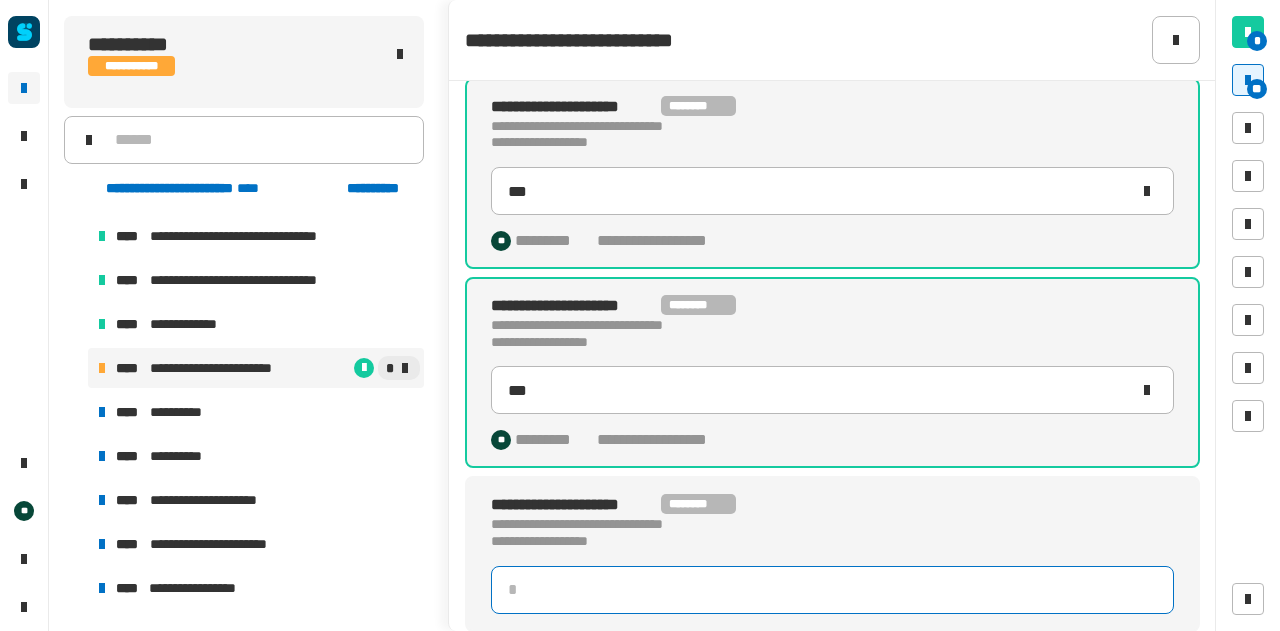 click 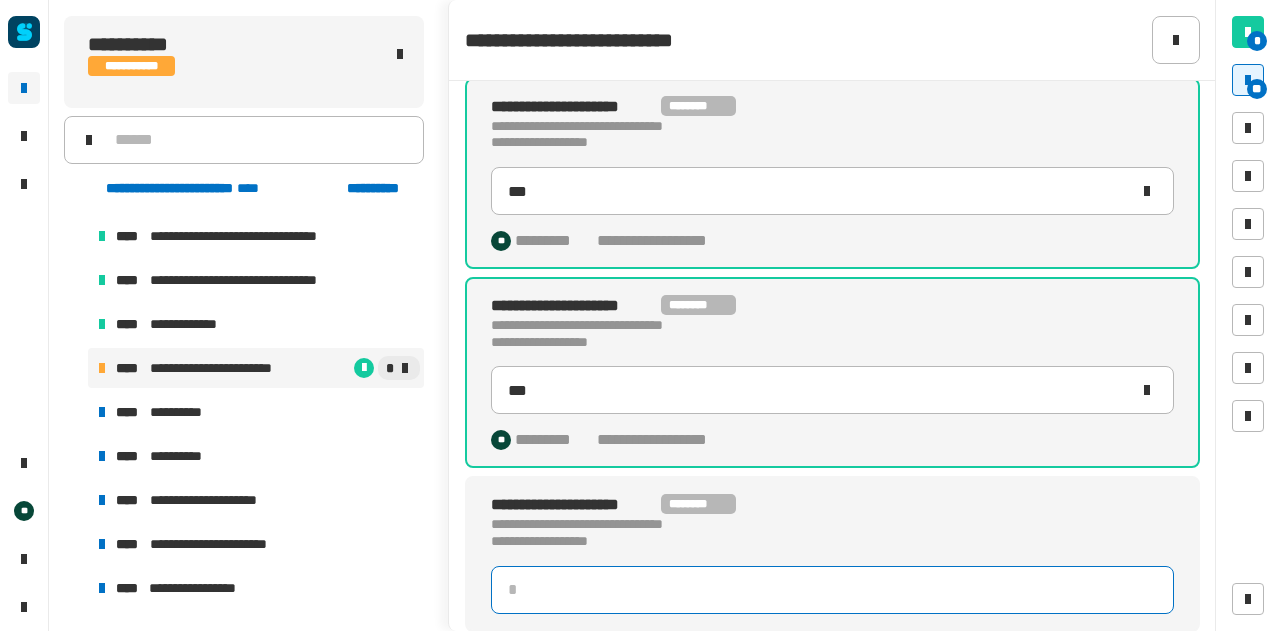 type on "*" 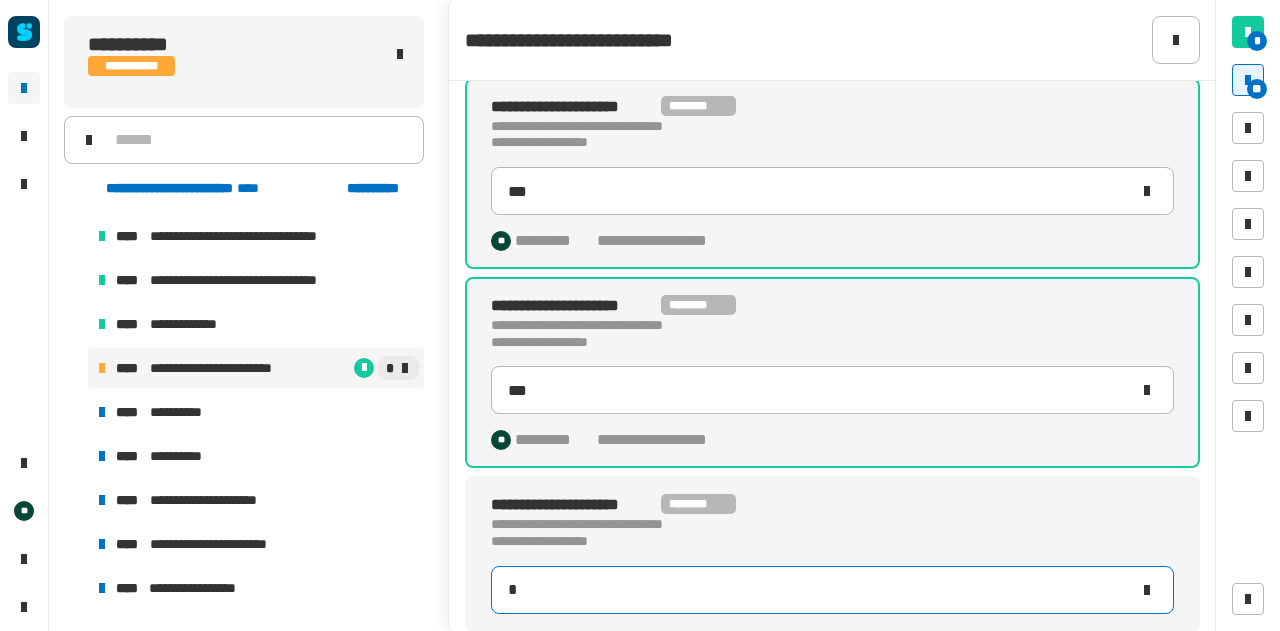 type on "***" 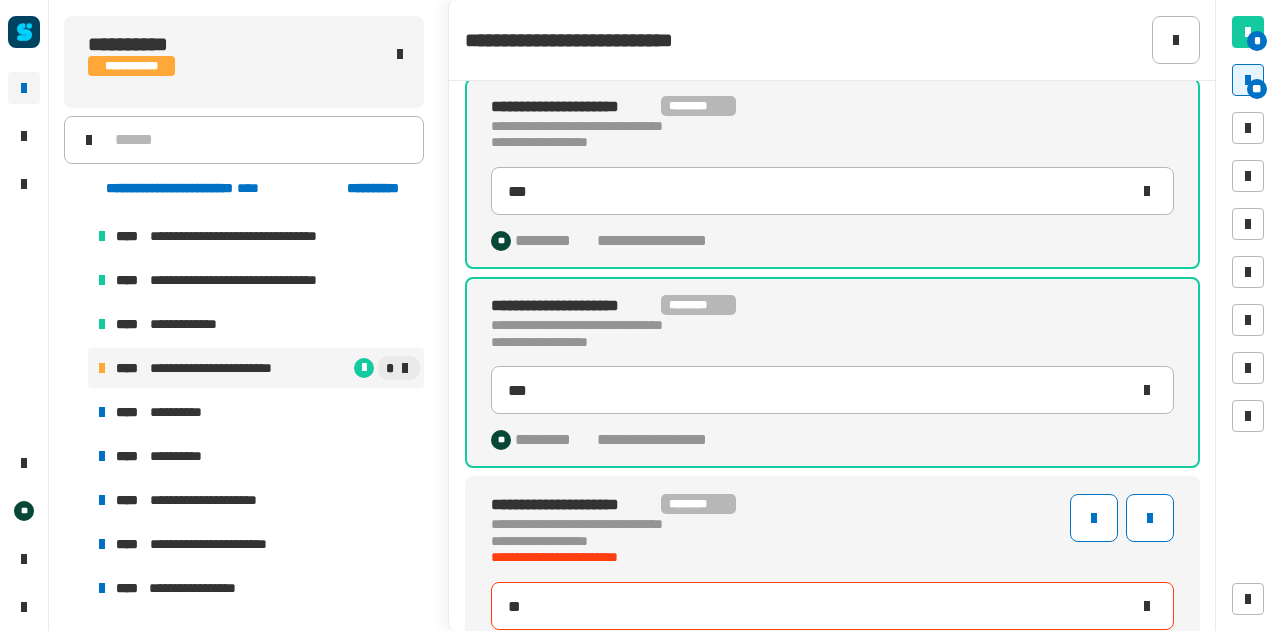 type on "***" 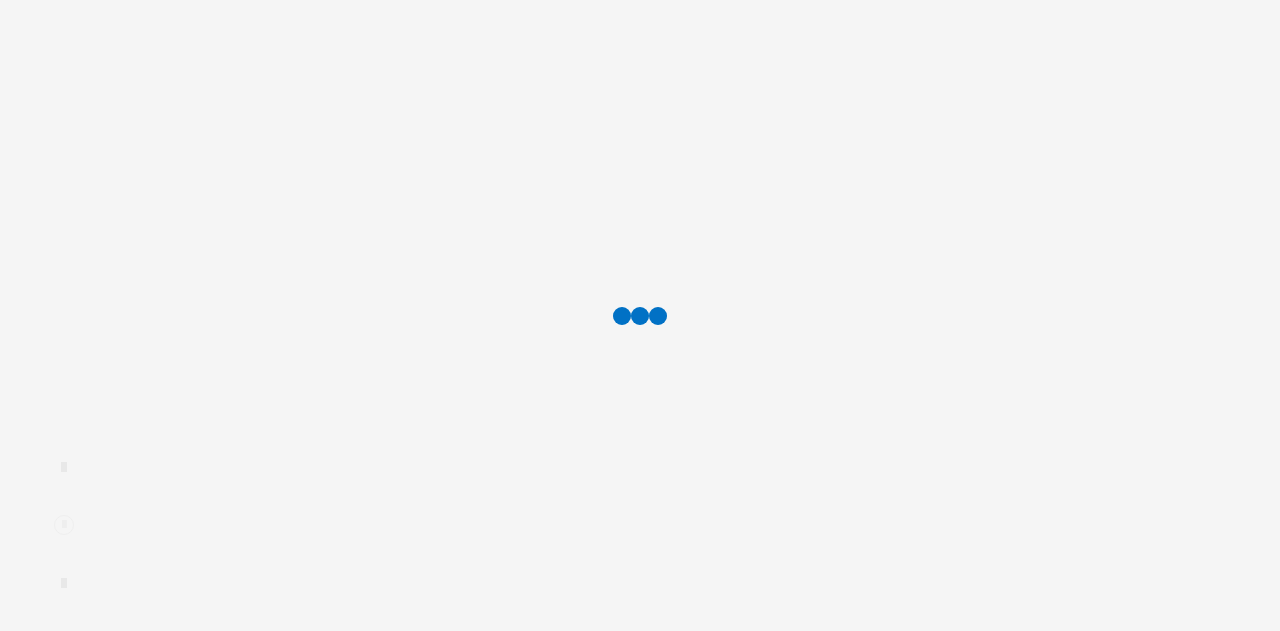 scroll, scrollTop: 0, scrollLeft: 0, axis: both 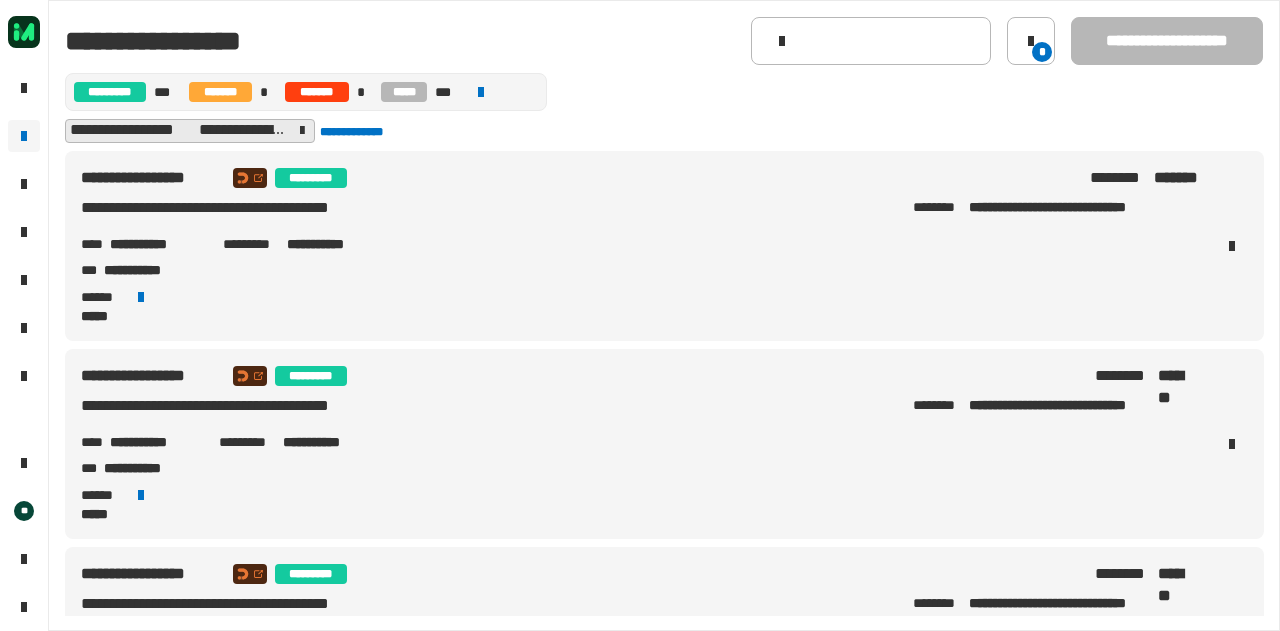 click on "**********" at bounding box center (158, 244) 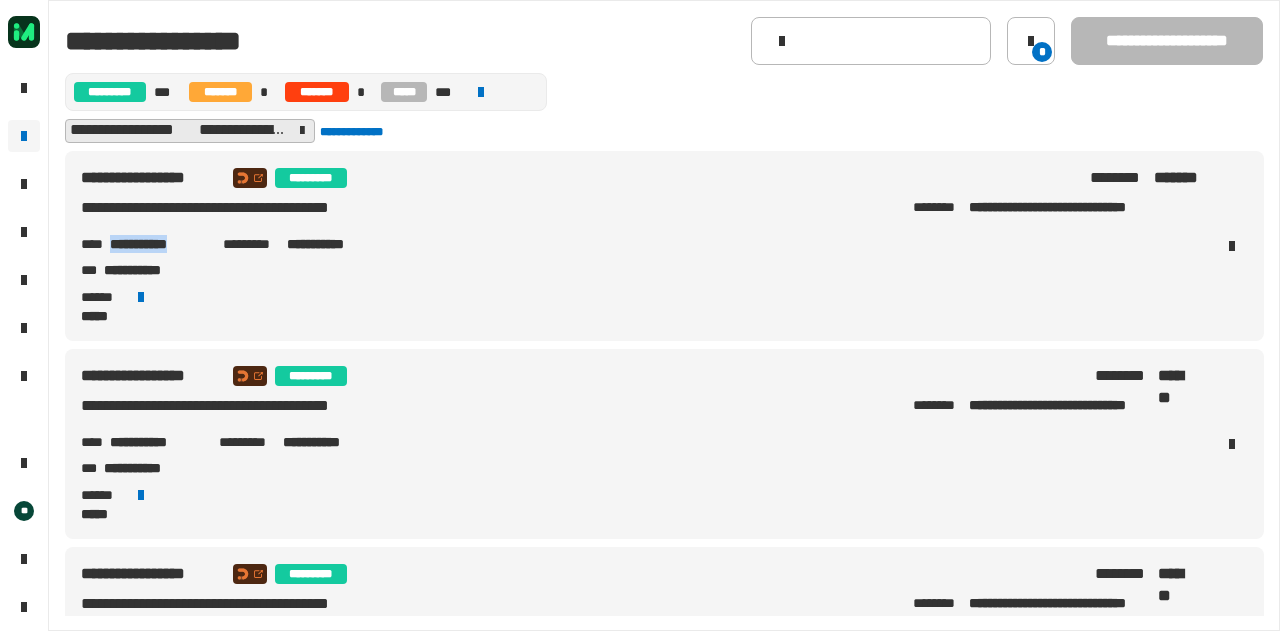 click on "**********" at bounding box center [158, 244] 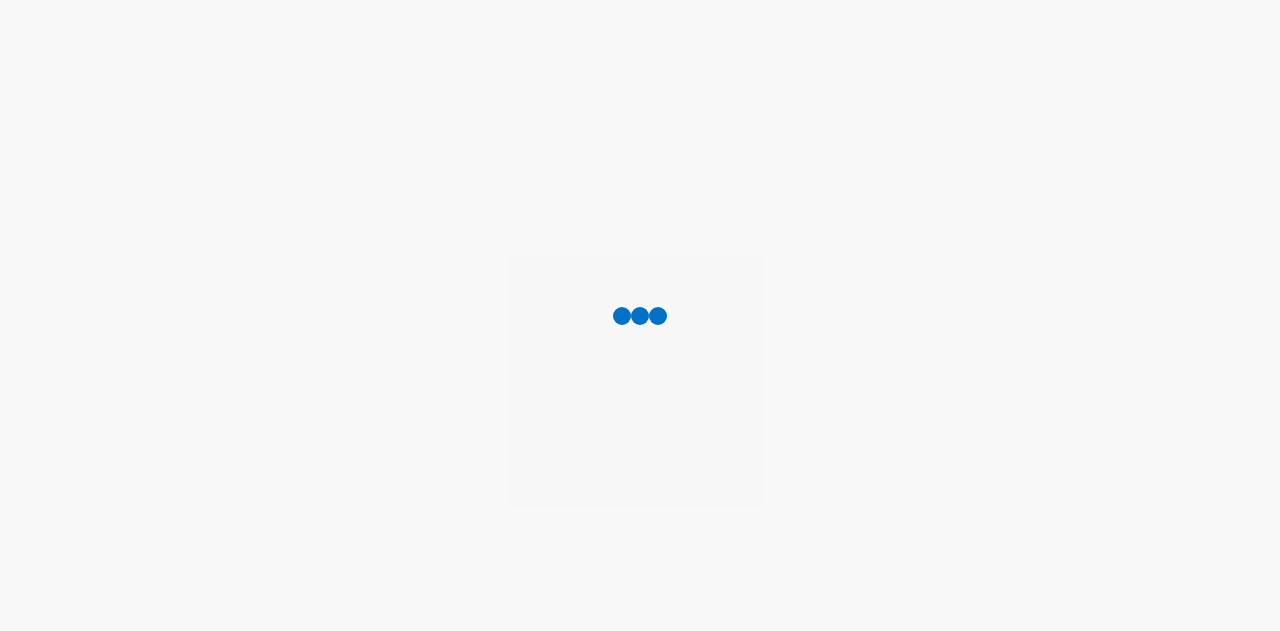 scroll, scrollTop: 0, scrollLeft: 0, axis: both 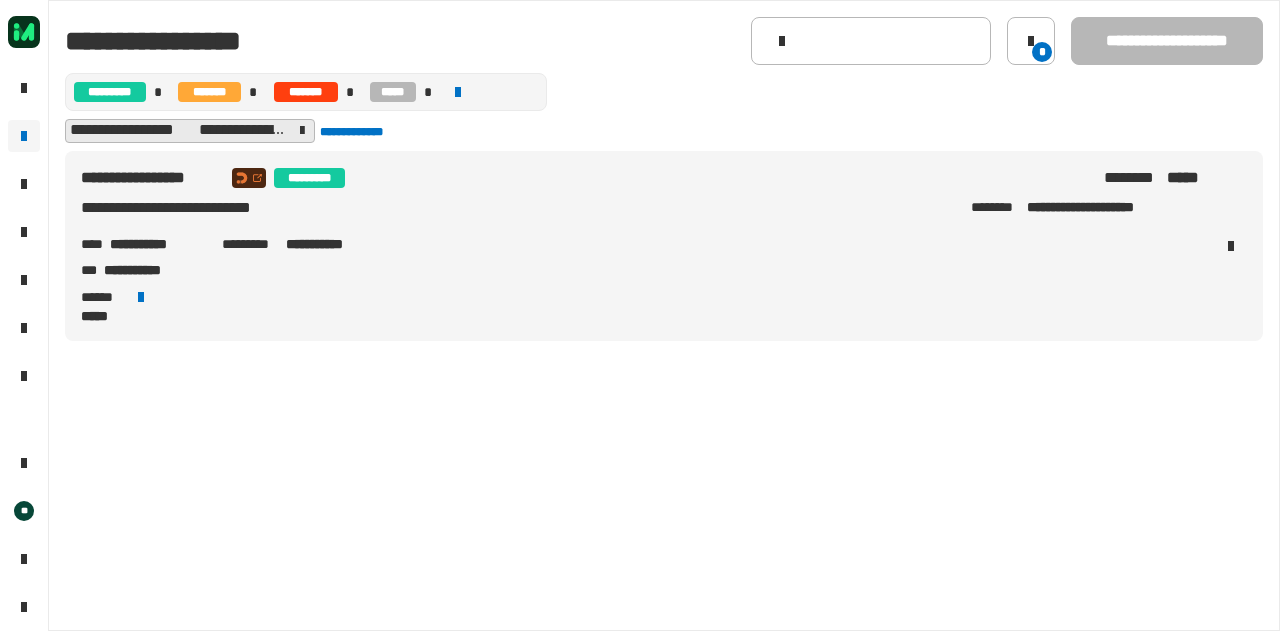 click on "**********" at bounding box center (158, 244) 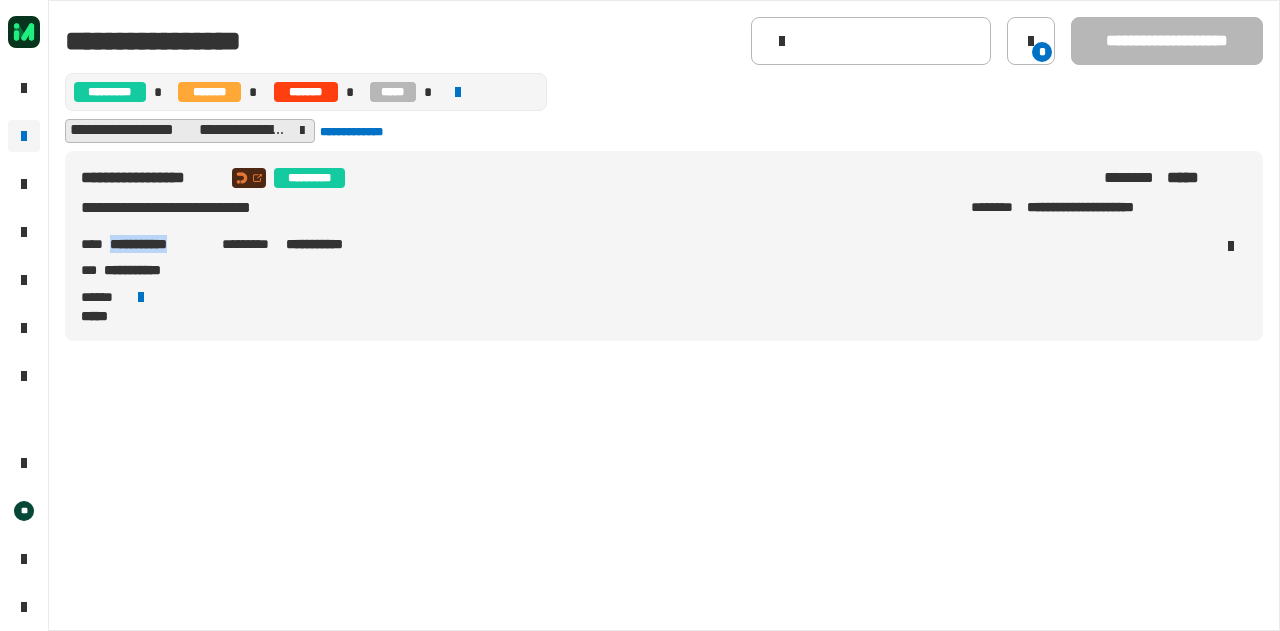 click on "**********" at bounding box center (158, 244) 